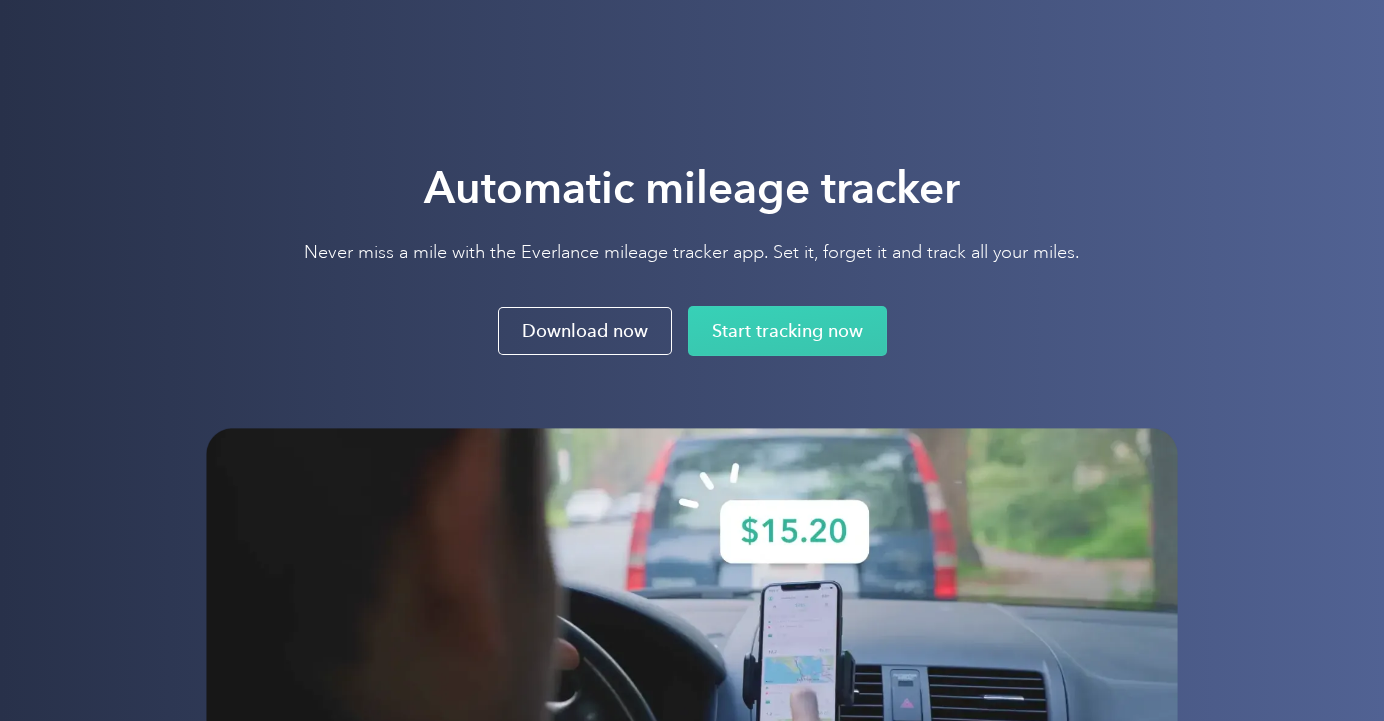 scroll, scrollTop: 0, scrollLeft: 0, axis: both 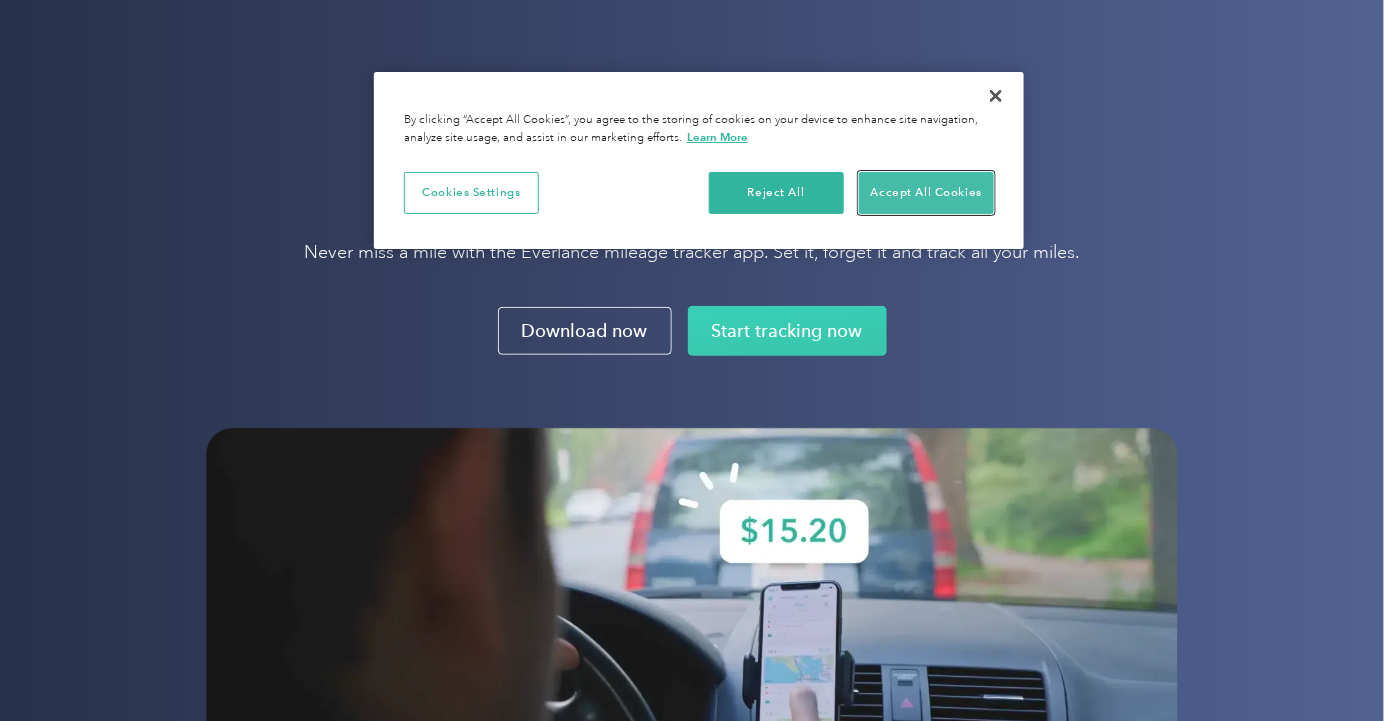 click on "Accept All Cookies" at bounding box center (926, 193) 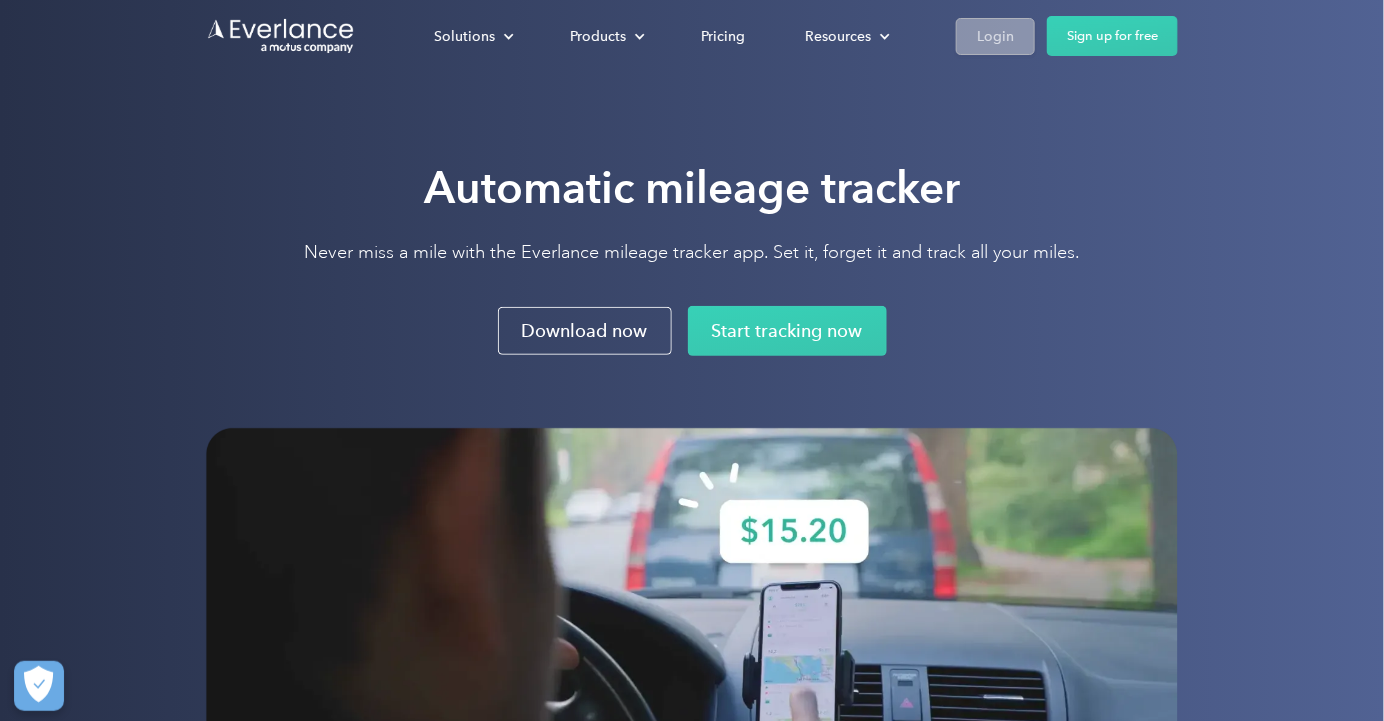 click on "Login" at bounding box center (995, 36) 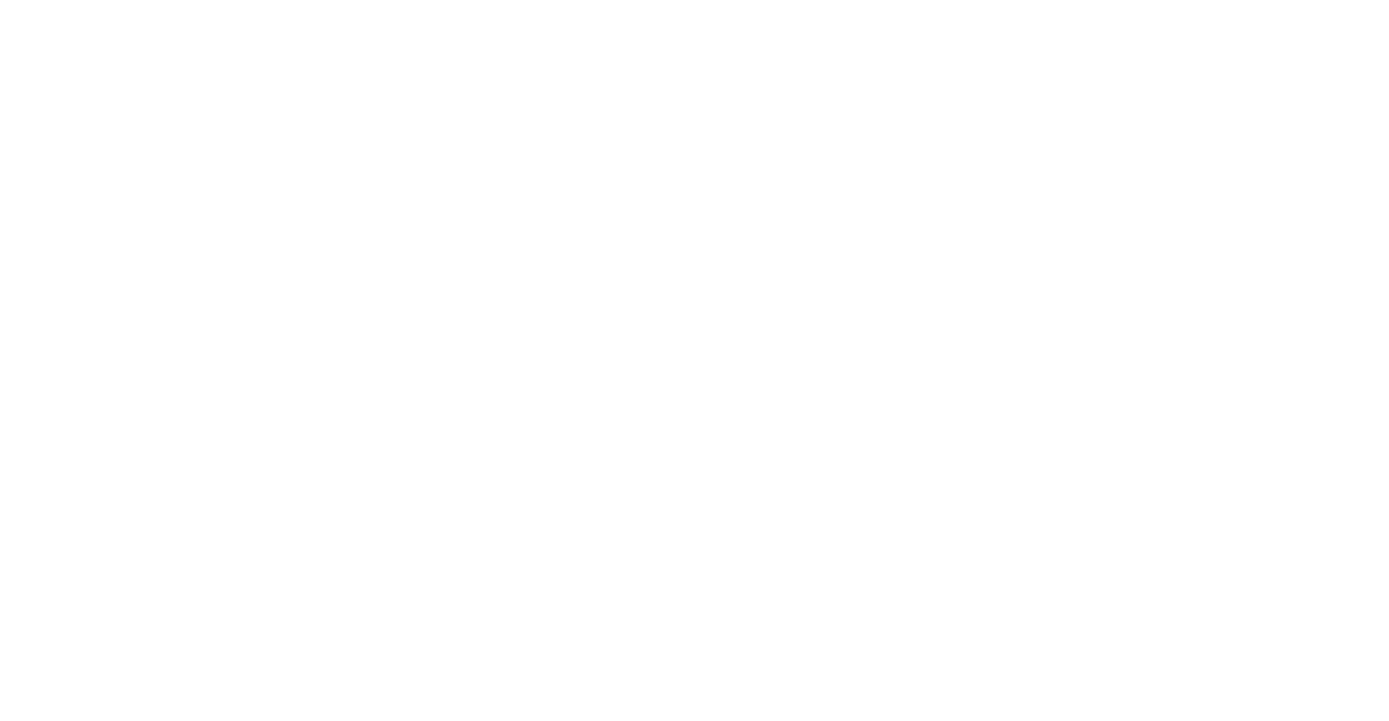 scroll, scrollTop: 0, scrollLeft: 0, axis: both 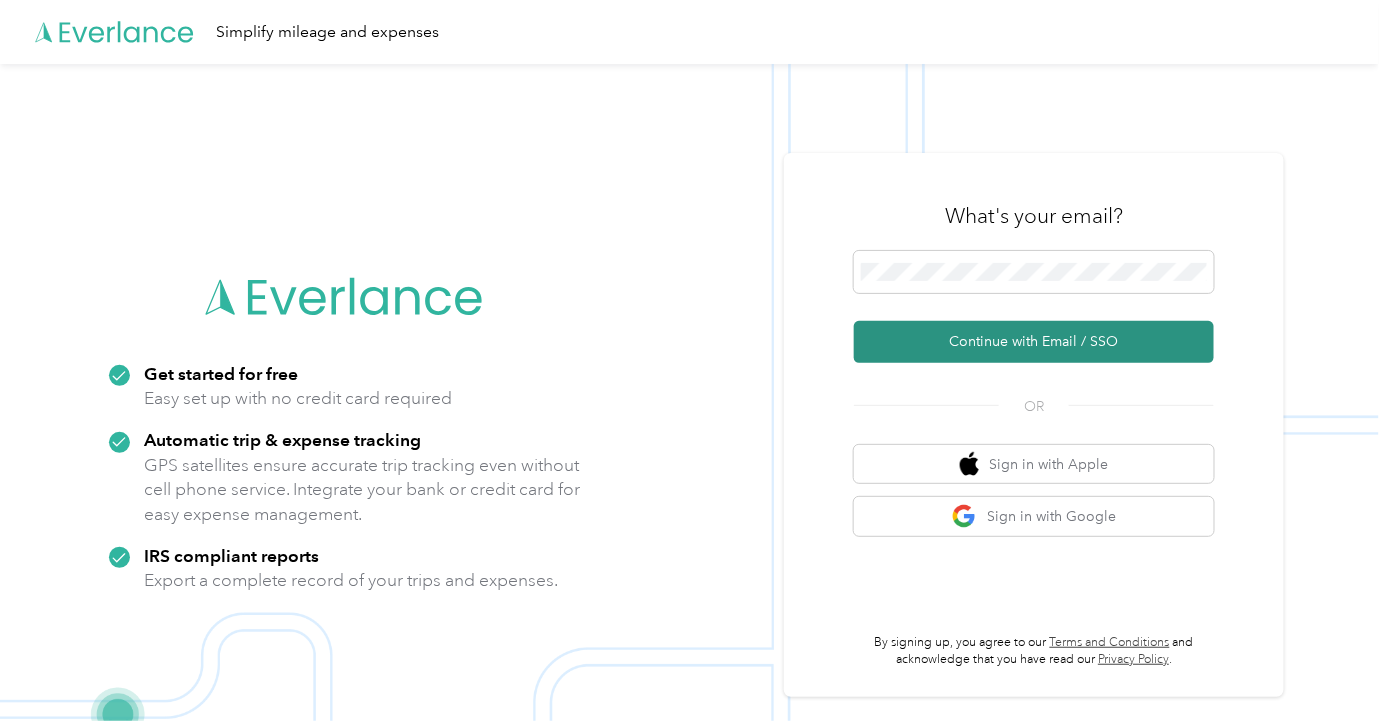 click on "Continue with Email / SSO" at bounding box center (1034, 342) 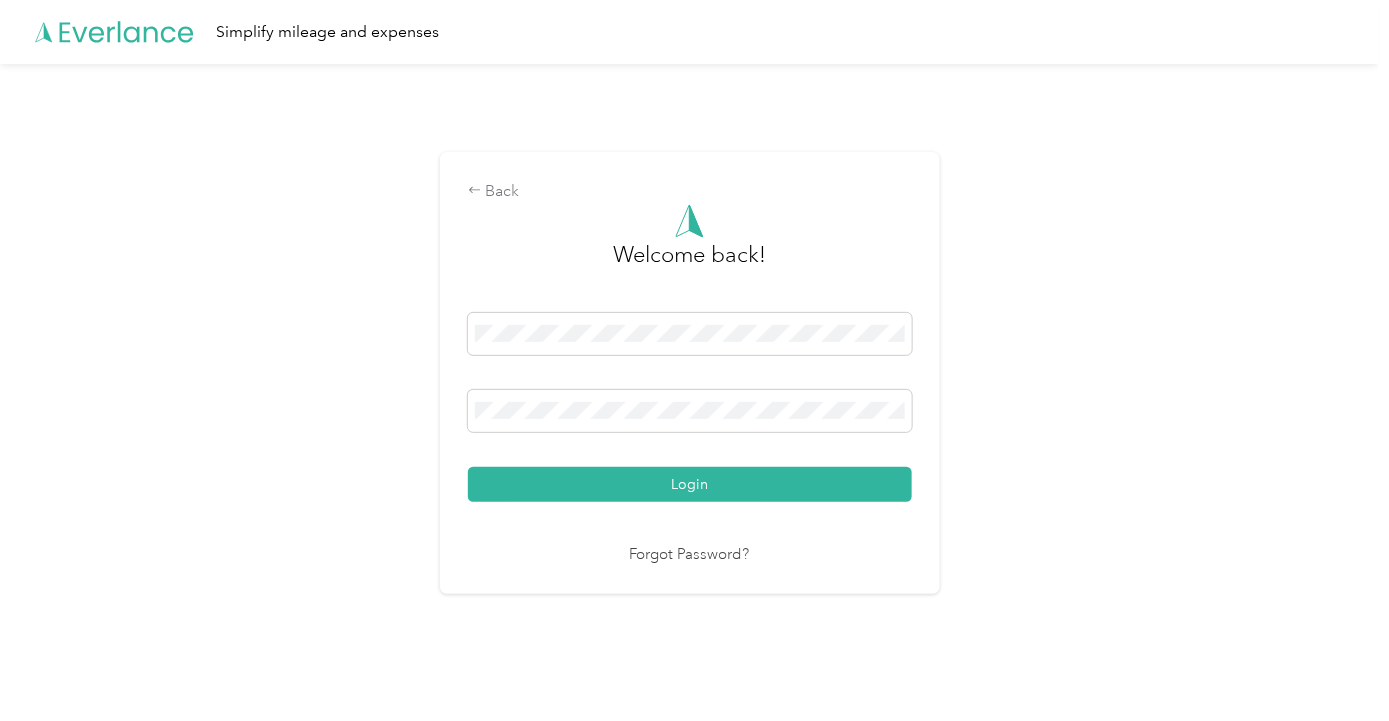 click on "Login" at bounding box center [690, 484] 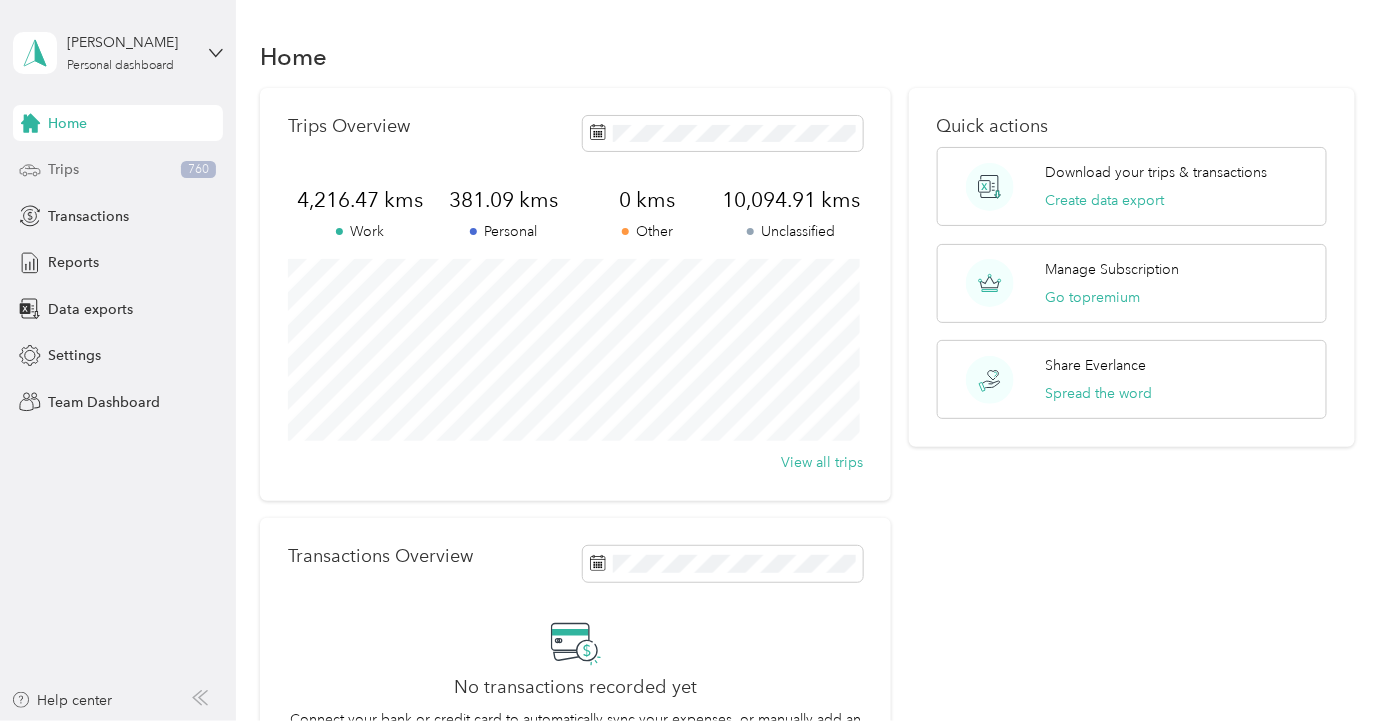 click on "Trips" at bounding box center (63, 169) 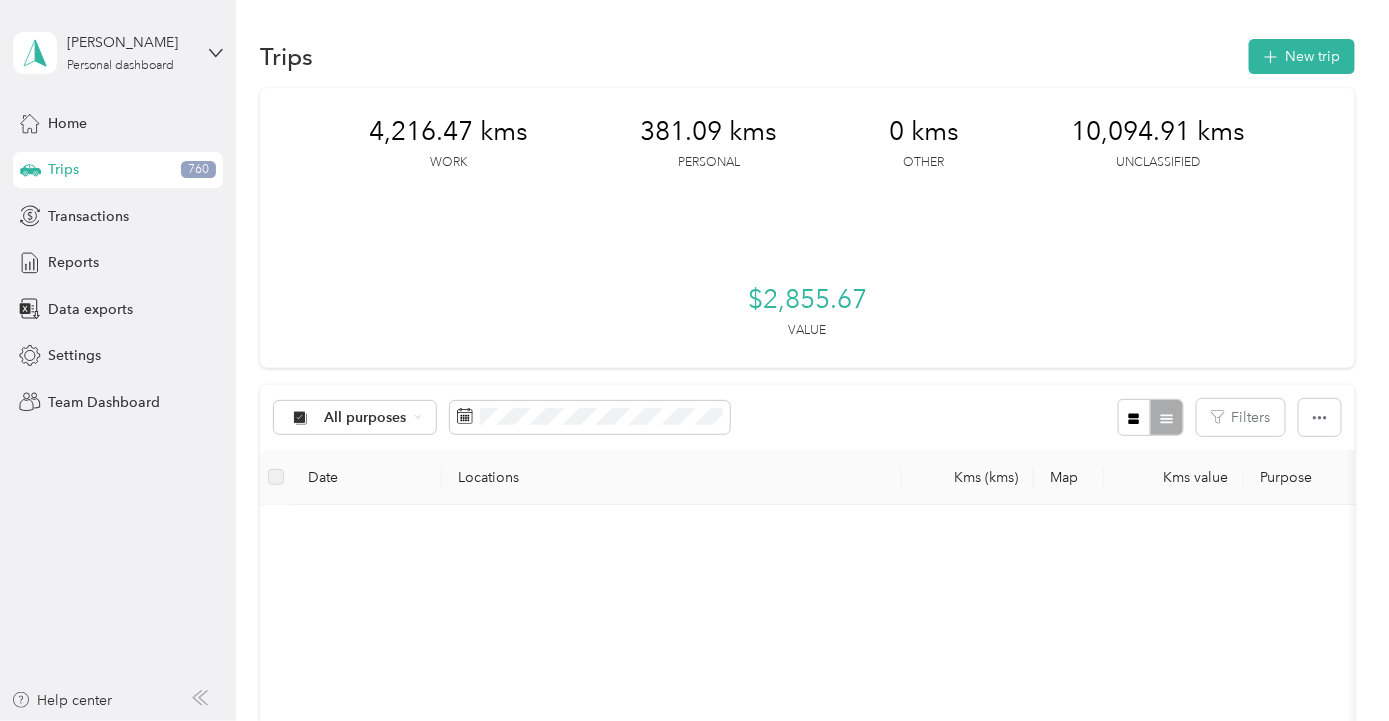 scroll, scrollTop: 100, scrollLeft: 0, axis: vertical 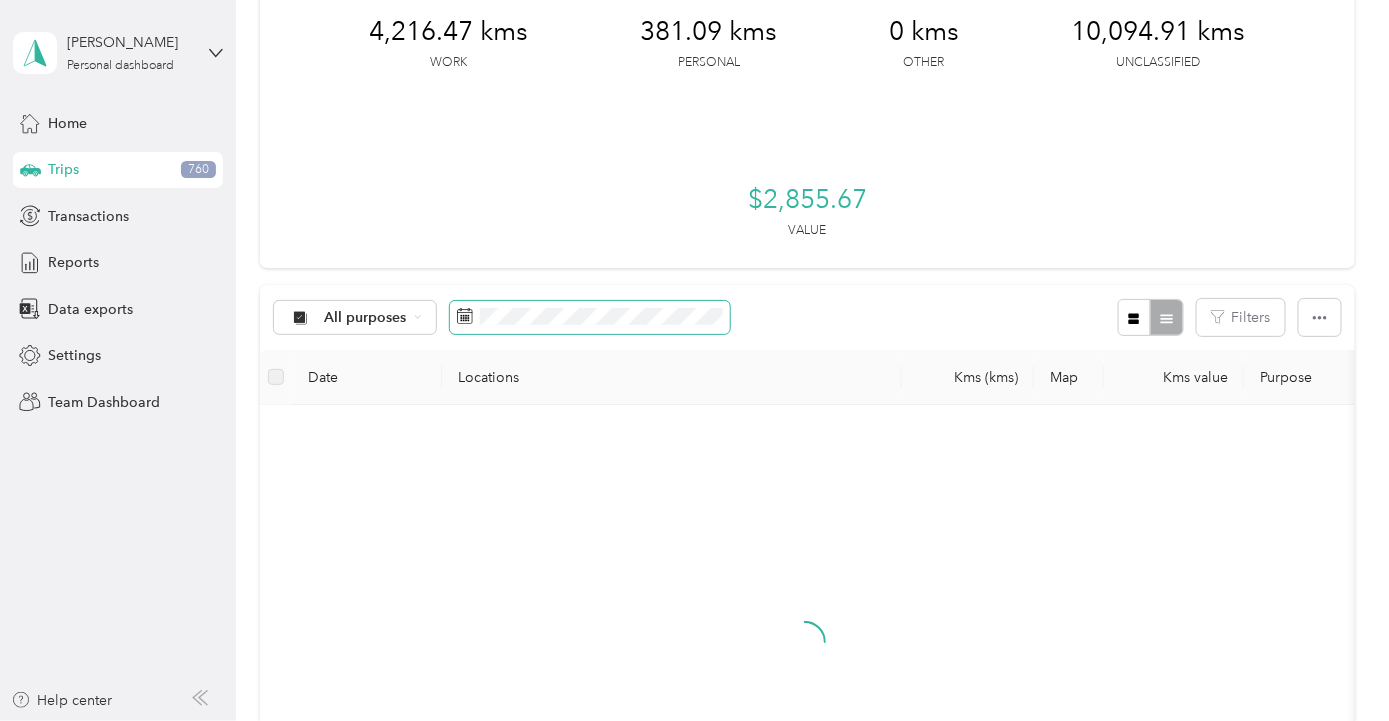 click at bounding box center [590, 318] 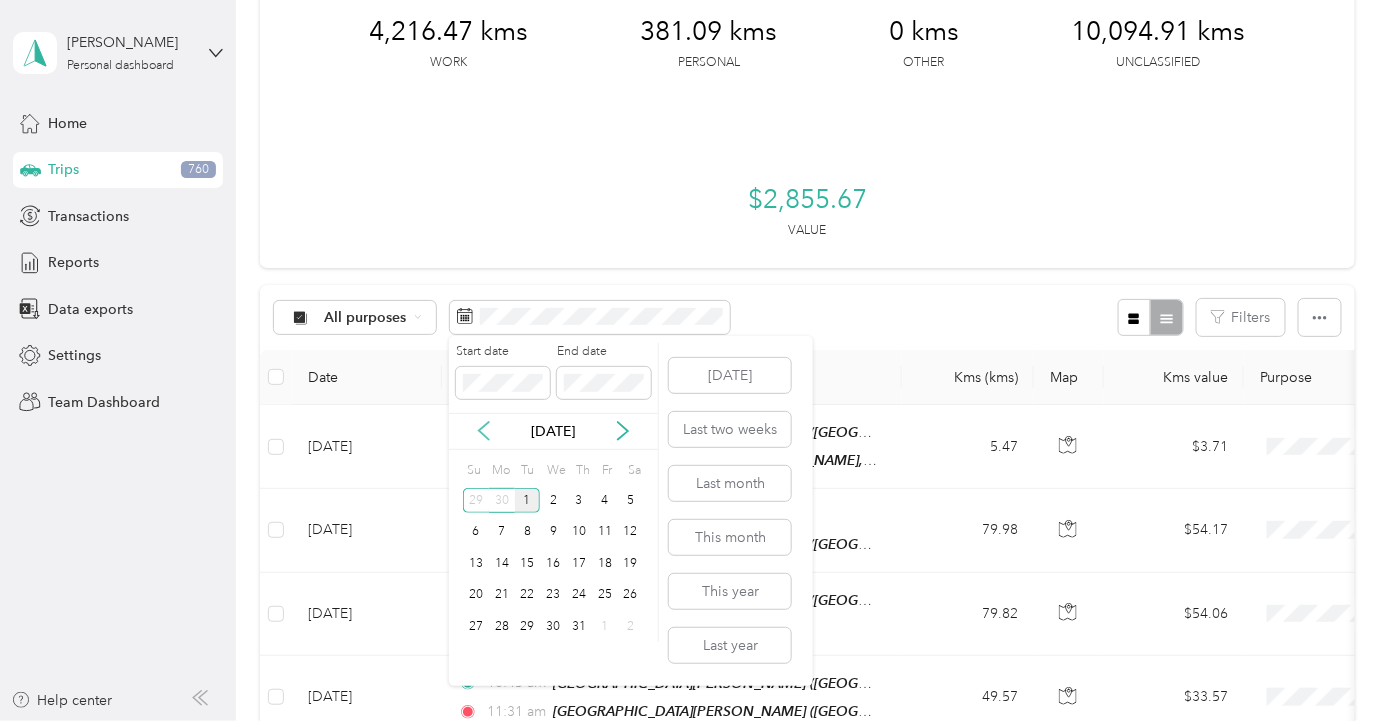 click 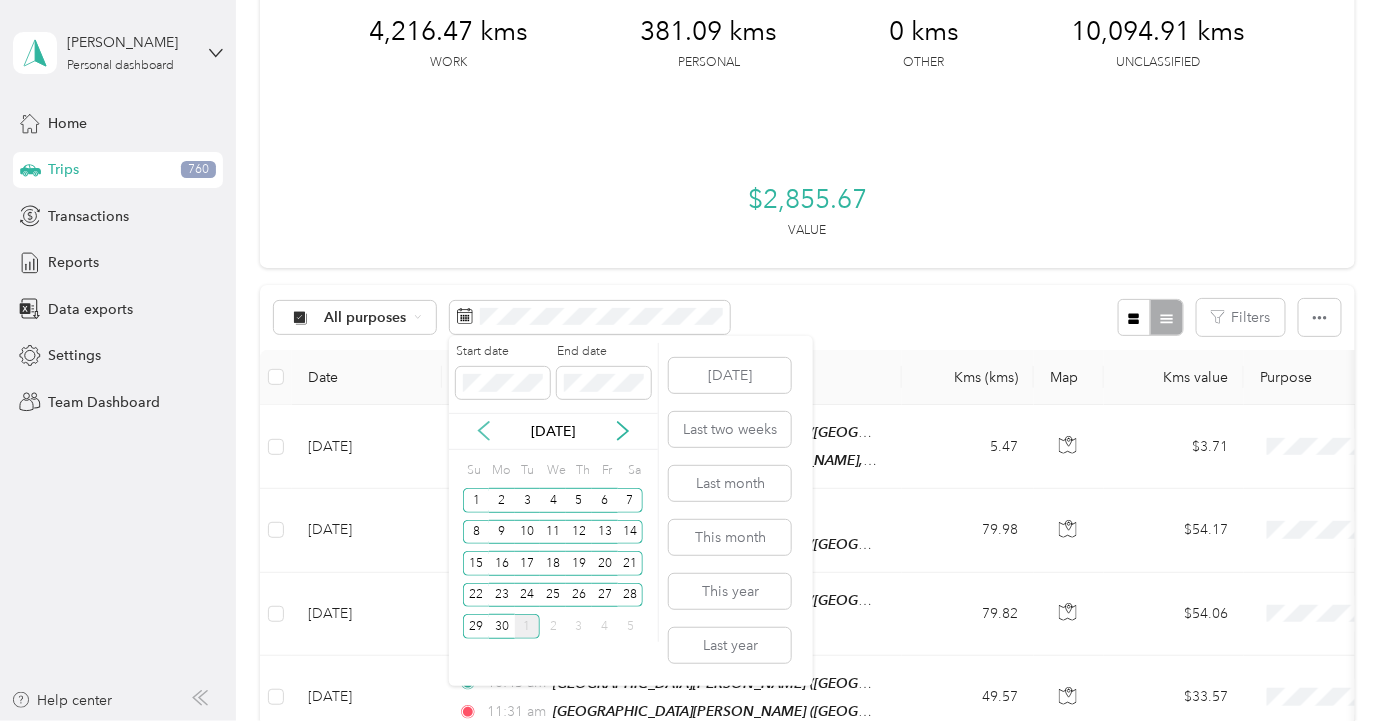 click 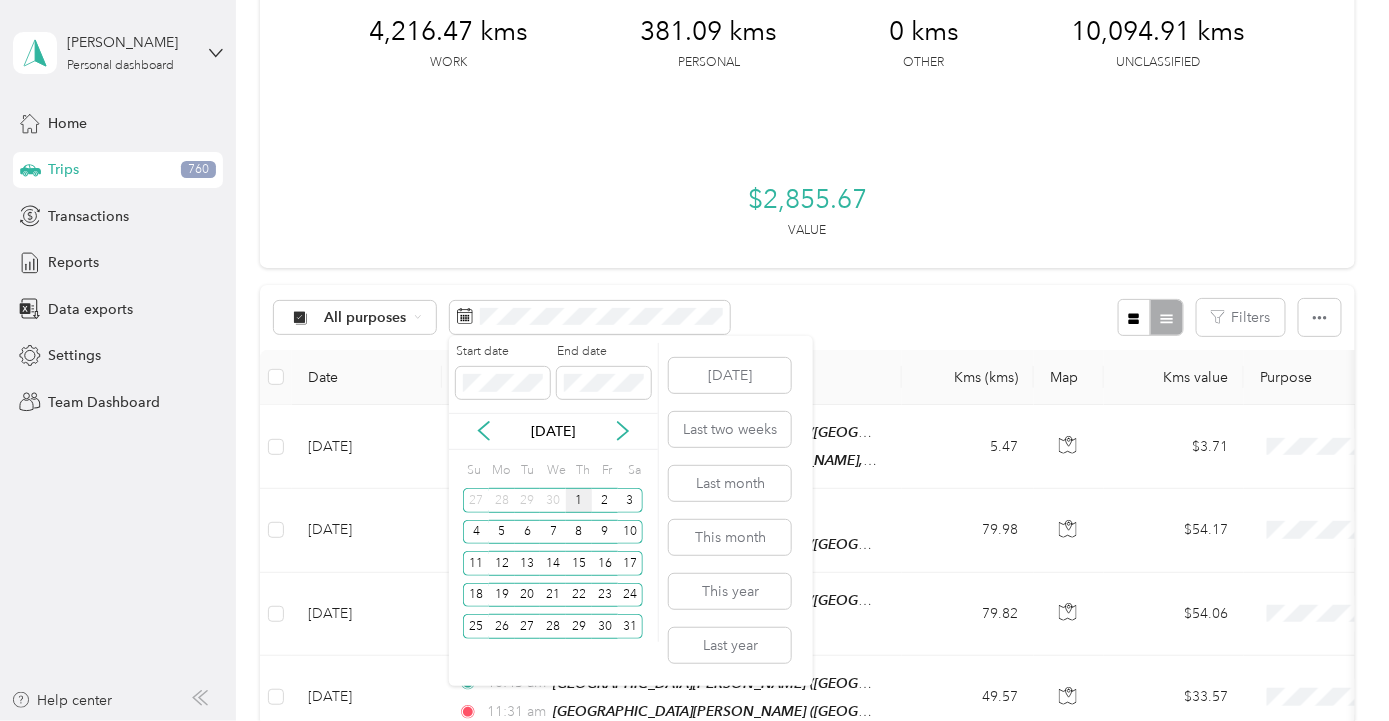 click on "1" at bounding box center (579, 500) 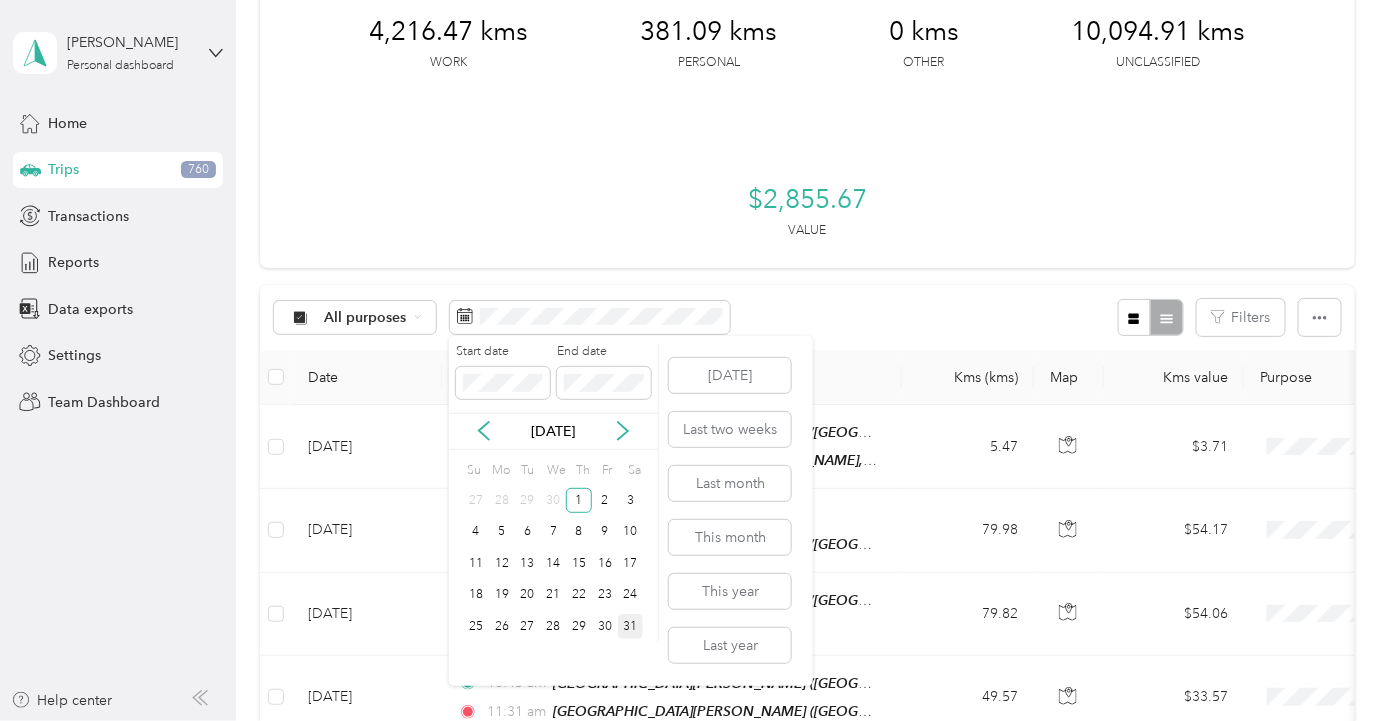 click on "31" at bounding box center (631, 626) 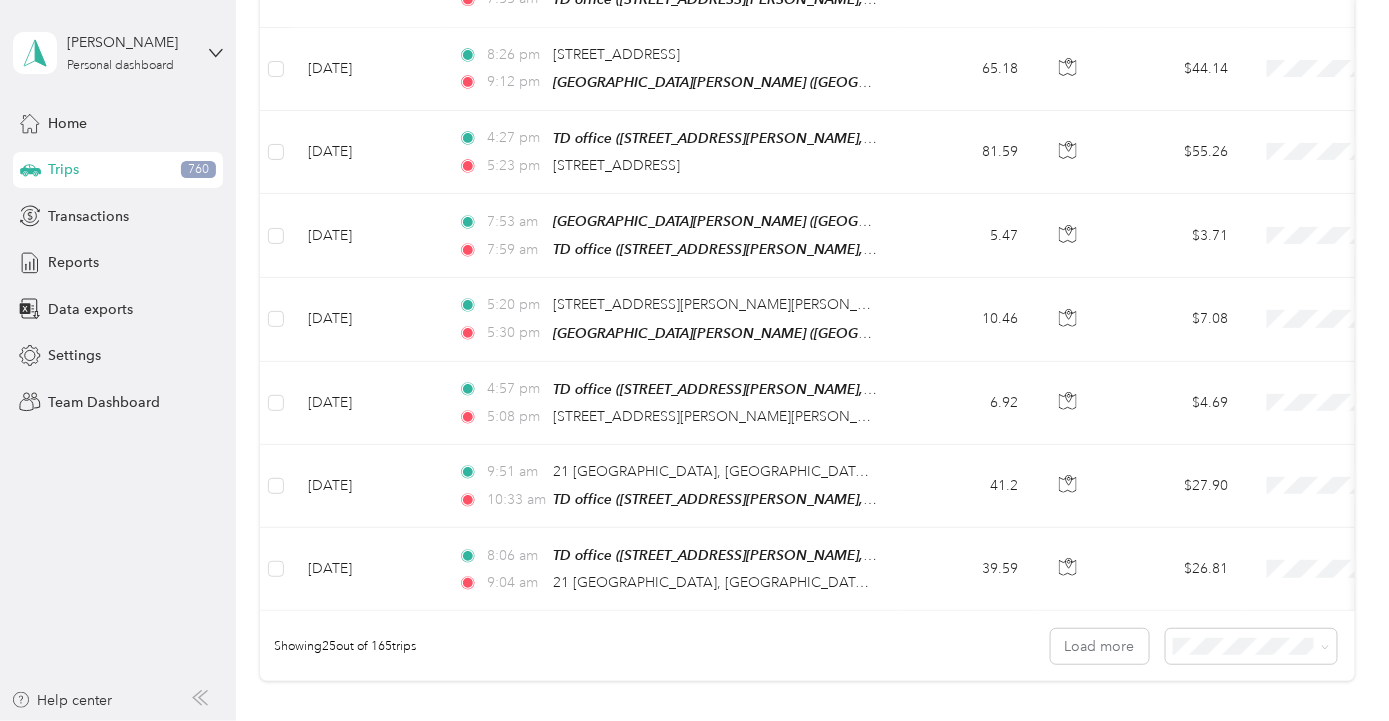 scroll, scrollTop: 2020, scrollLeft: 0, axis: vertical 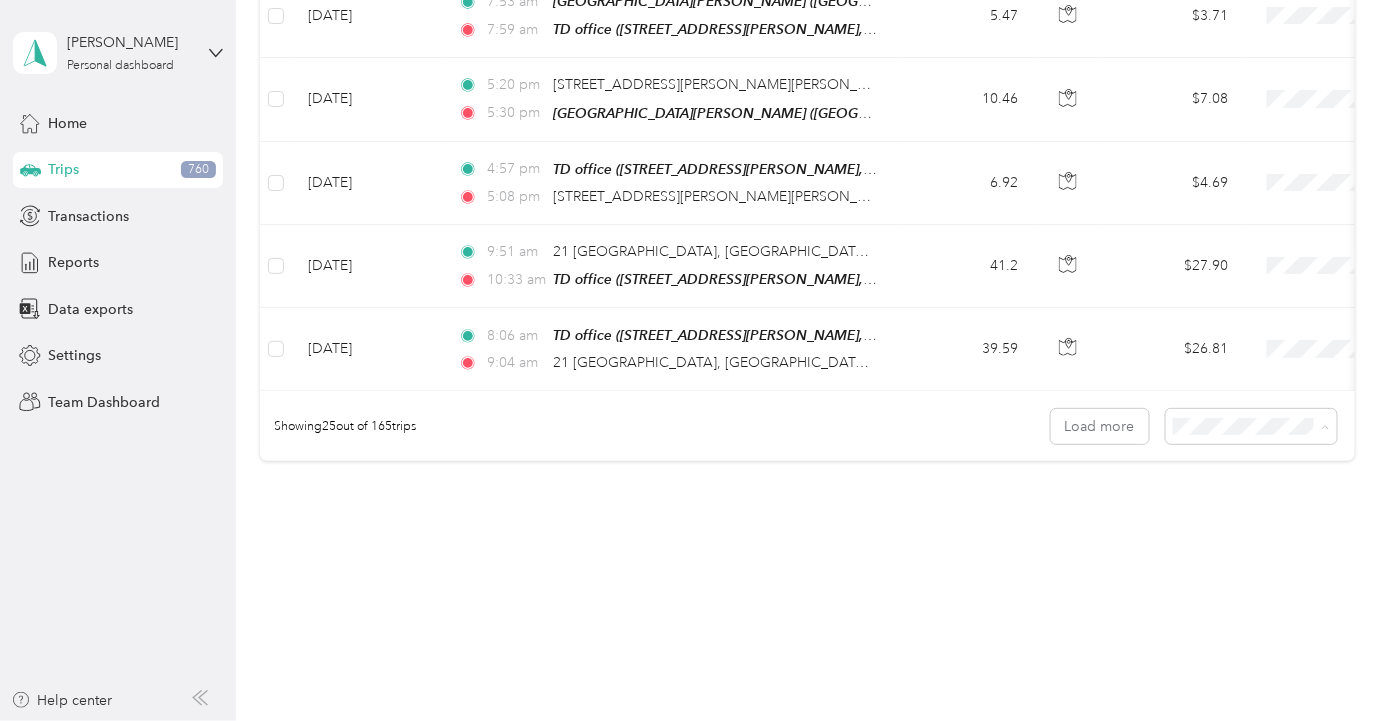 click on "100 per load" at bounding box center (1217, 516) 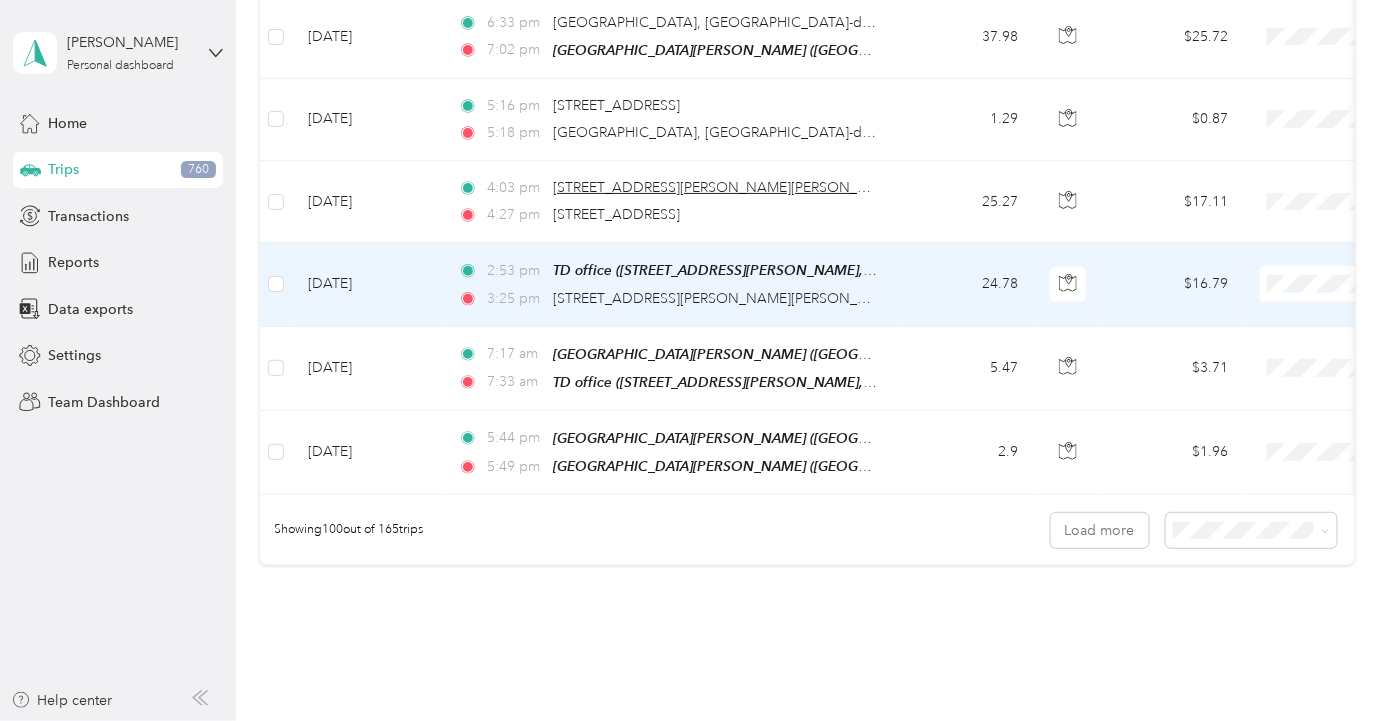 scroll, scrollTop: 8154, scrollLeft: 0, axis: vertical 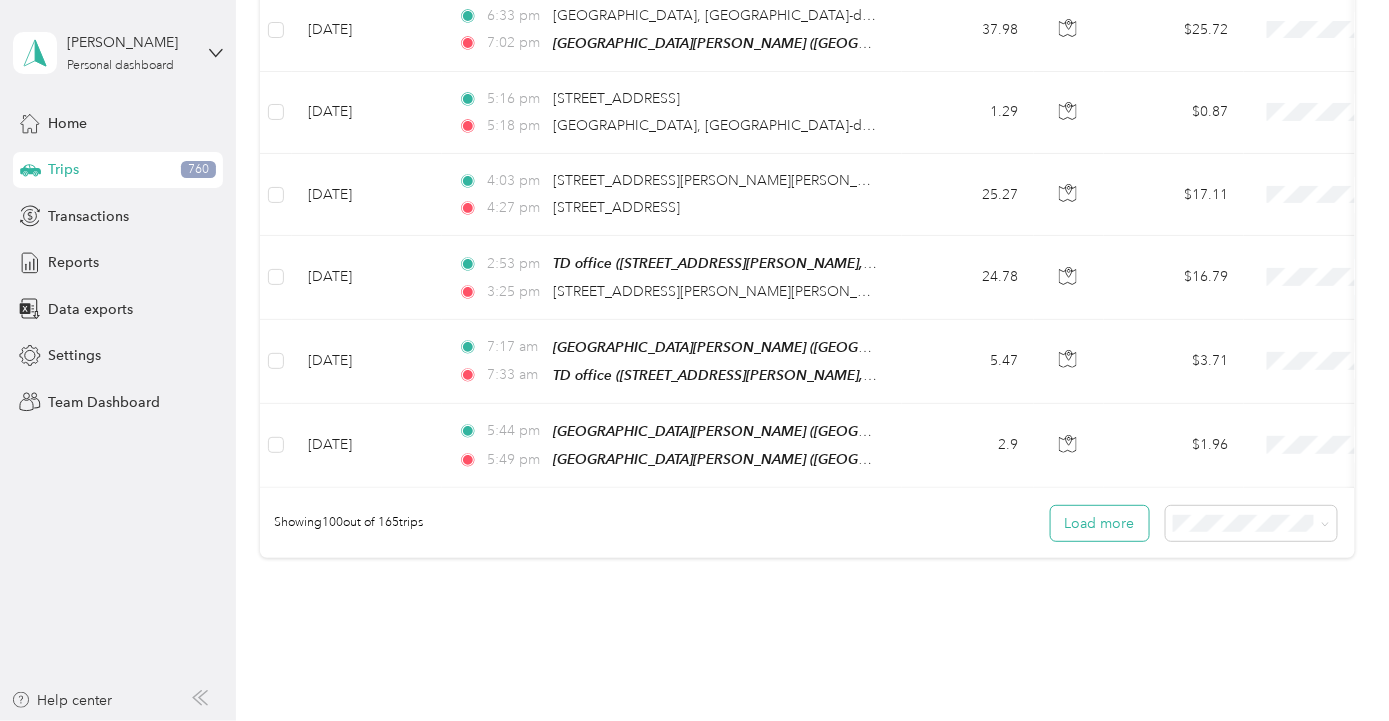 click on "Load more" at bounding box center [1100, 523] 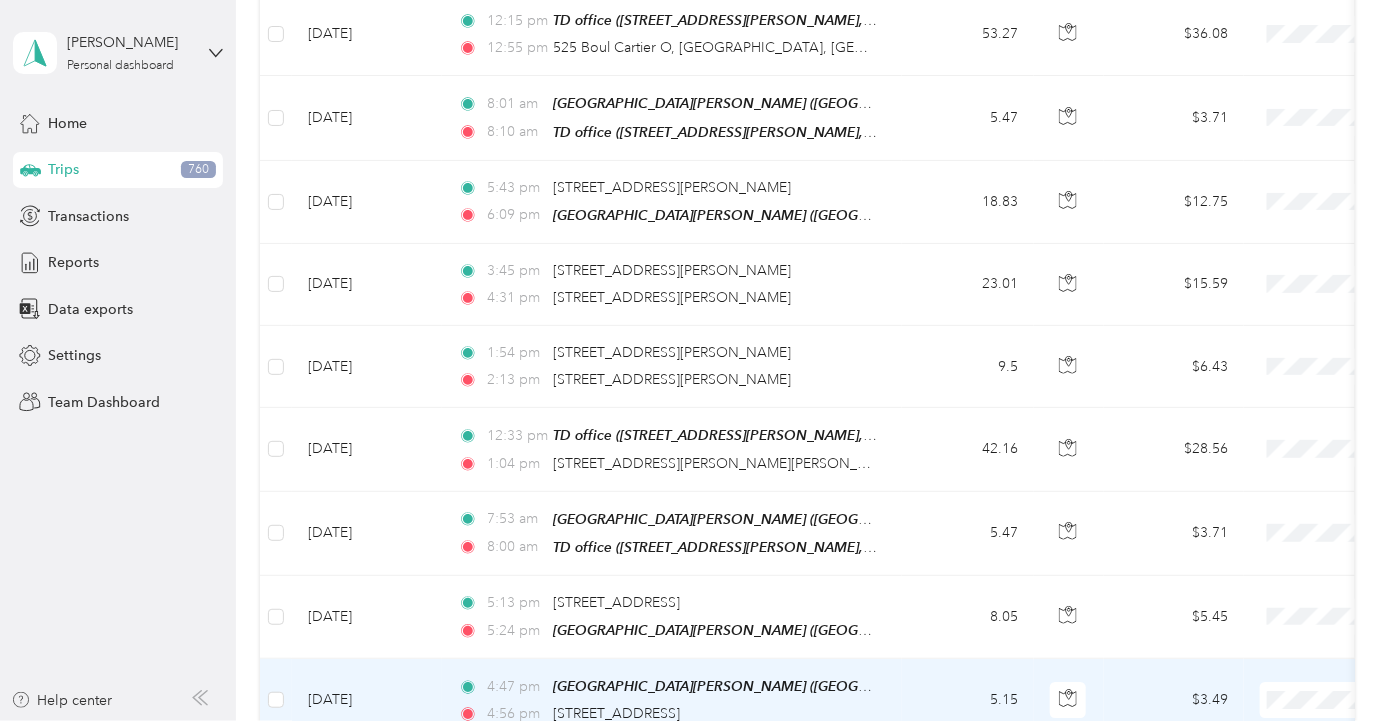 scroll, scrollTop: 11870, scrollLeft: 0, axis: vertical 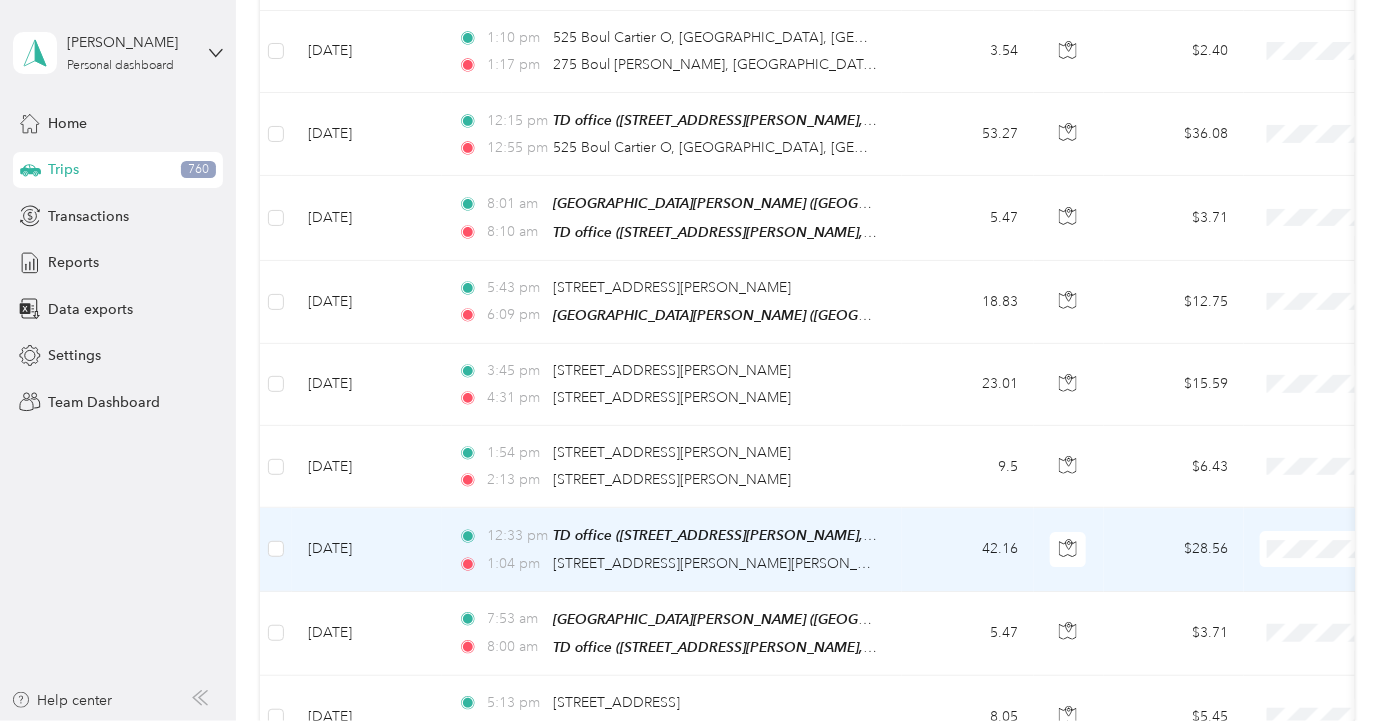 click on "Td - [PERSON_NAME]" at bounding box center [1283, 507] 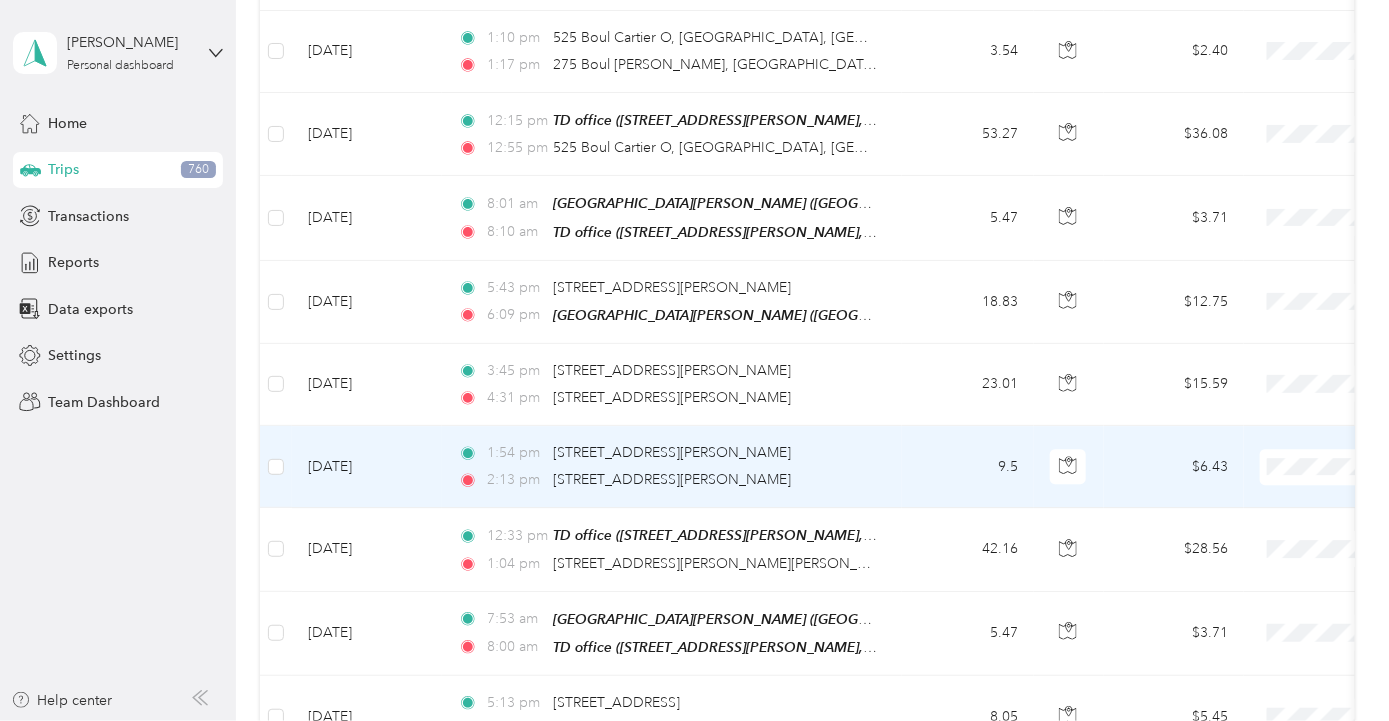 click on "Td - [PERSON_NAME]" at bounding box center (1283, 425) 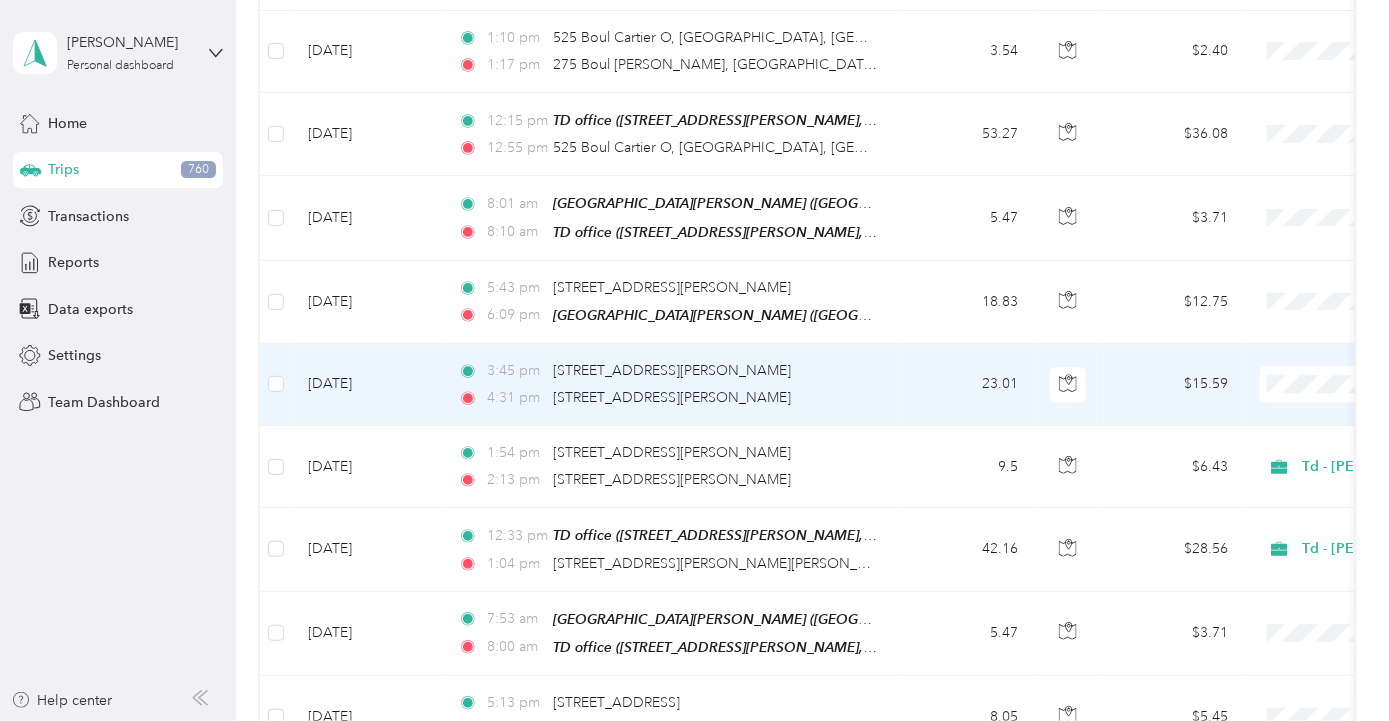 click on "Td - [PERSON_NAME]" at bounding box center [1283, 343] 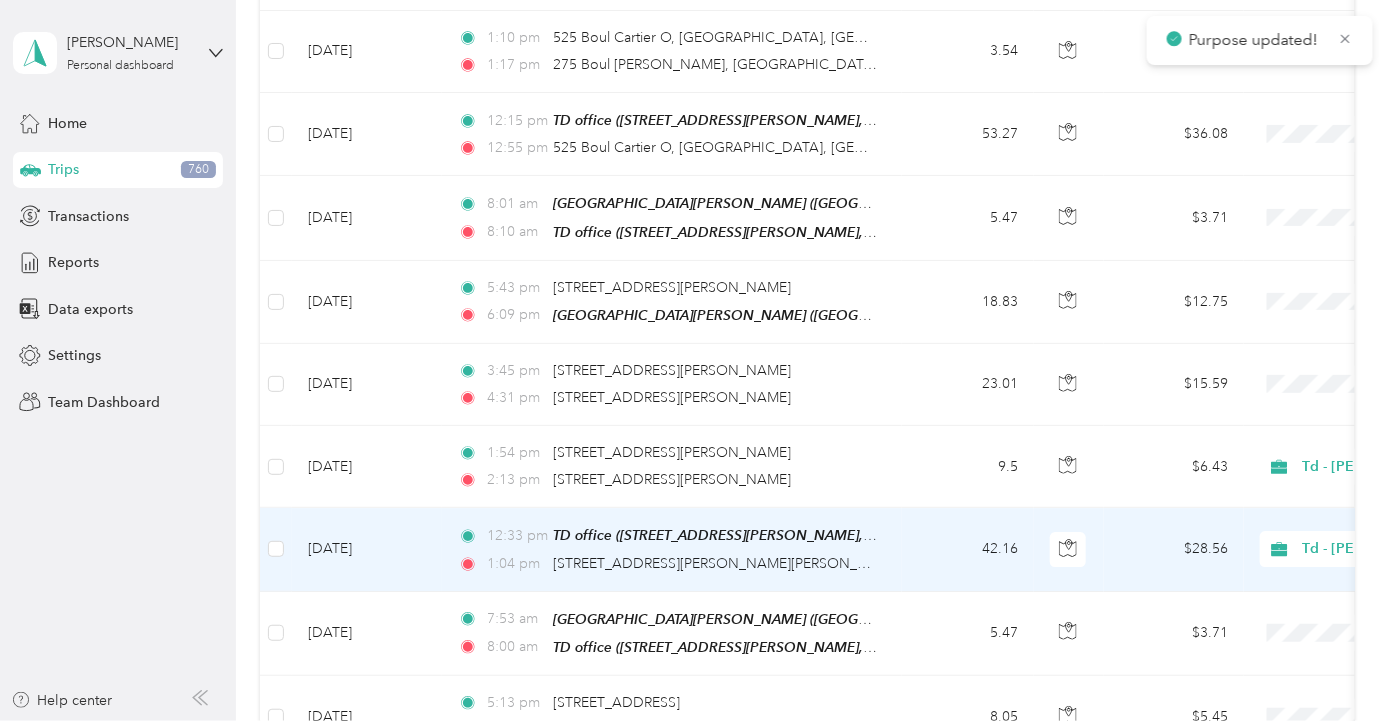 scroll, scrollTop: 11770, scrollLeft: 0, axis: vertical 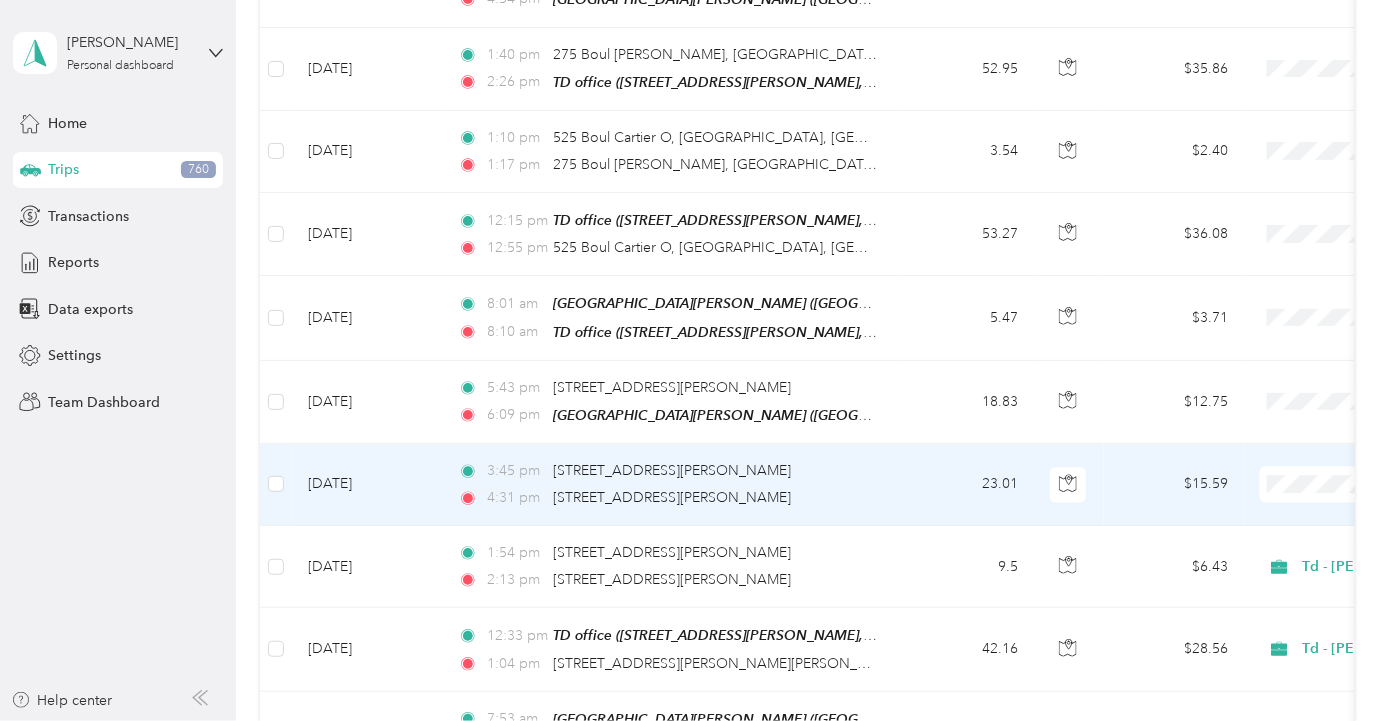 click on "Td - [PERSON_NAME]" at bounding box center [1283, 443] 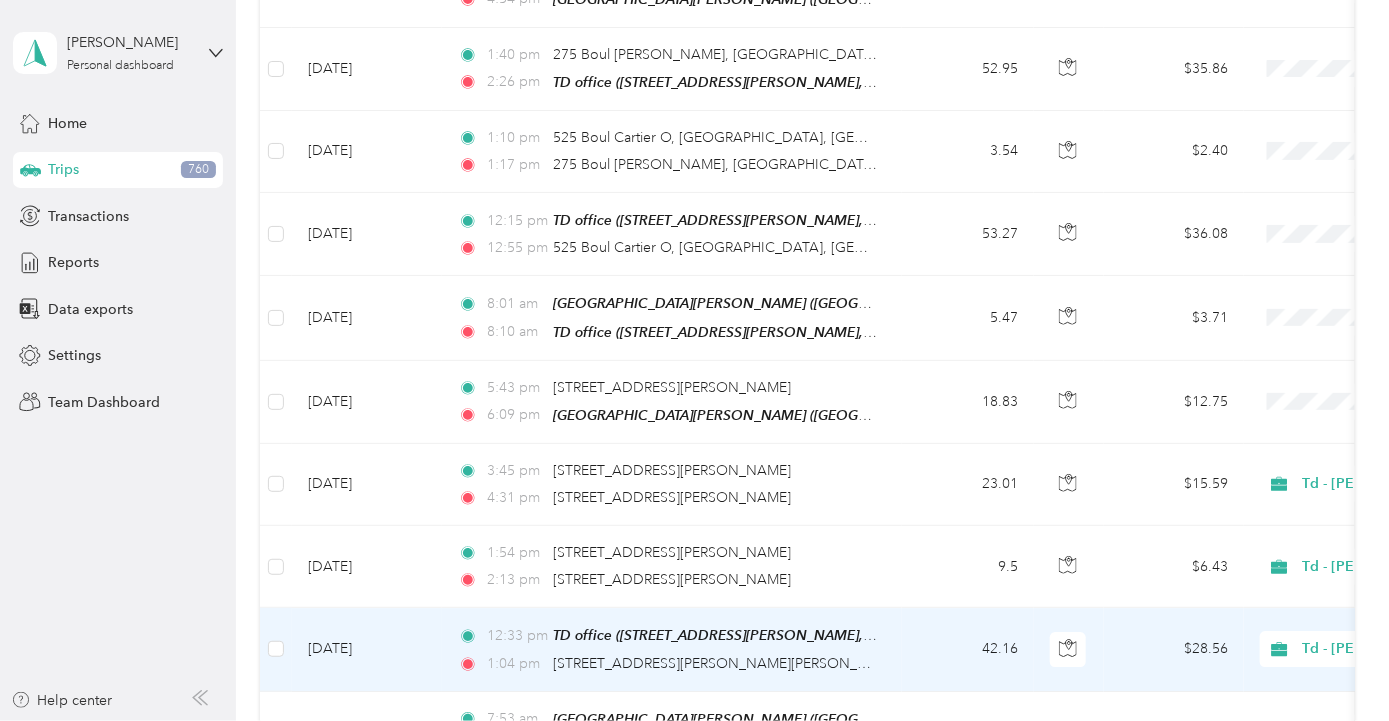 scroll, scrollTop: 11670, scrollLeft: 0, axis: vertical 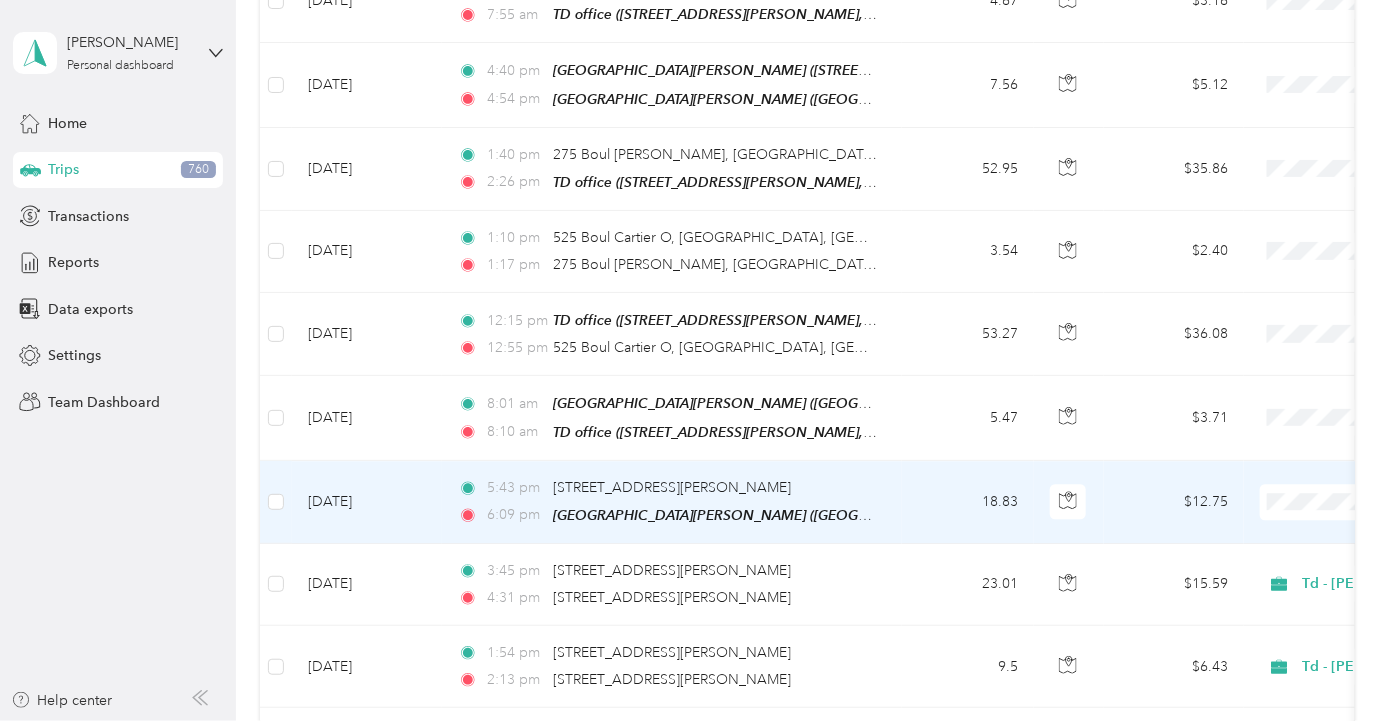 click on "Td - [PERSON_NAME]" at bounding box center (1283, 462) 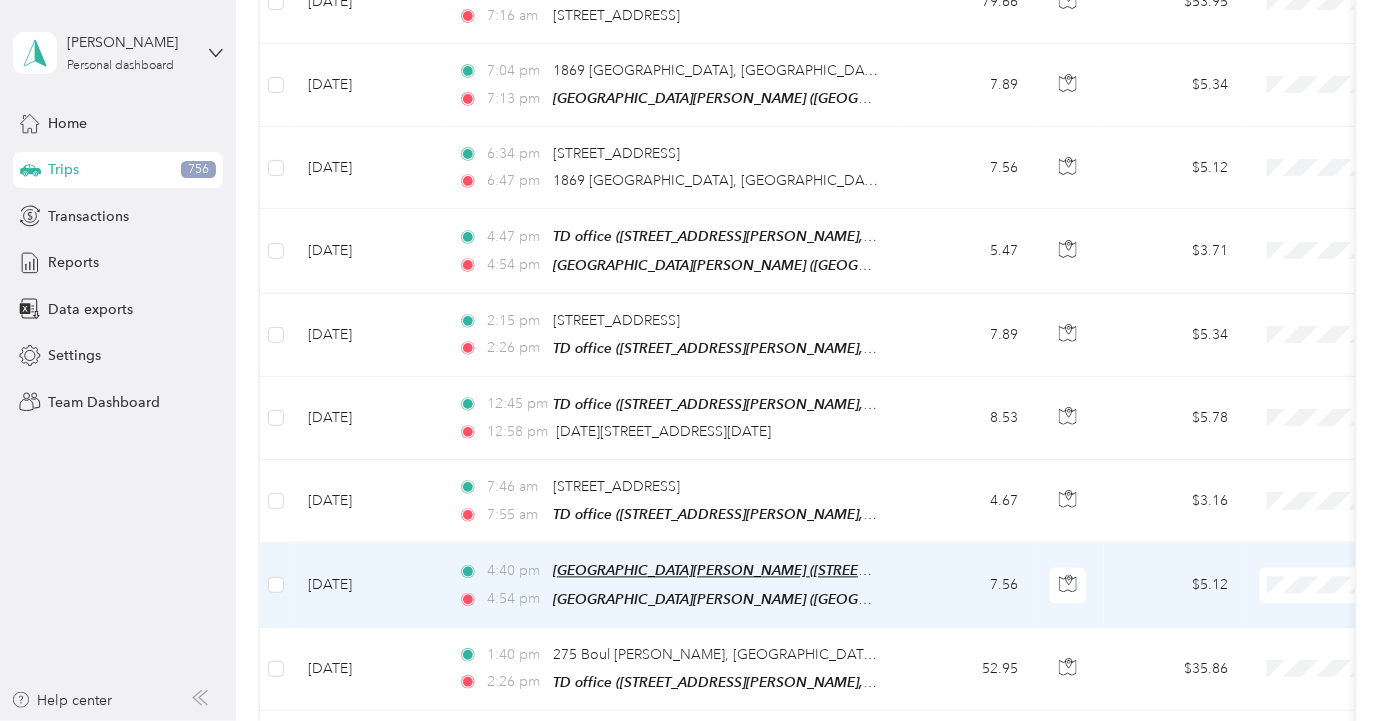 scroll, scrollTop: 11070, scrollLeft: 0, axis: vertical 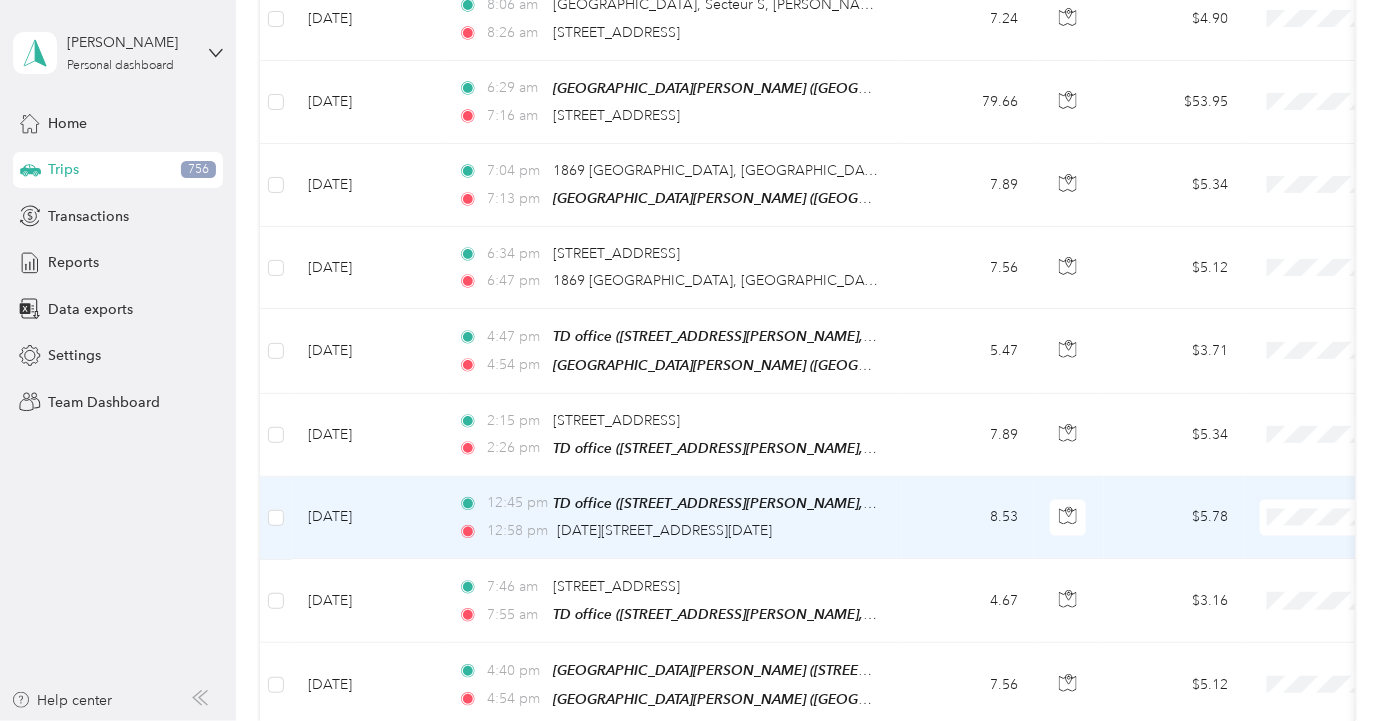 click at bounding box center (1384, 518) 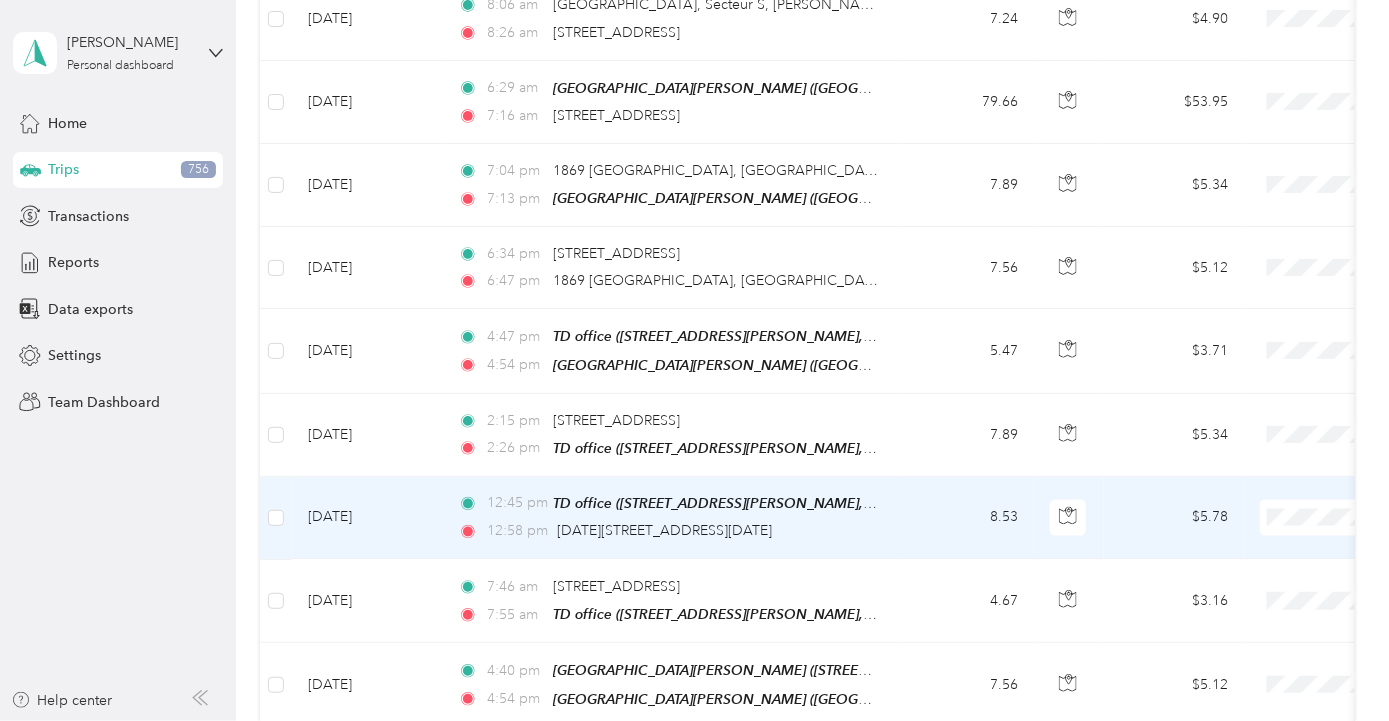 click on "Td - [PERSON_NAME]" at bounding box center (1283, 489) 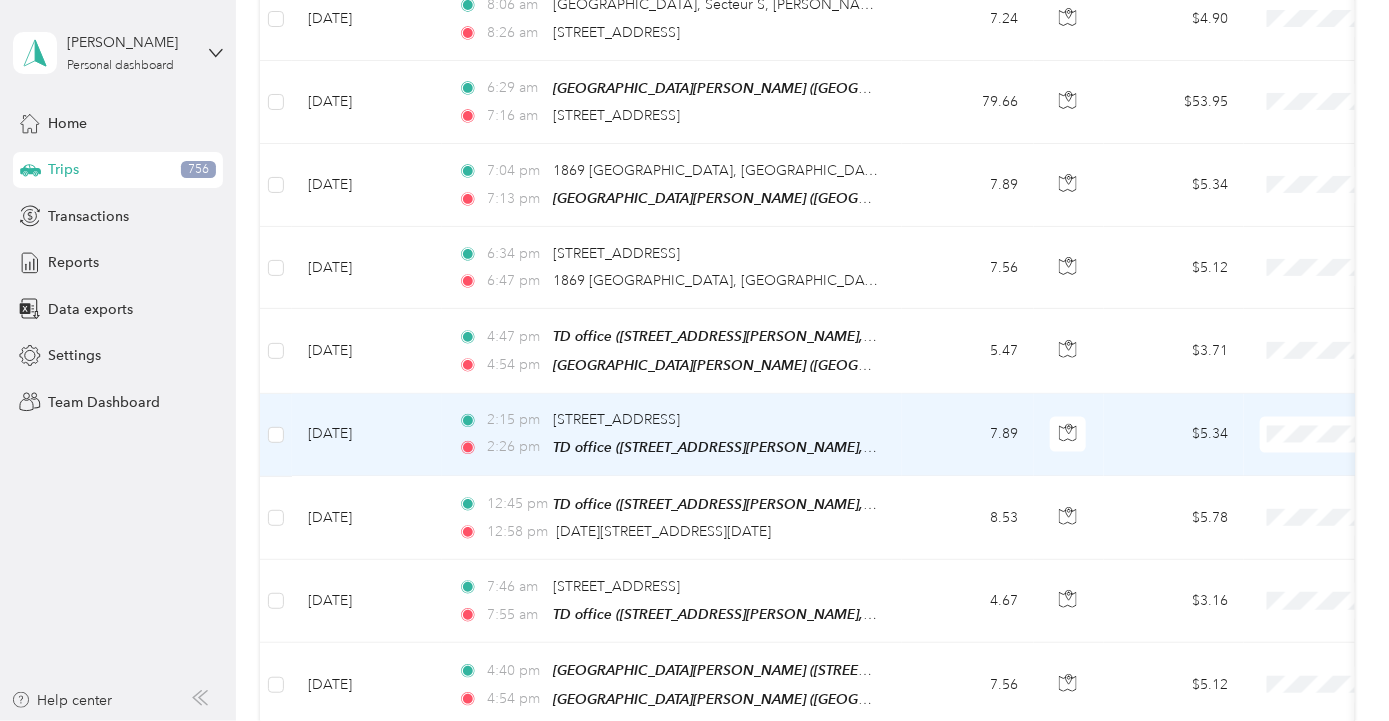 click on "Td - [PERSON_NAME]" at bounding box center (1283, 407) 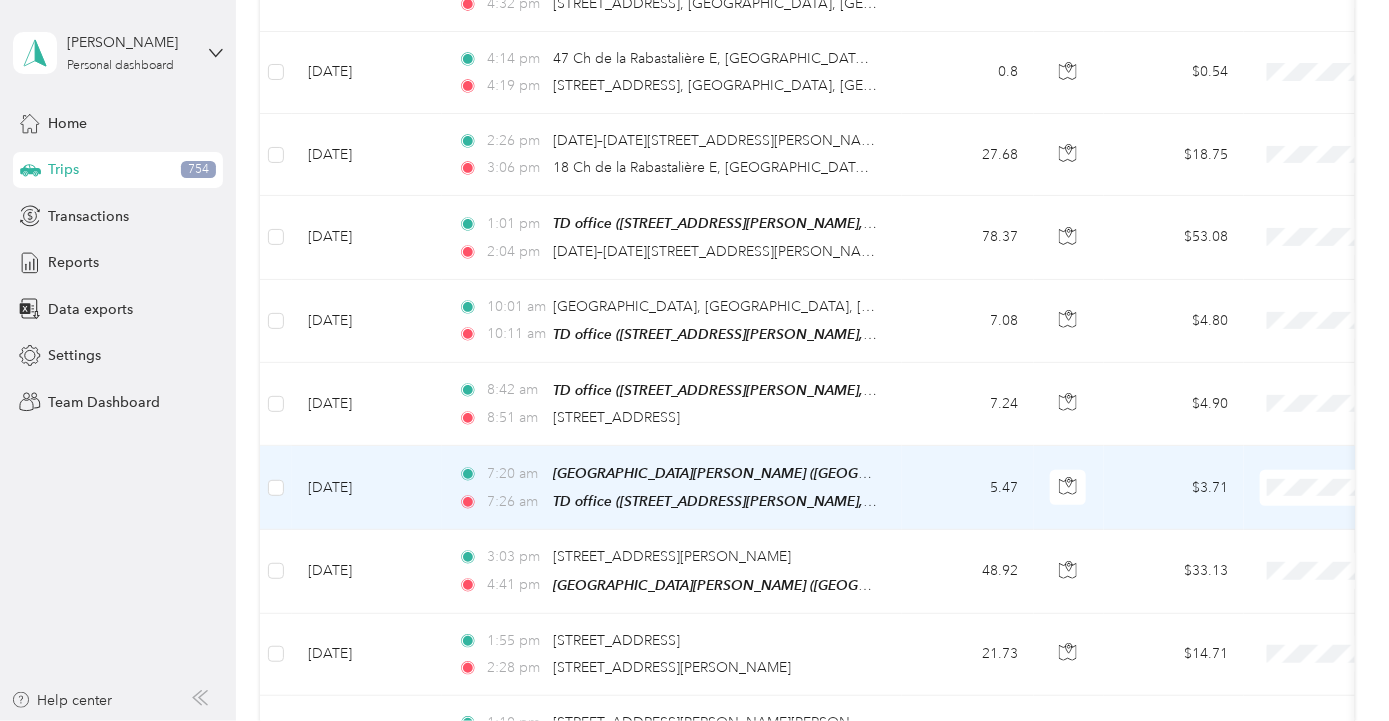 scroll, scrollTop: 10170, scrollLeft: 0, axis: vertical 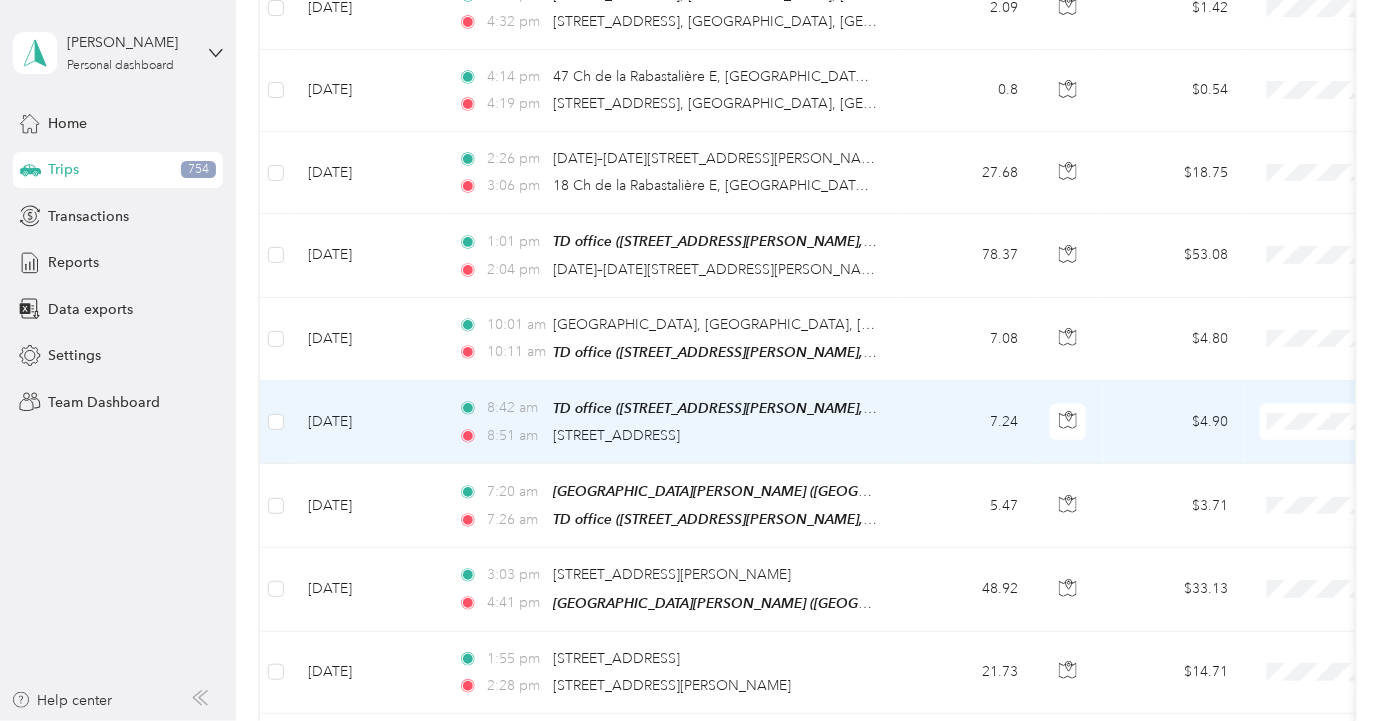 click on "Td - [PERSON_NAME]" at bounding box center (1283, 407) 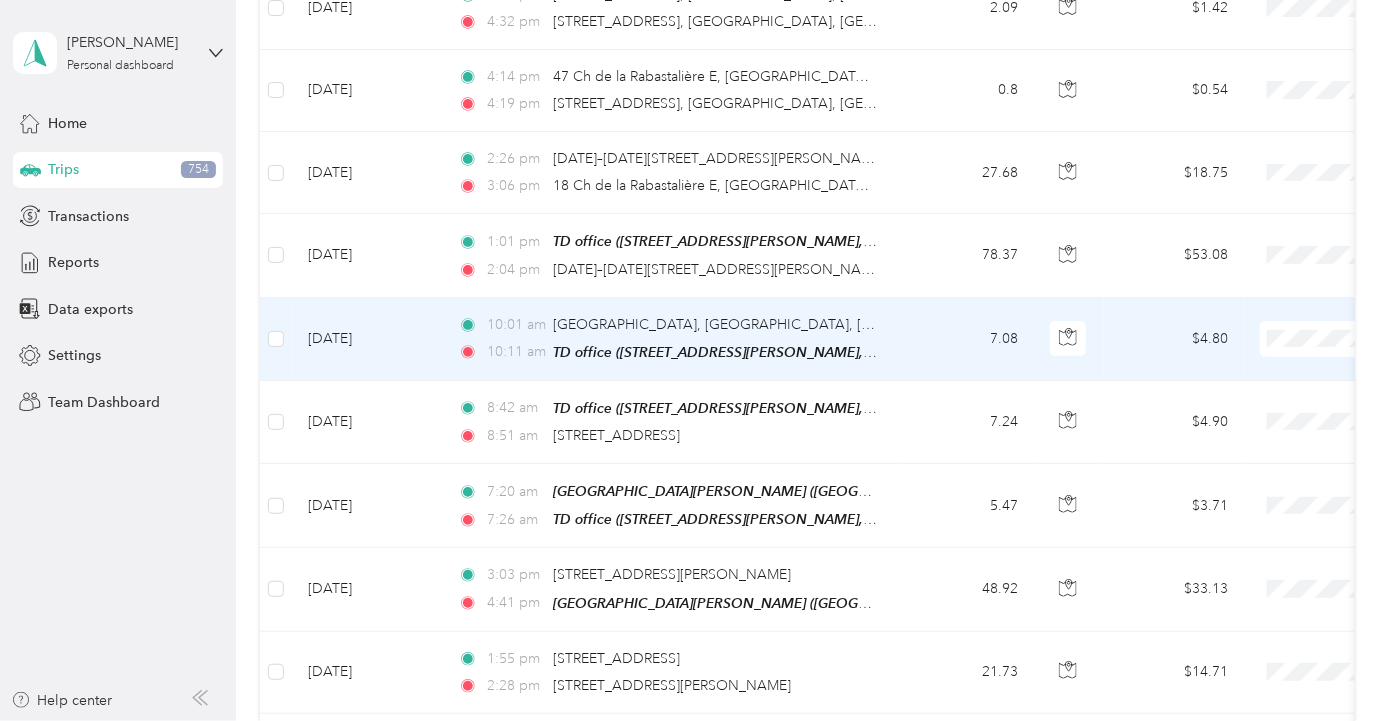 click on "Td - [PERSON_NAME]" at bounding box center [1283, 326] 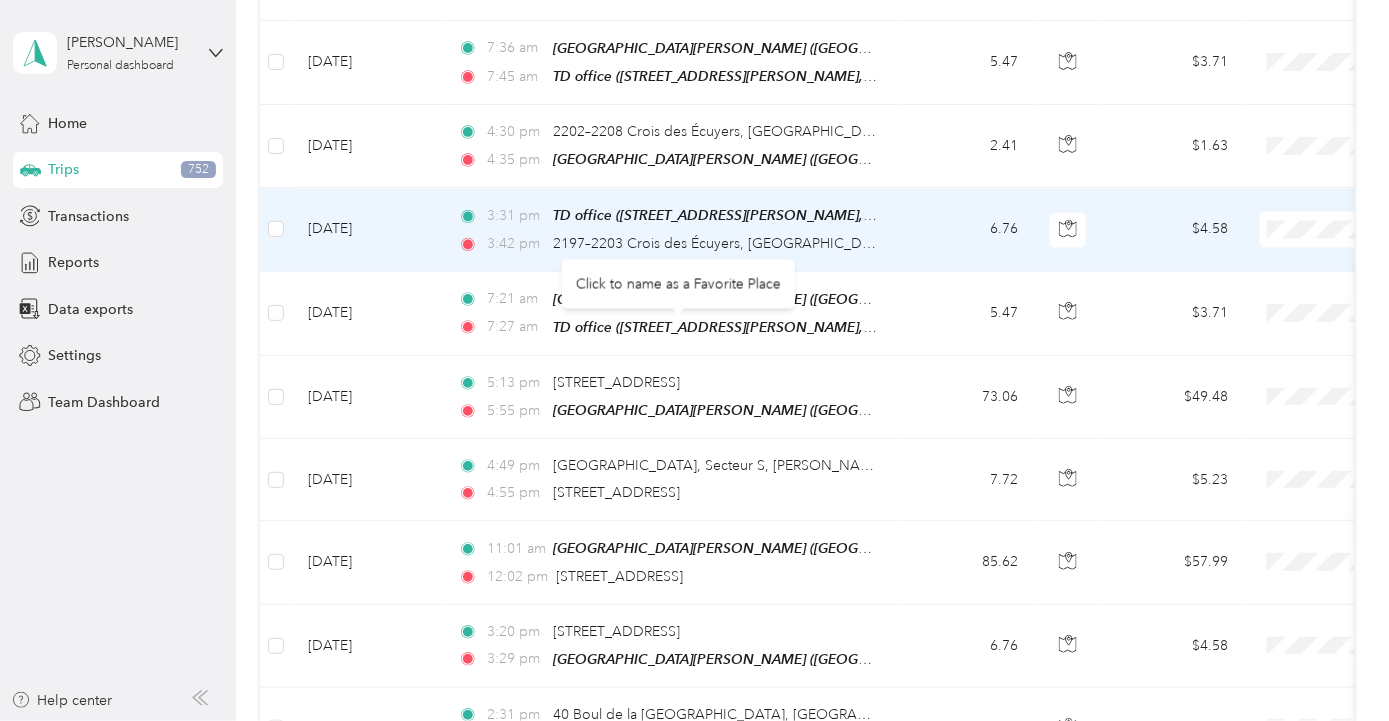 scroll, scrollTop: 8770, scrollLeft: 0, axis: vertical 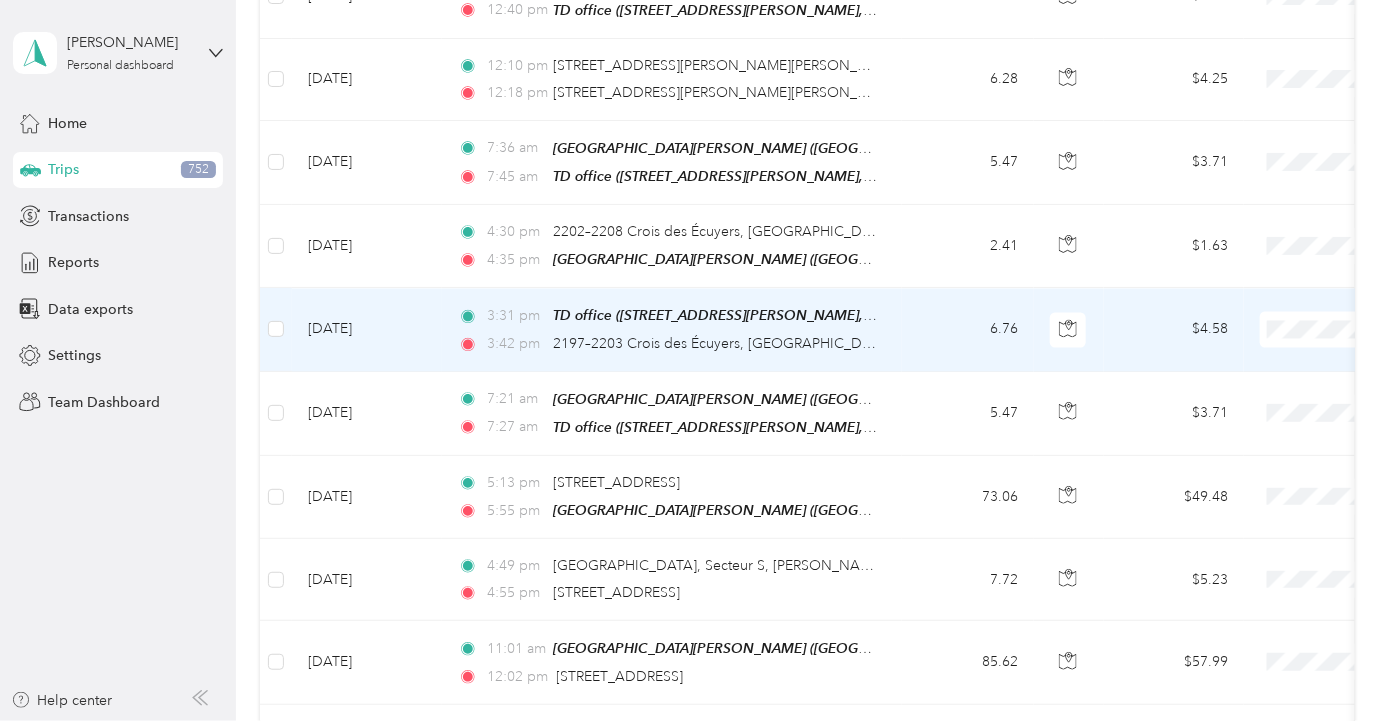 click on "Td - [PERSON_NAME]" at bounding box center (1283, 329) 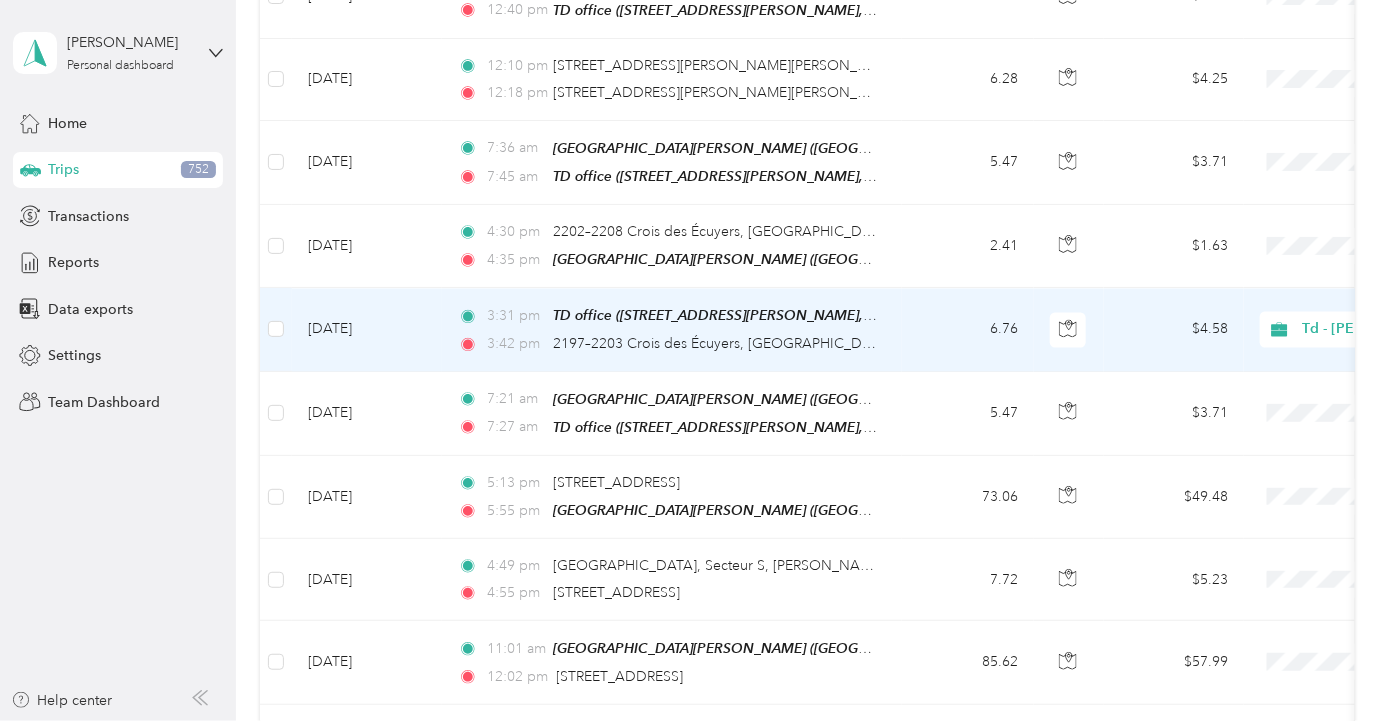 scroll, scrollTop: 8670, scrollLeft: 0, axis: vertical 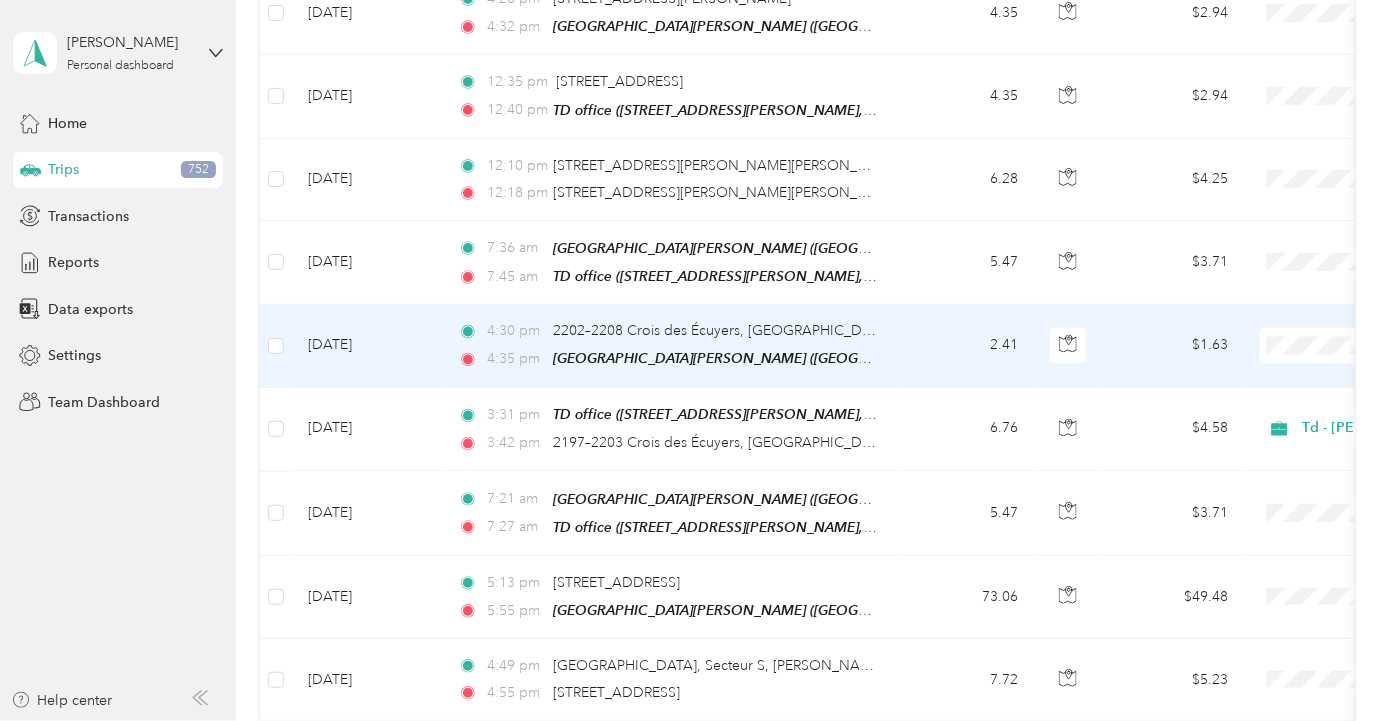 click on "Td - [PERSON_NAME]" at bounding box center (1266, 354) 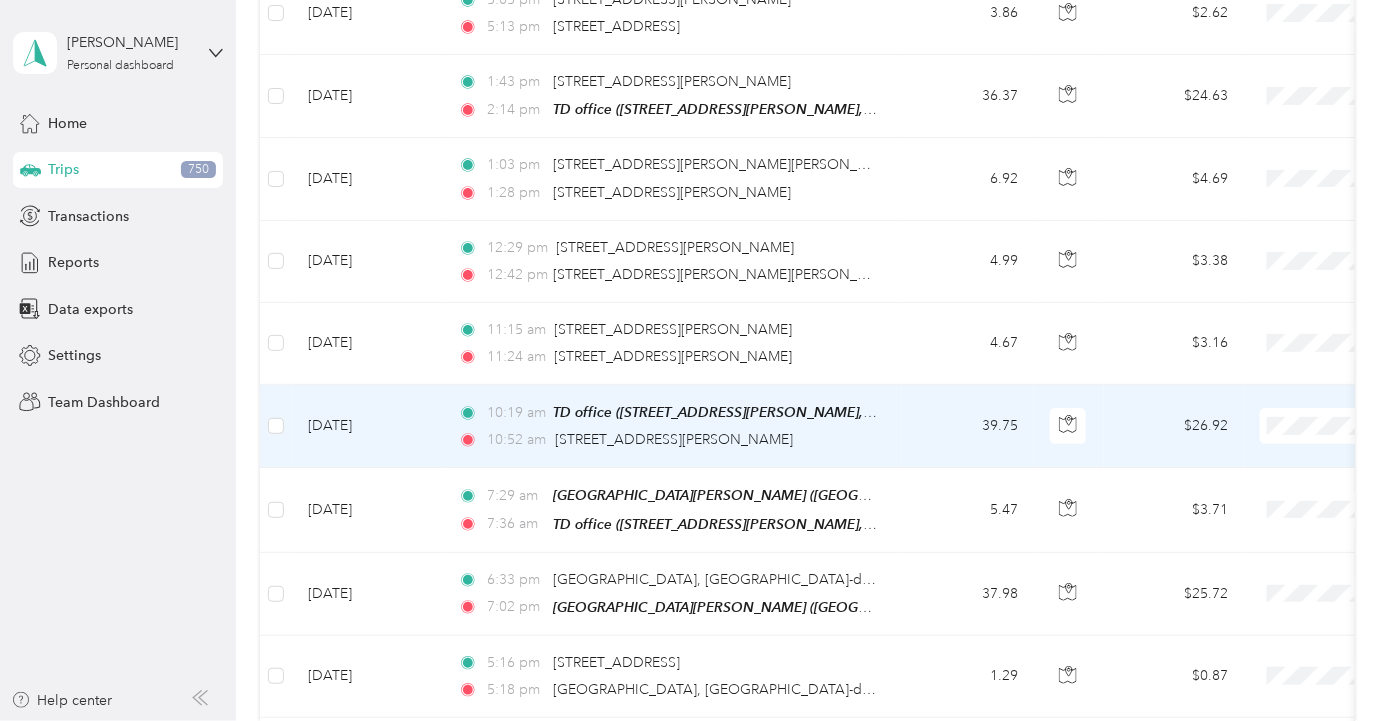 scroll, scrollTop: 7570, scrollLeft: 0, axis: vertical 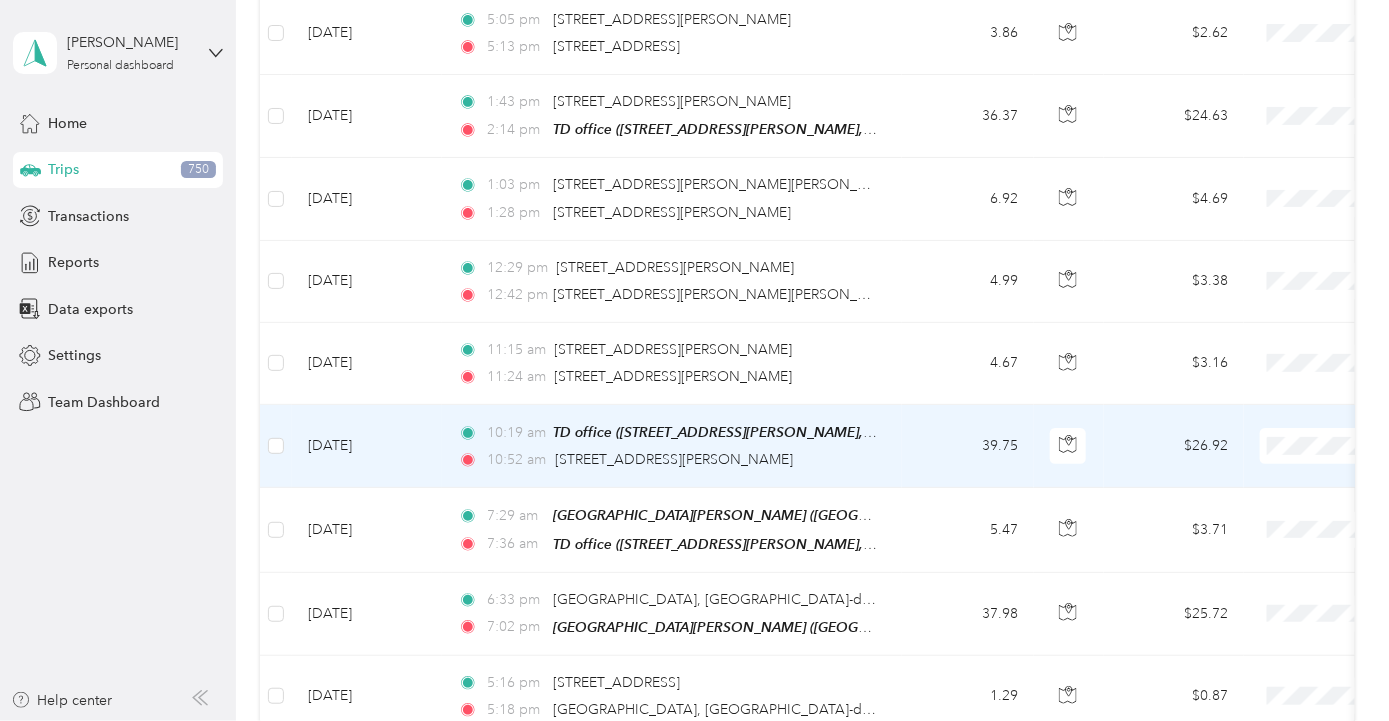 click on "Td - [PERSON_NAME]" at bounding box center (1283, 472) 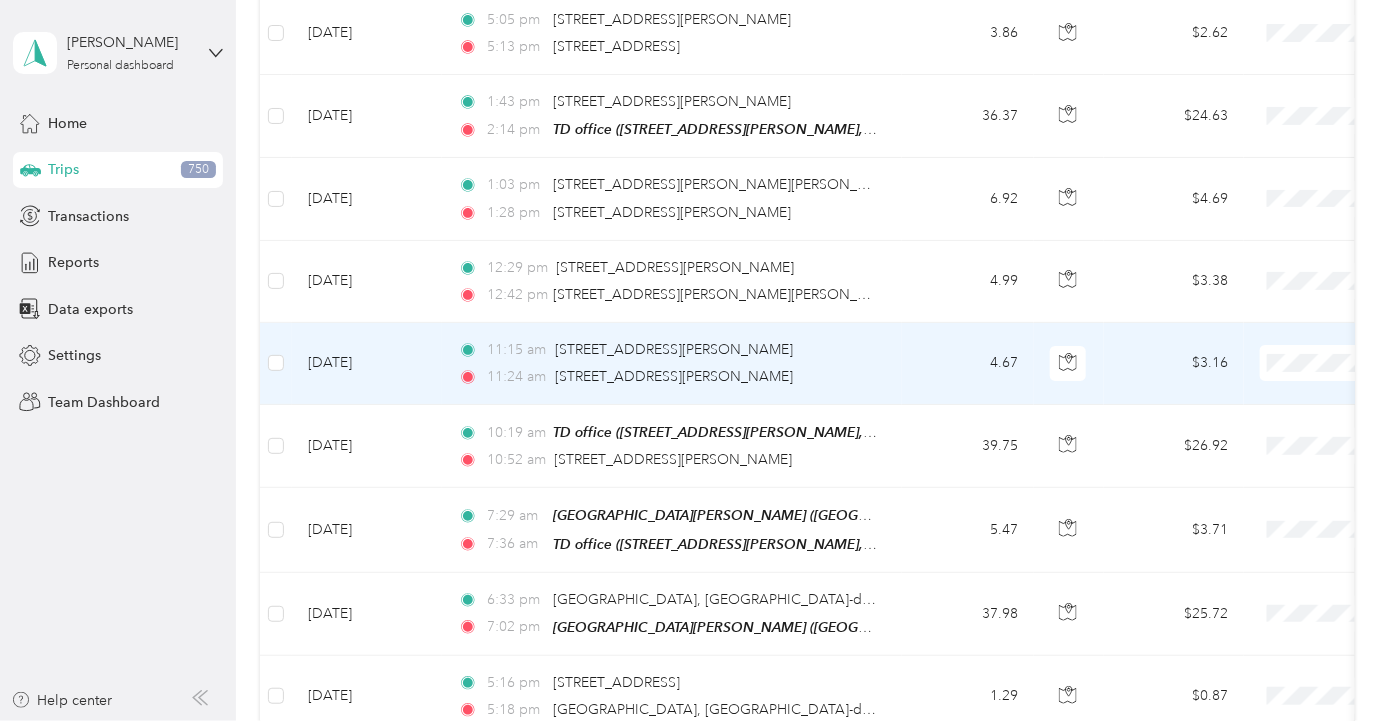 click on "Td - [PERSON_NAME]" at bounding box center [1283, 390] 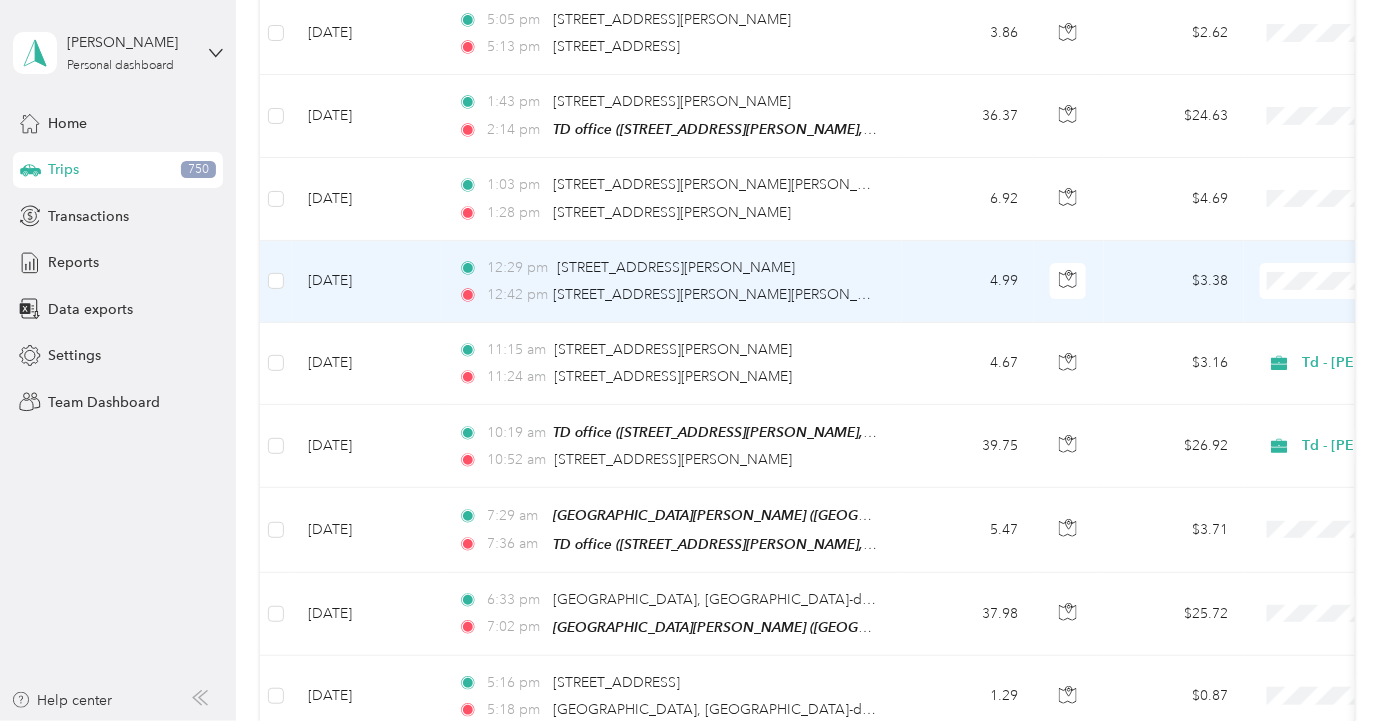 click on "Td - [PERSON_NAME]" at bounding box center (1283, 309) 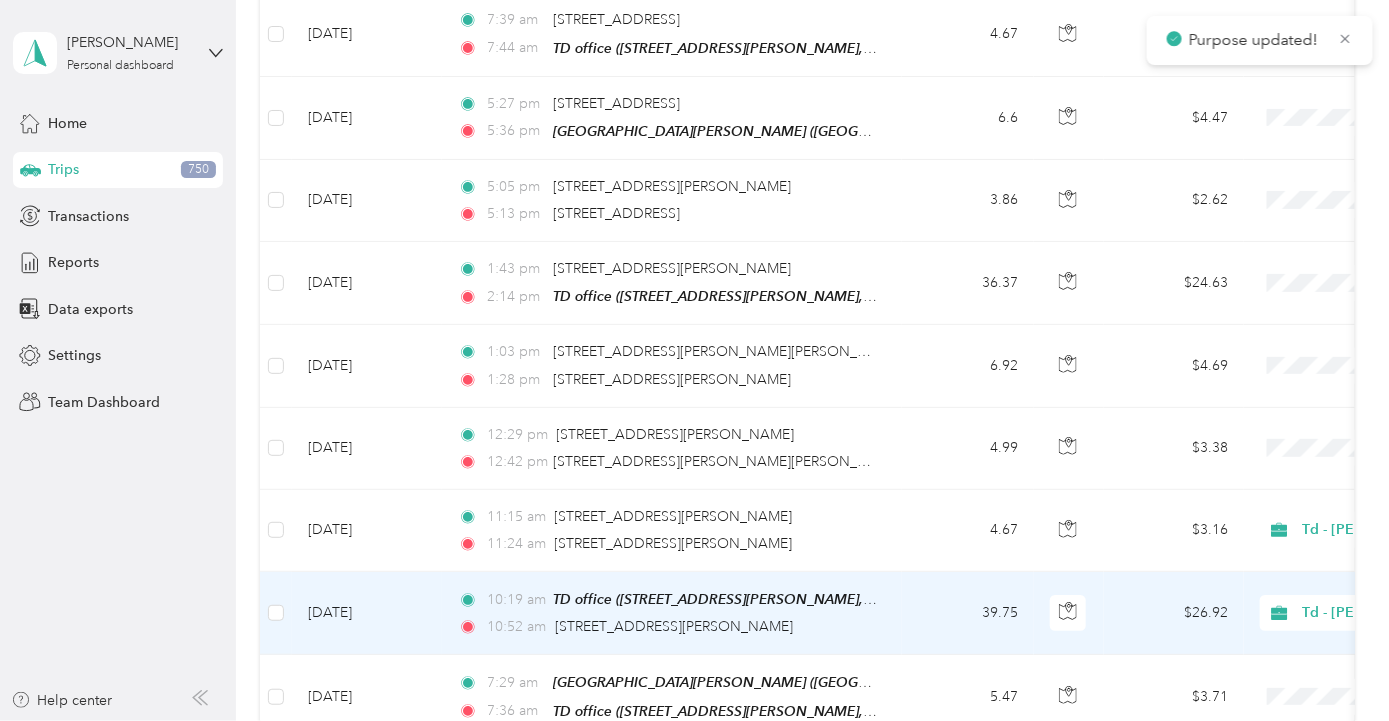 scroll, scrollTop: 7370, scrollLeft: 0, axis: vertical 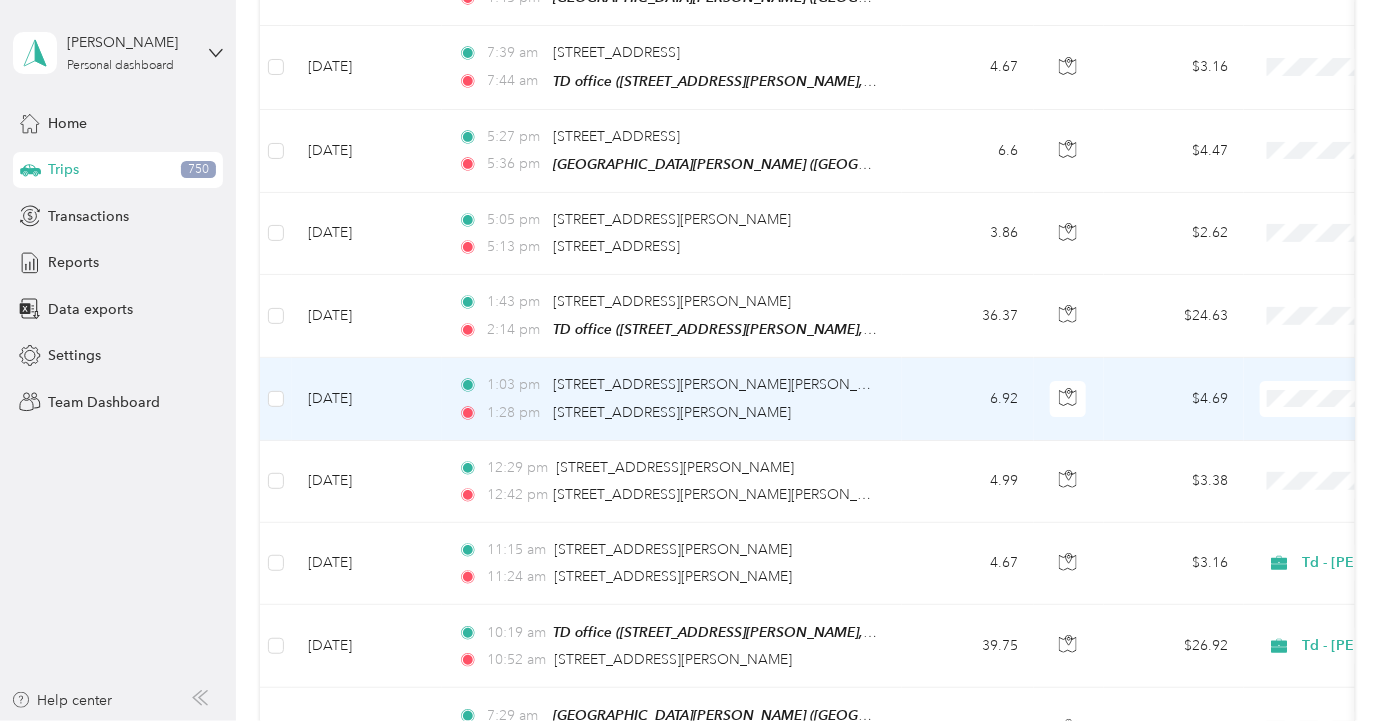 click on "Td - [PERSON_NAME]" at bounding box center (1283, 426) 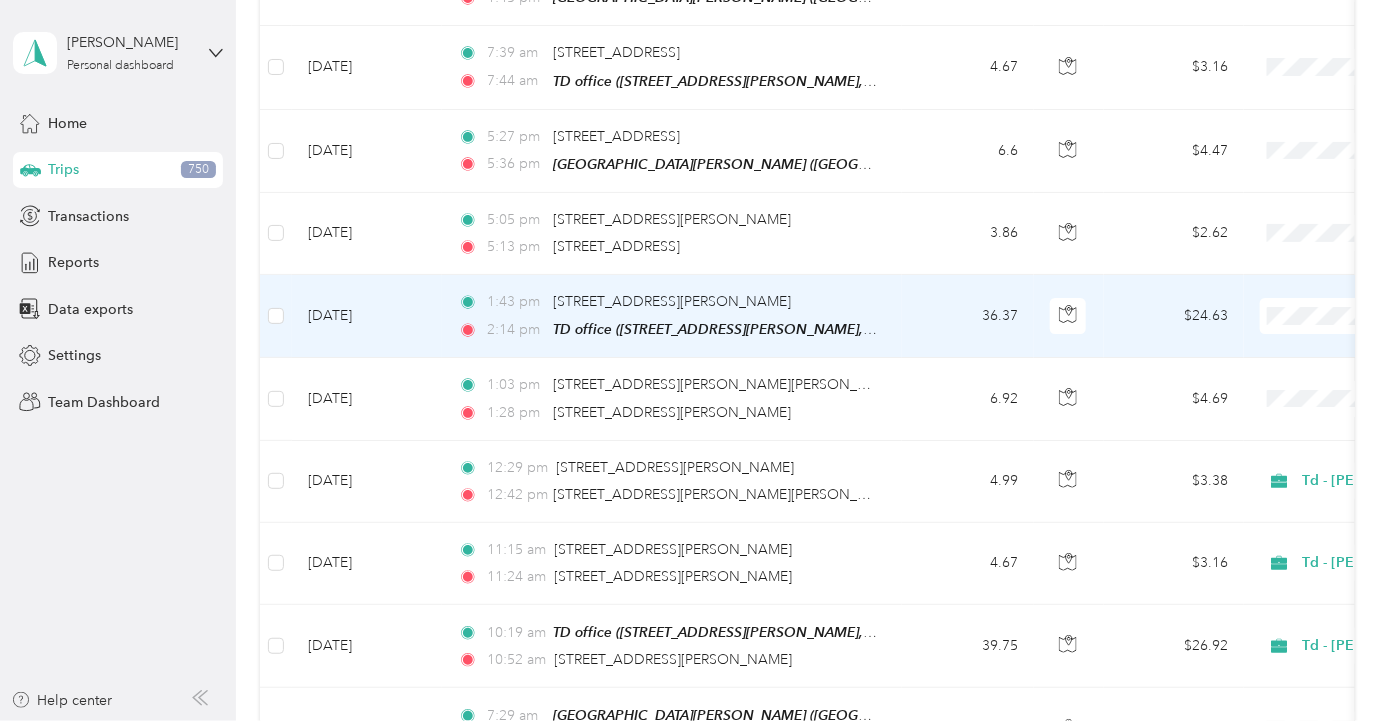click on "Td - [PERSON_NAME]" at bounding box center (1283, 345) 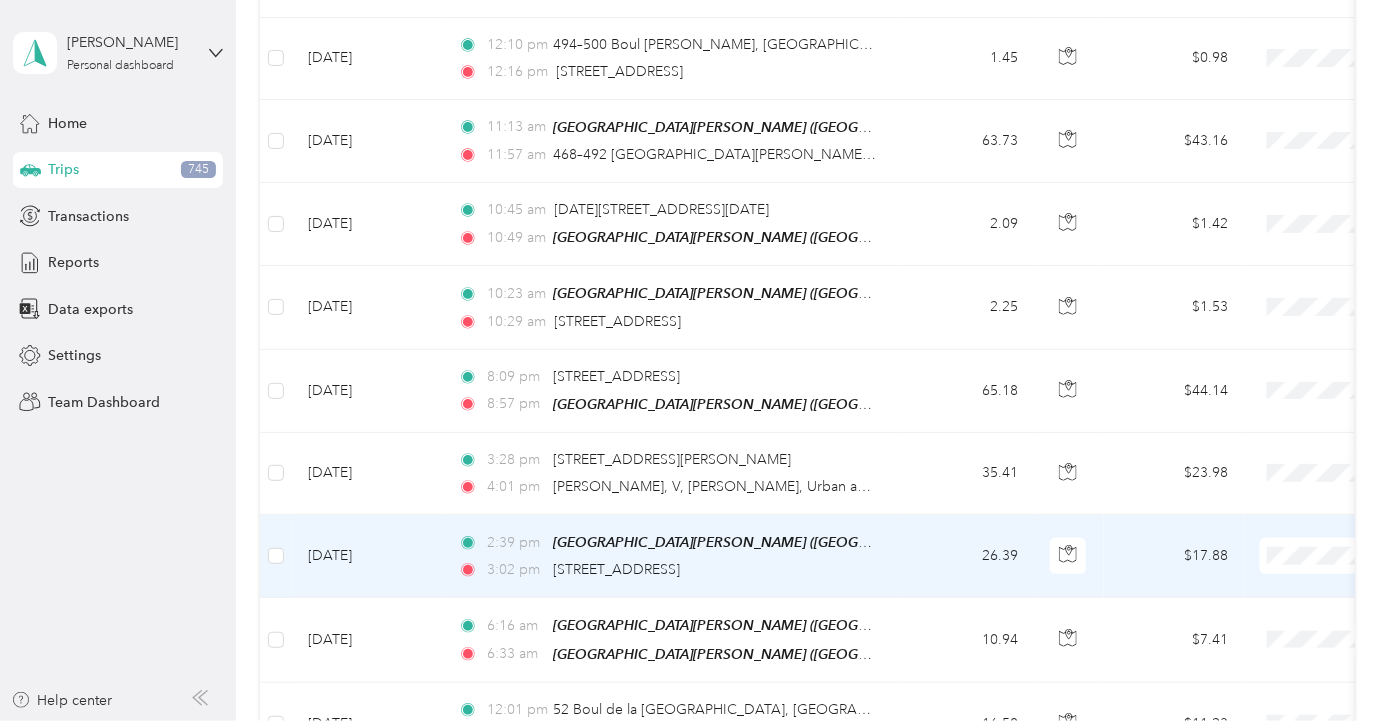 scroll, scrollTop: 5370, scrollLeft: 0, axis: vertical 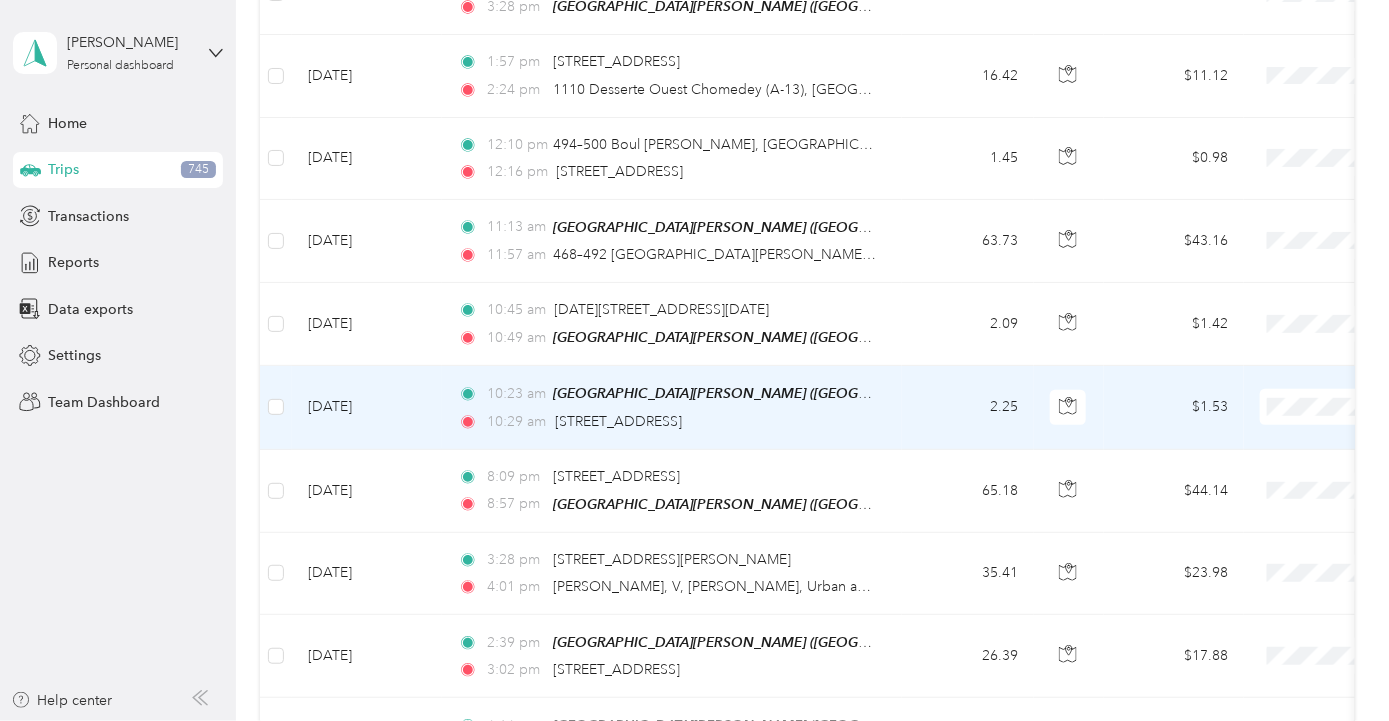 click on "Td - [PERSON_NAME]" at bounding box center [1266, 464] 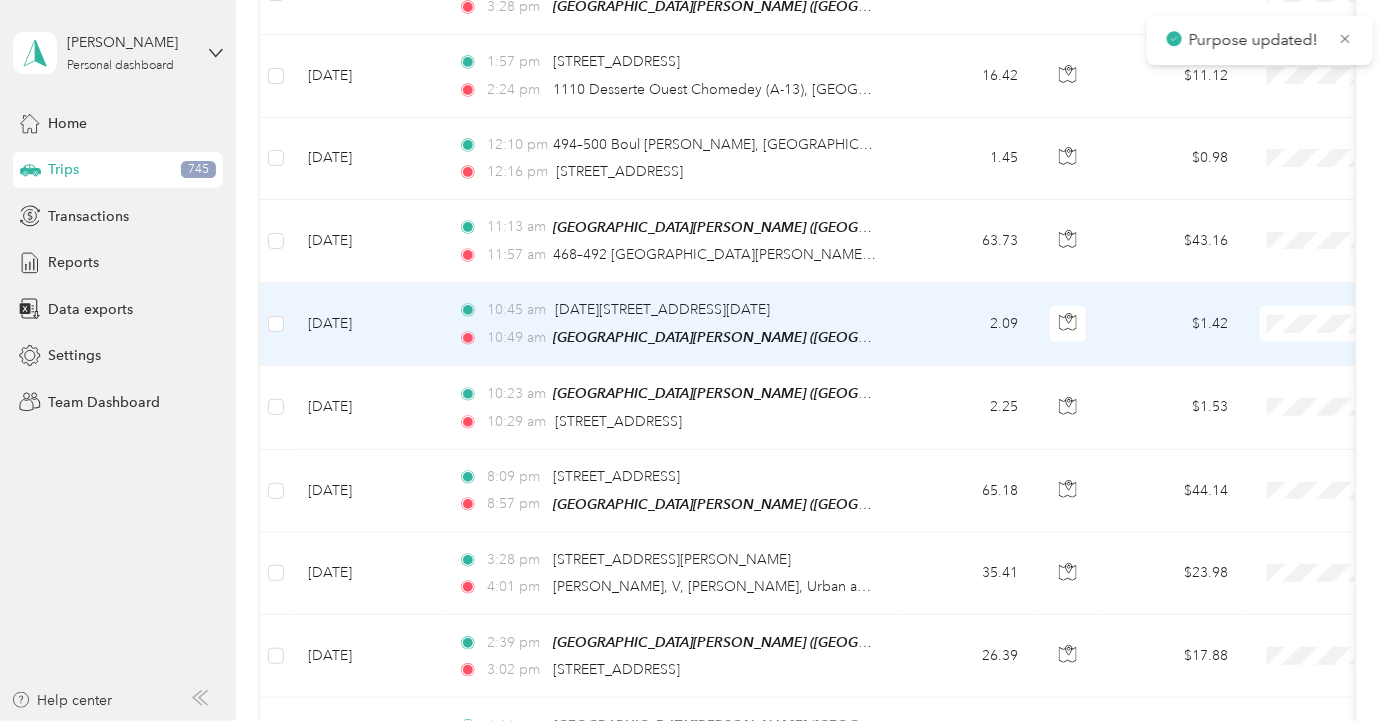 click at bounding box center [1384, 324] 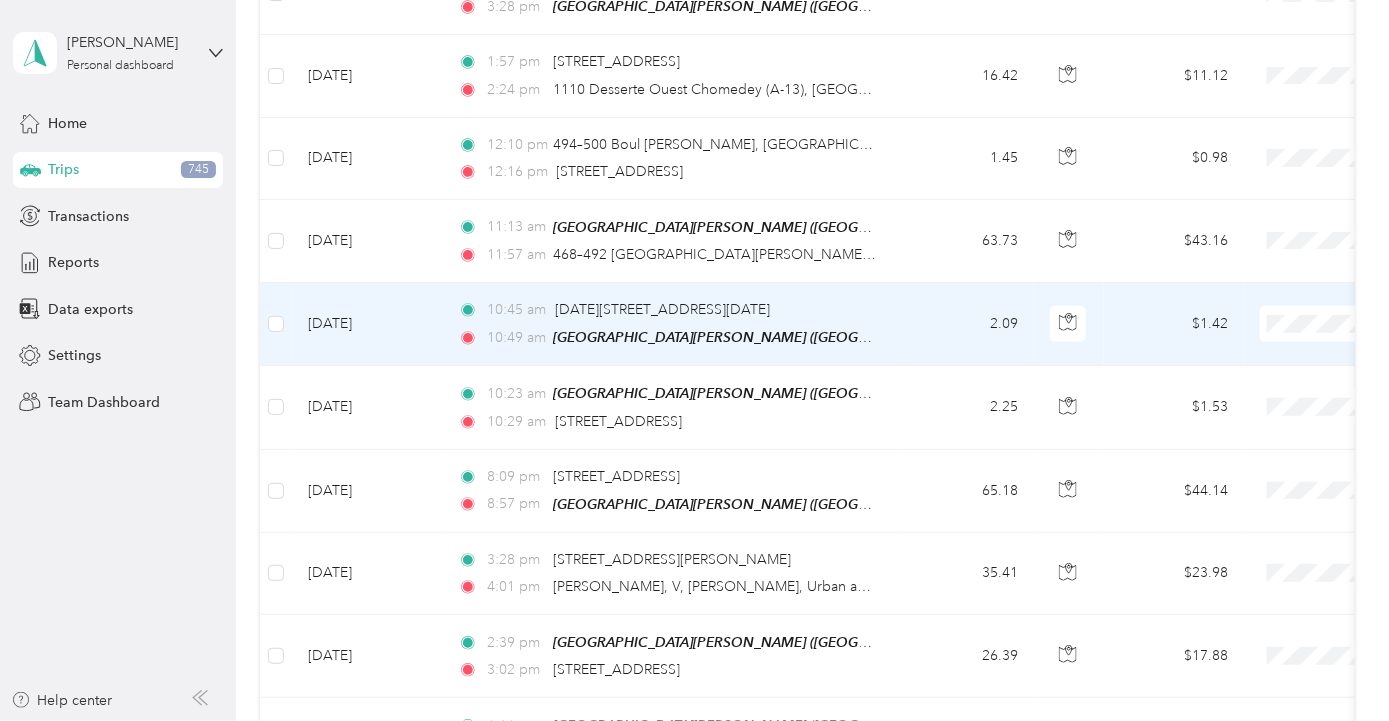 click on "Td - [PERSON_NAME]" at bounding box center (1283, 381) 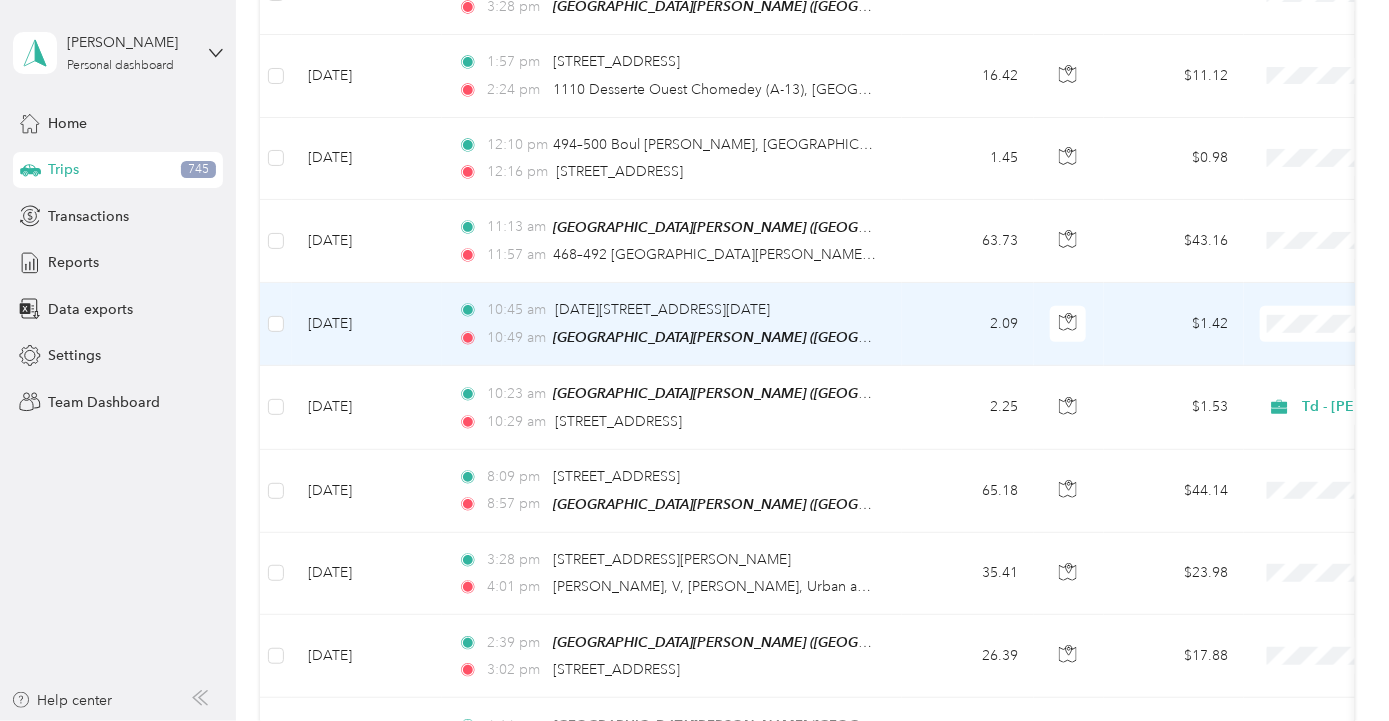 click on "Td - [PERSON_NAME]" at bounding box center [1283, 381] 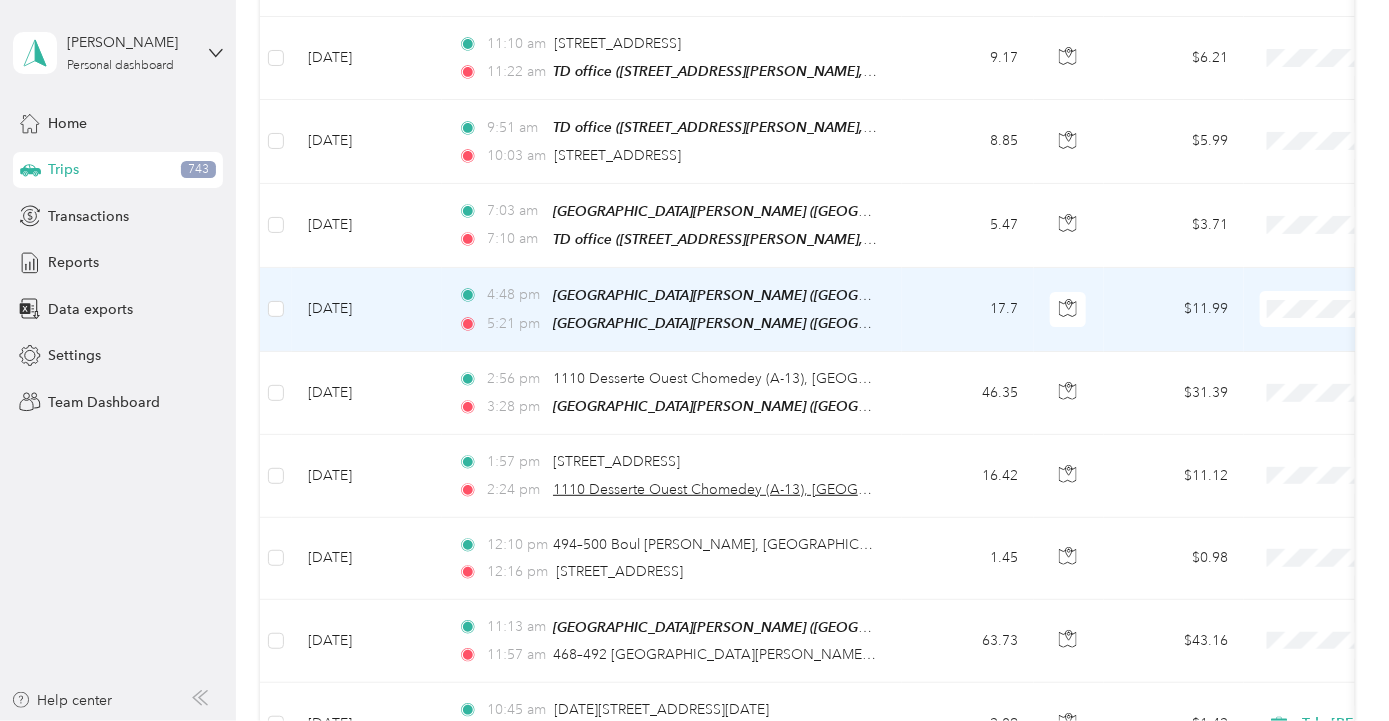scroll, scrollTop: 4870, scrollLeft: 0, axis: vertical 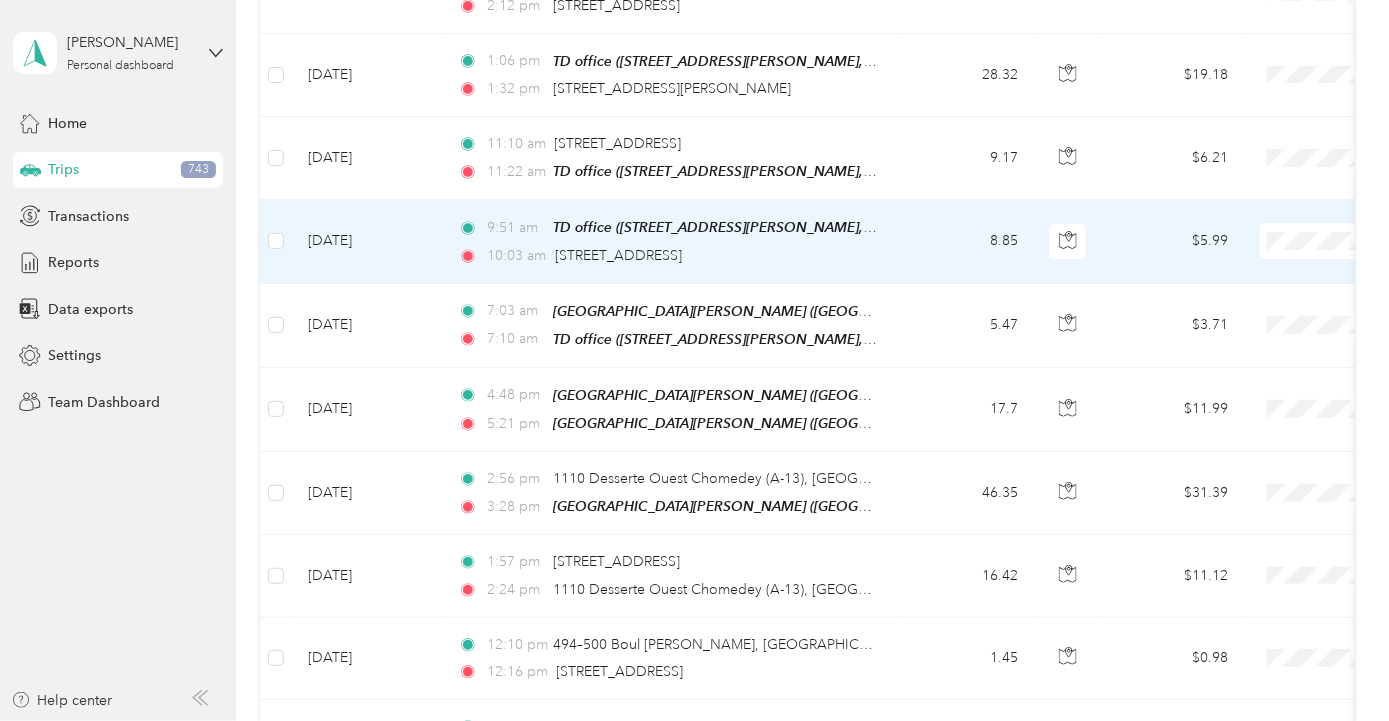 click on "Td - [PERSON_NAME]" at bounding box center [1283, 308] 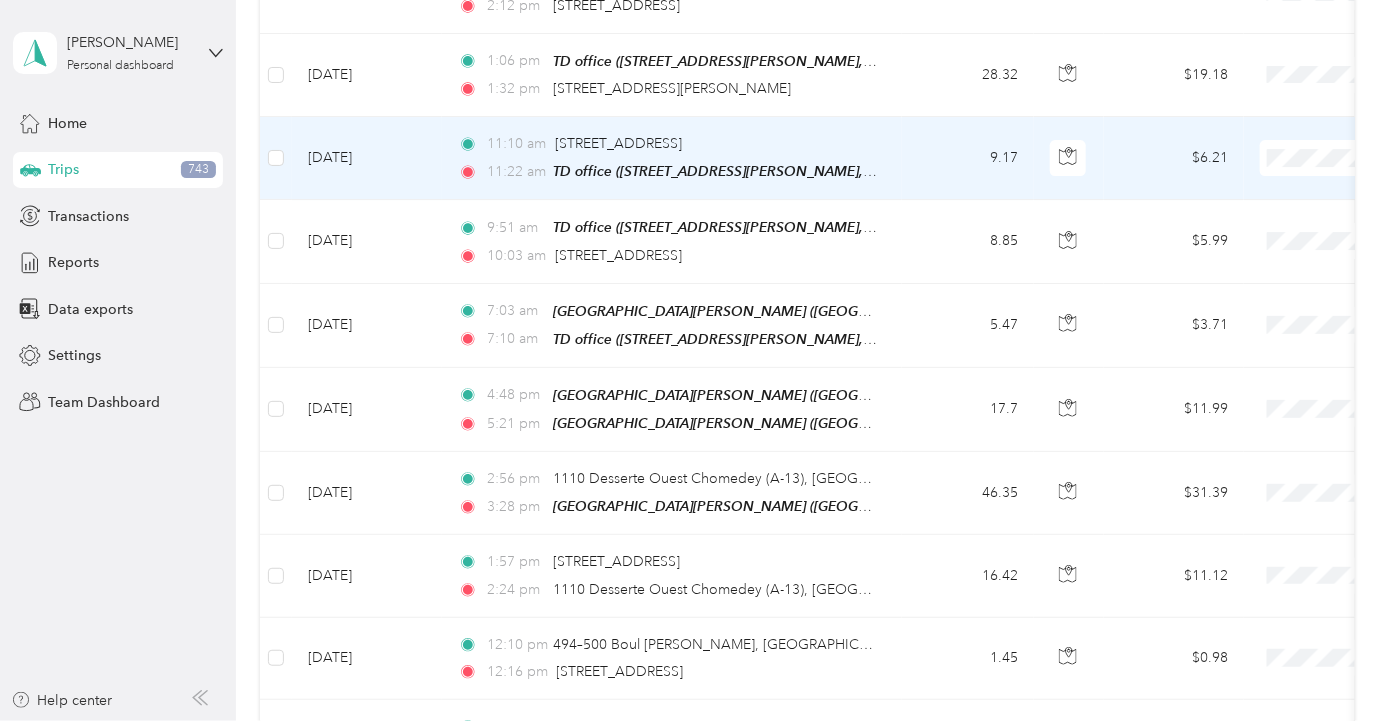 click on "Td - [PERSON_NAME]" at bounding box center [1283, 226] 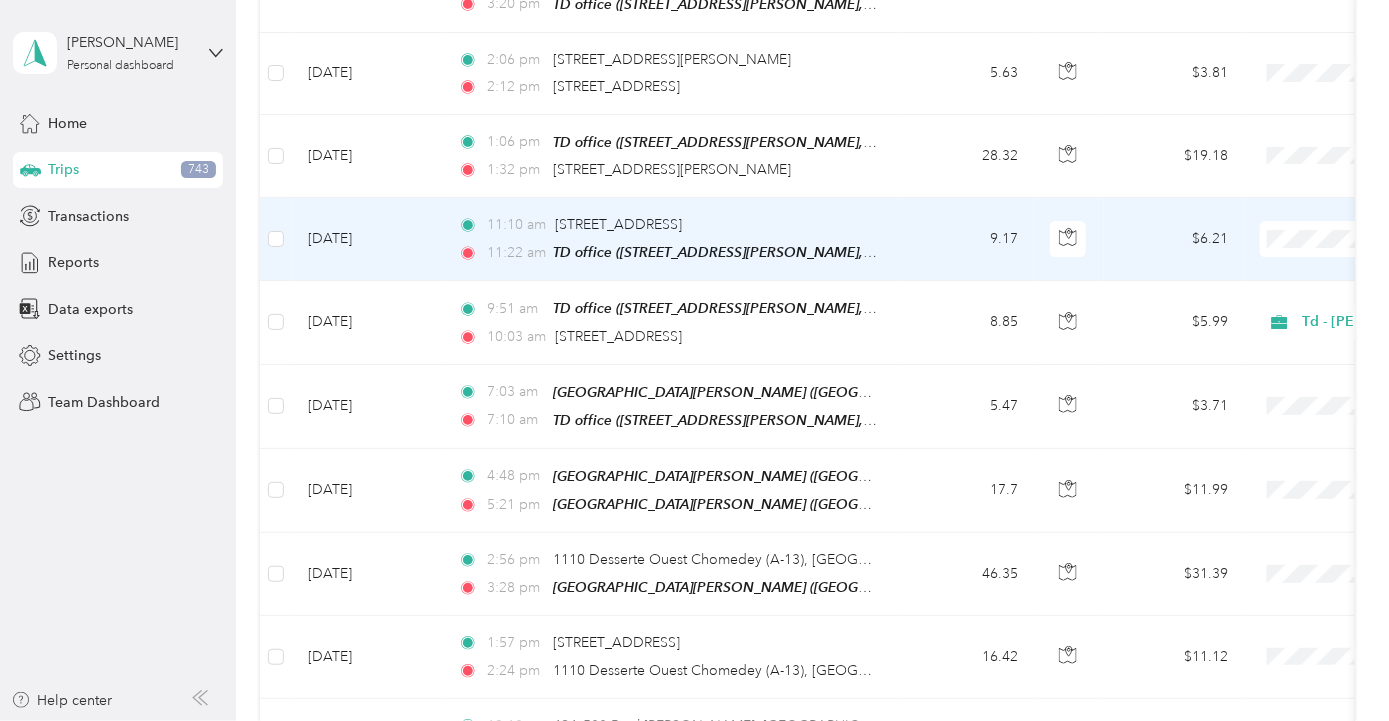 scroll, scrollTop: 4770, scrollLeft: 0, axis: vertical 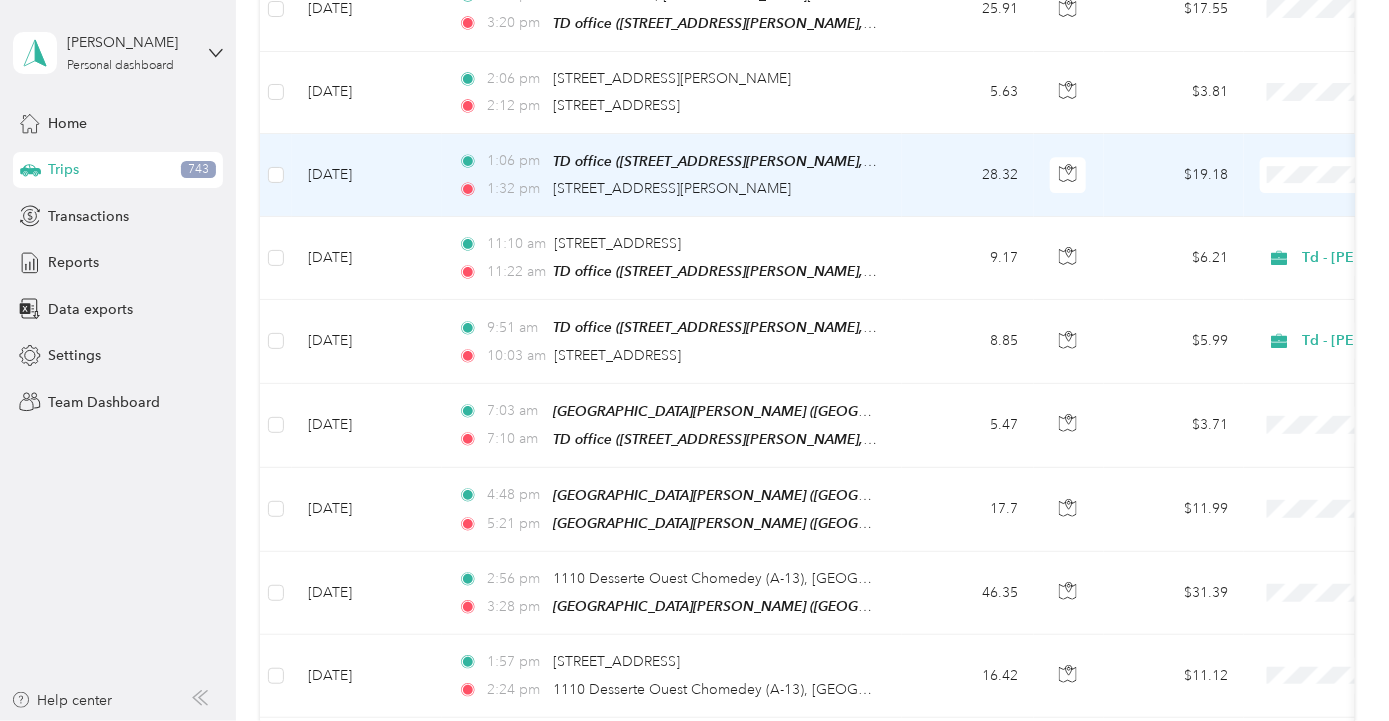 click on "Td - [PERSON_NAME]" at bounding box center (1283, 244) 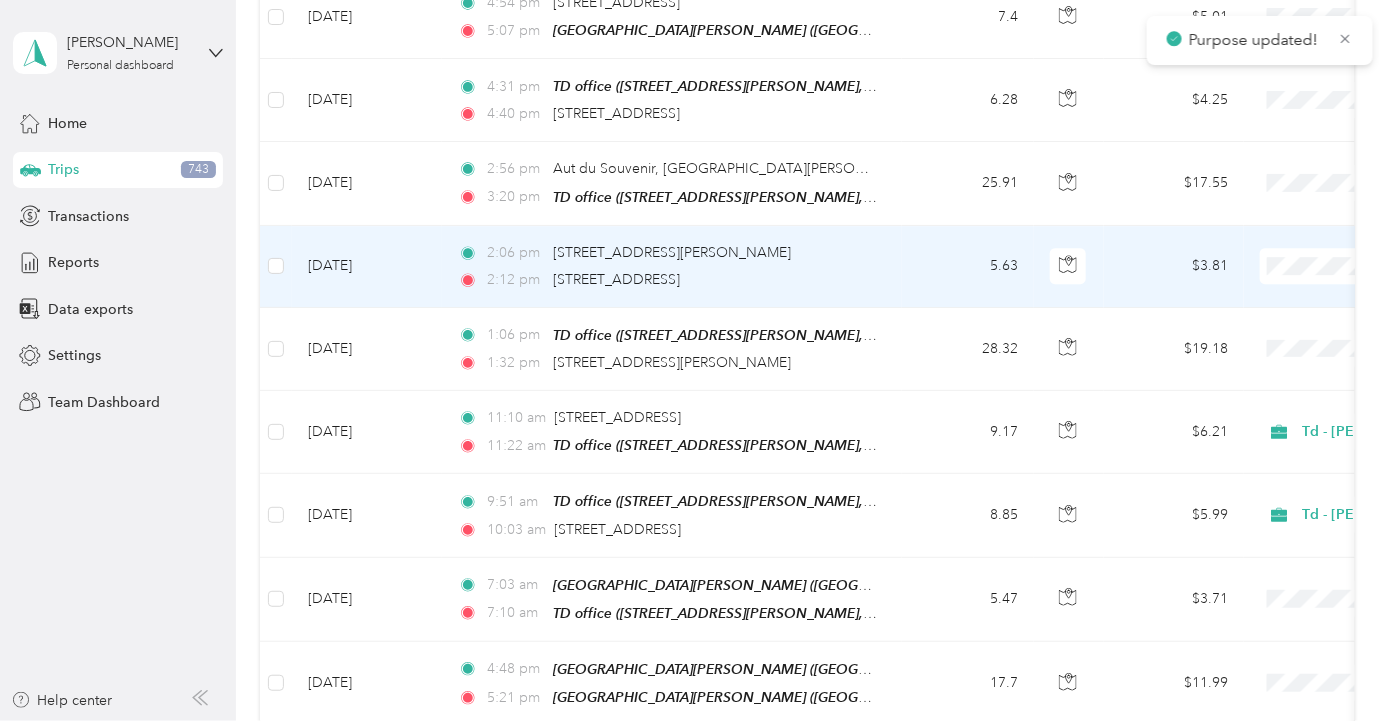 scroll, scrollTop: 4570, scrollLeft: 0, axis: vertical 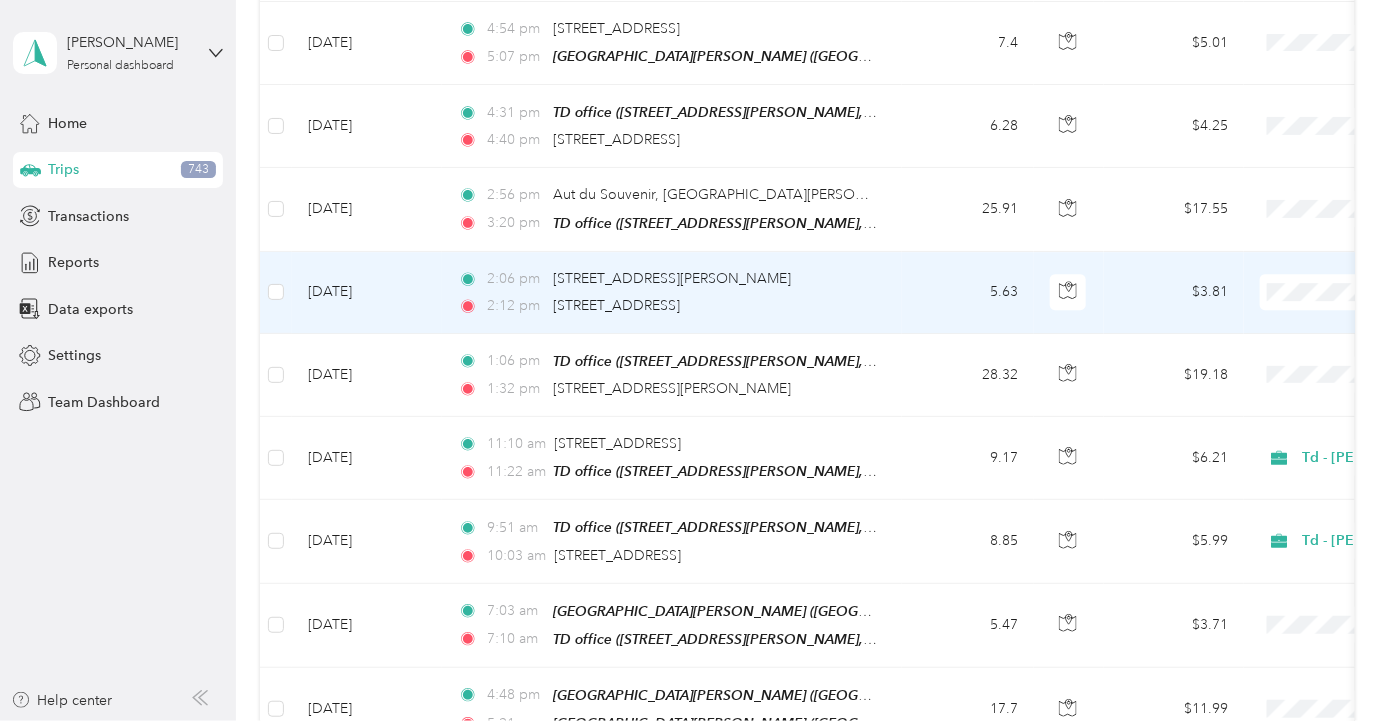 click on "Td - [PERSON_NAME]" at bounding box center [1283, 363] 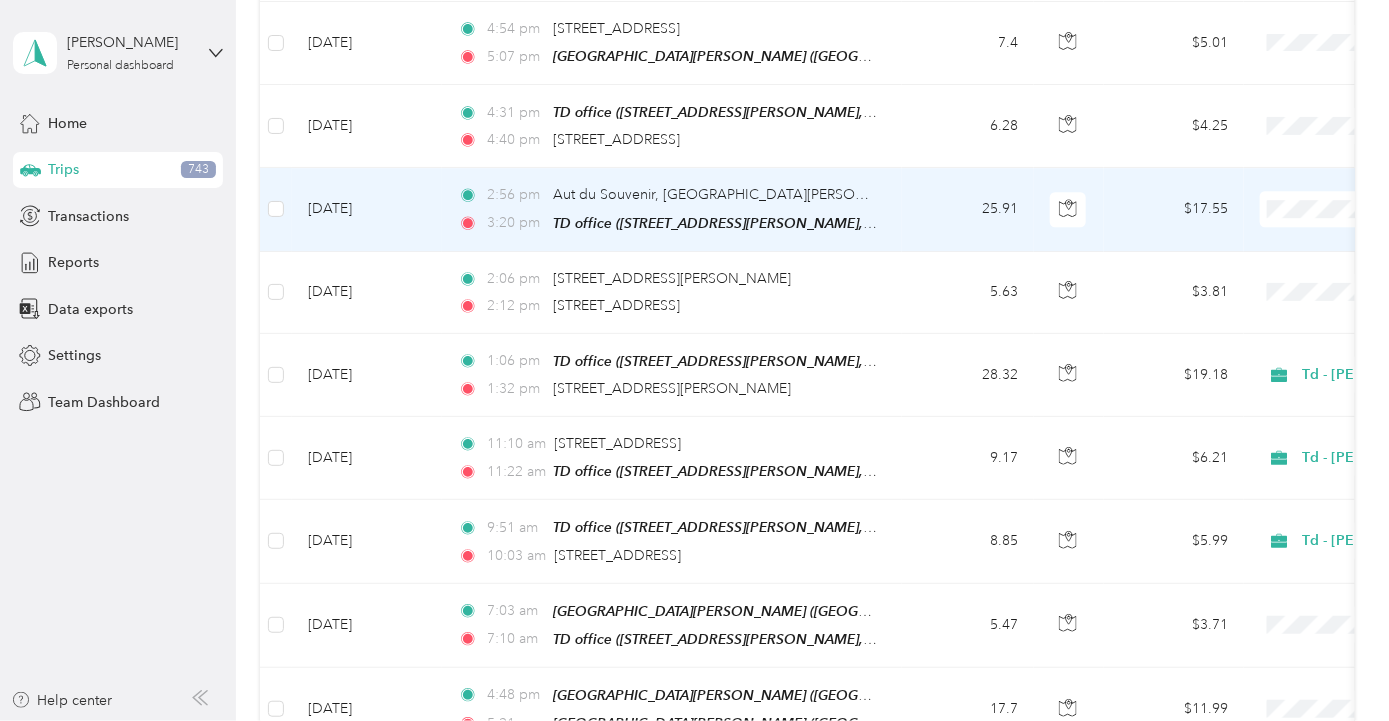 click on "Td - [PERSON_NAME]" at bounding box center (1283, 280) 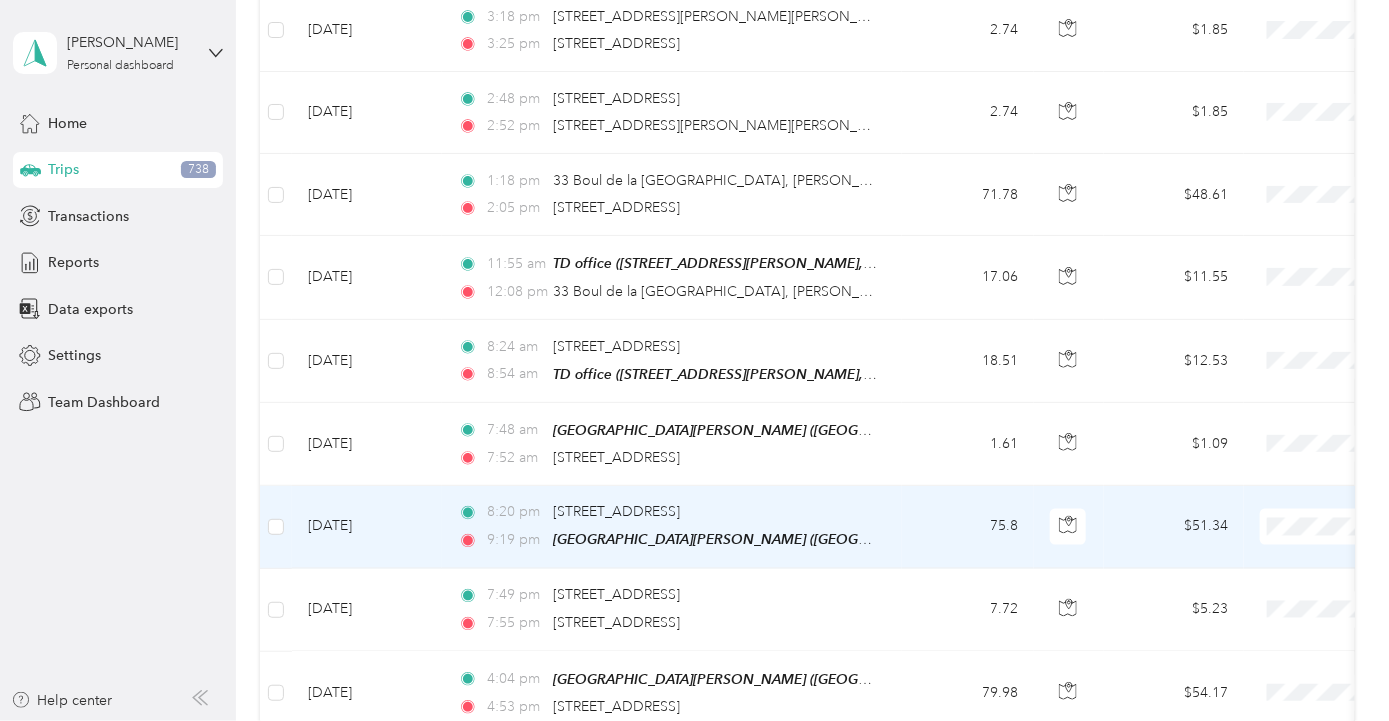 scroll, scrollTop: 3470, scrollLeft: 0, axis: vertical 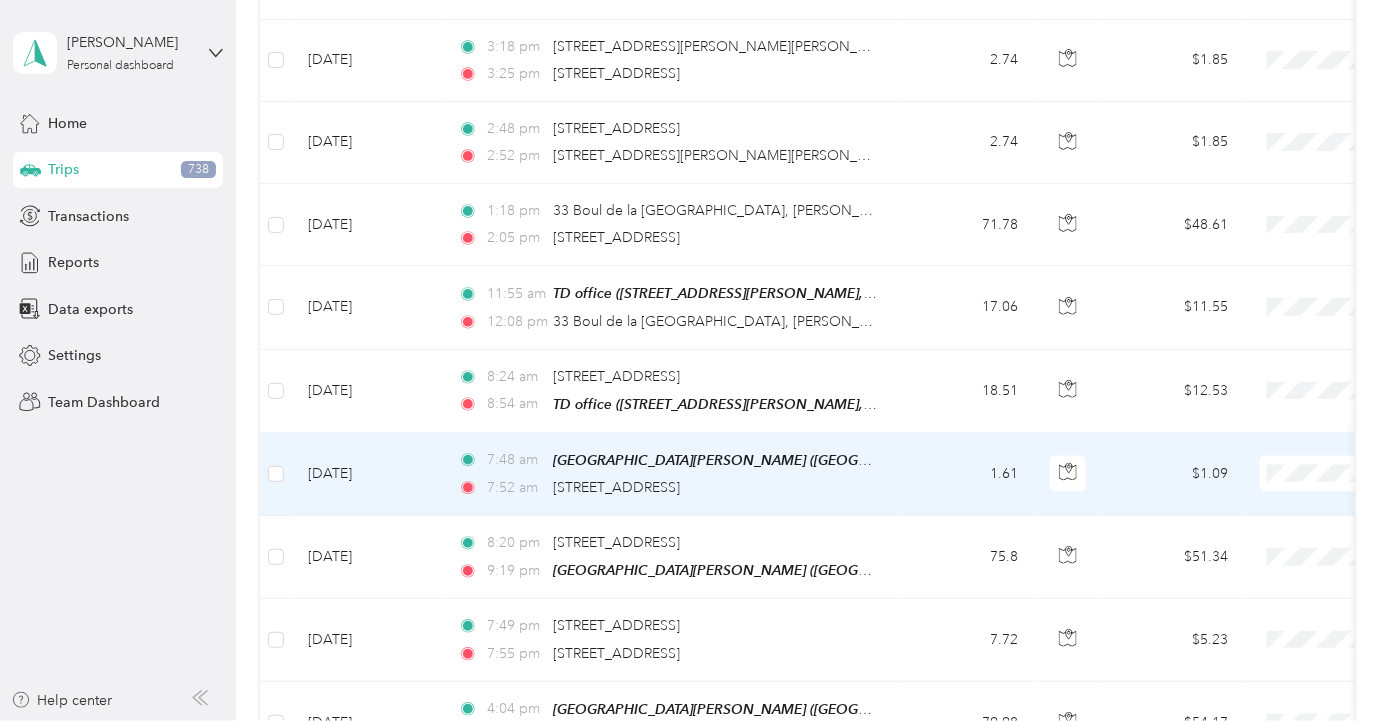 click on "Td - [PERSON_NAME]" at bounding box center [1266, 244] 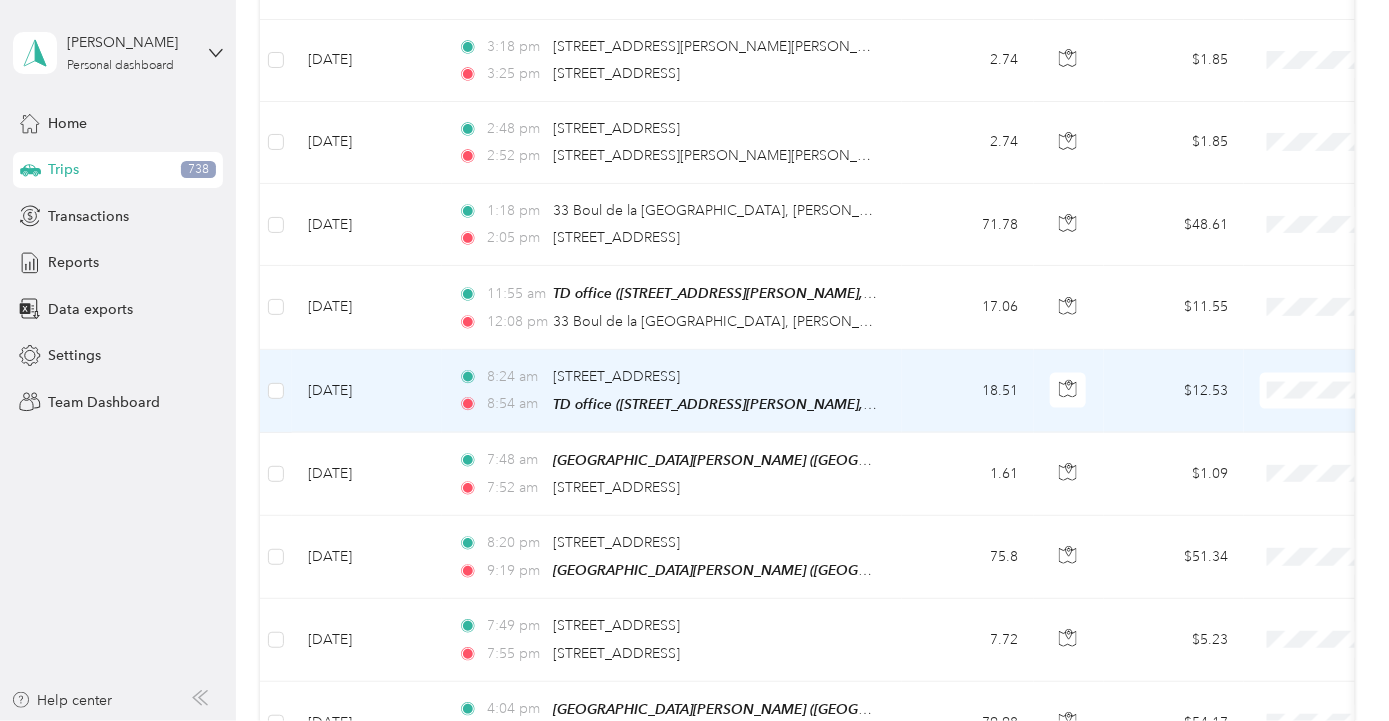 click on "Td - [PERSON_NAME]" at bounding box center [1283, 479] 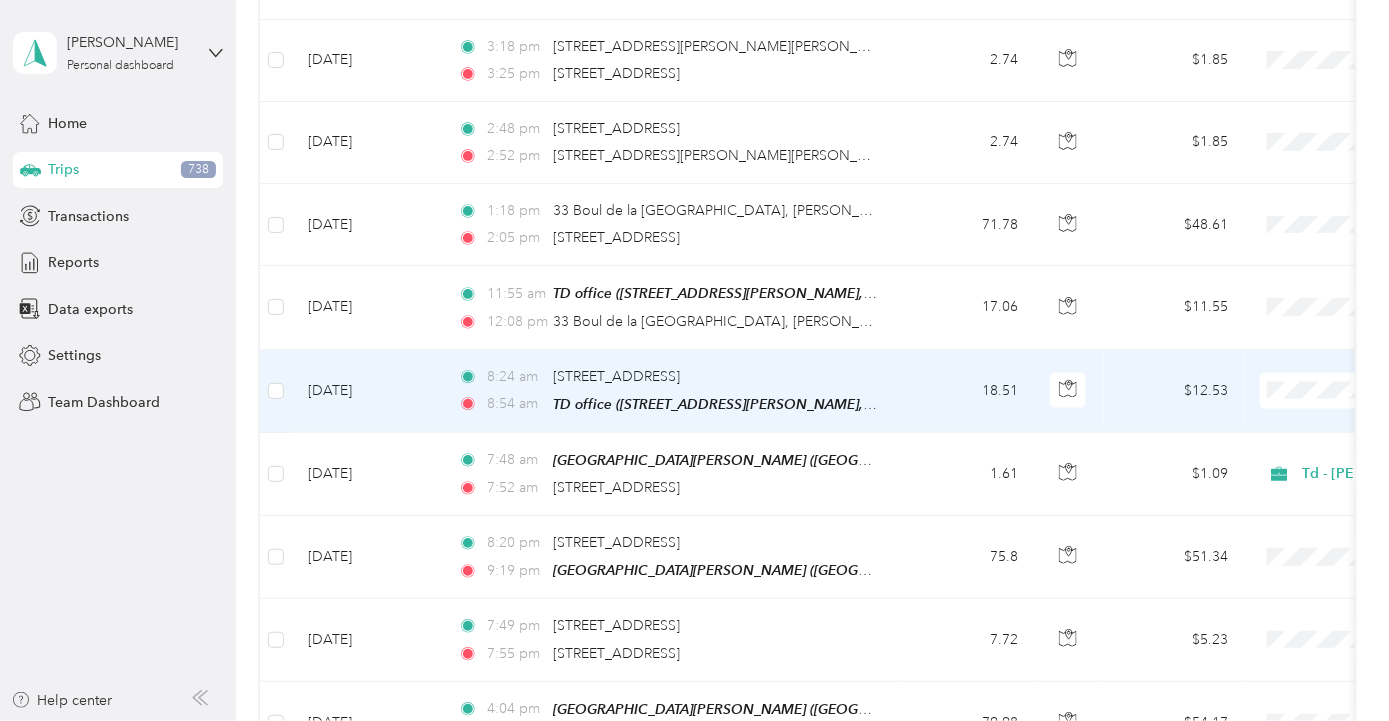 click on "Td - [PERSON_NAME]" at bounding box center (1283, 483) 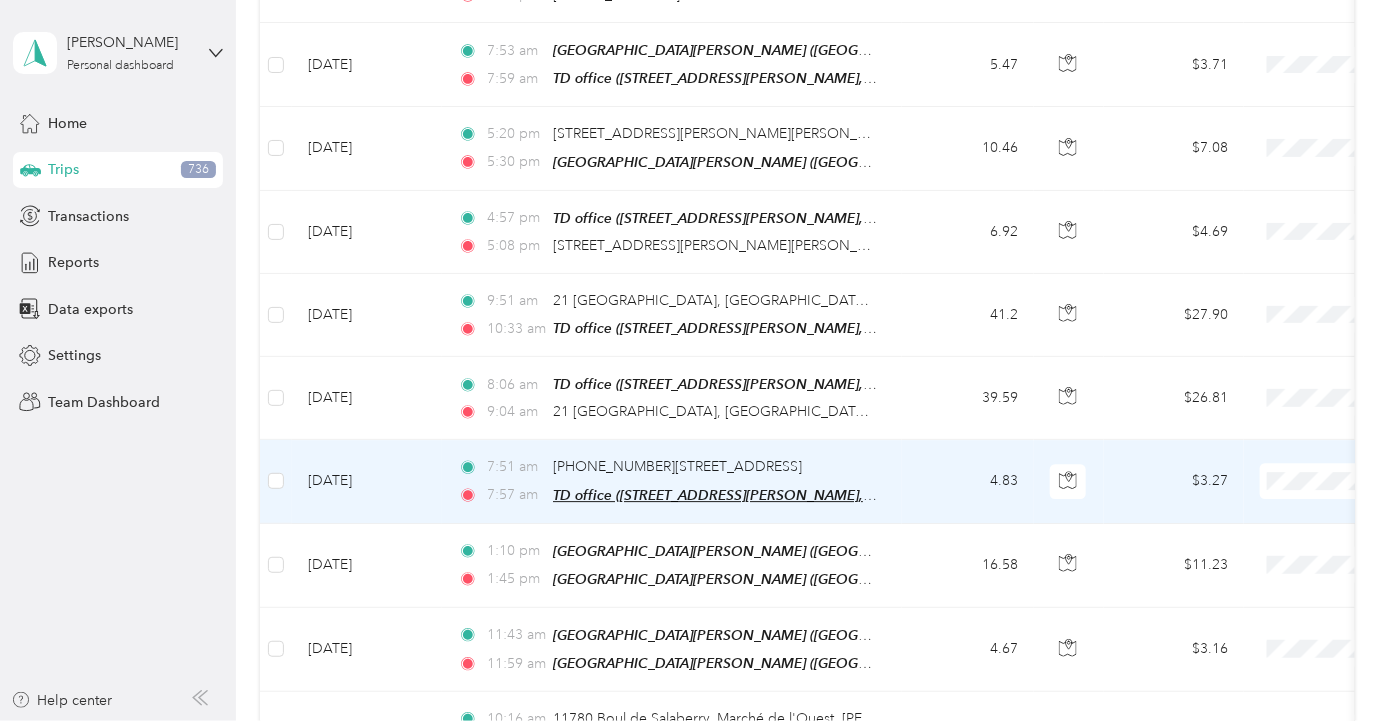 scroll, scrollTop: 1970, scrollLeft: 0, axis: vertical 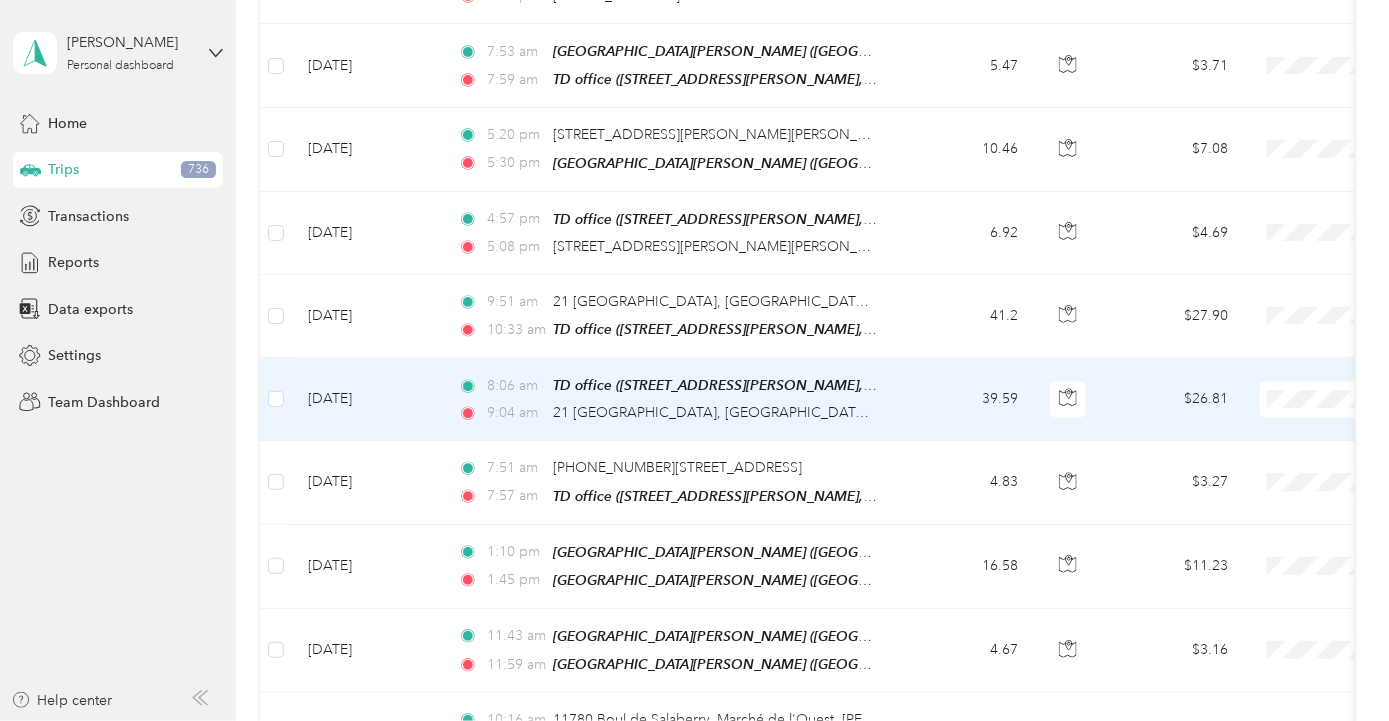 click on "Td - [PERSON_NAME]" at bounding box center [1283, 510] 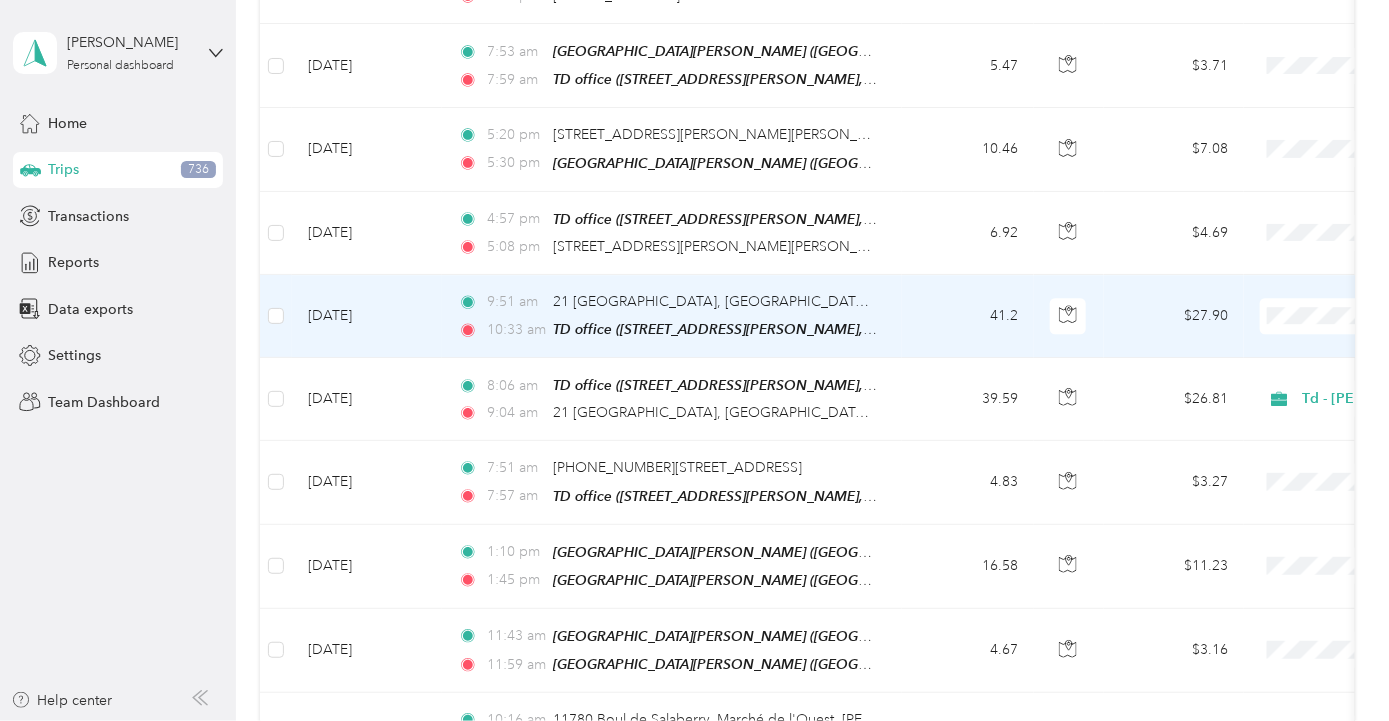 click on "Td - [PERSON_NAME]" at bounding box center (1283, 429) 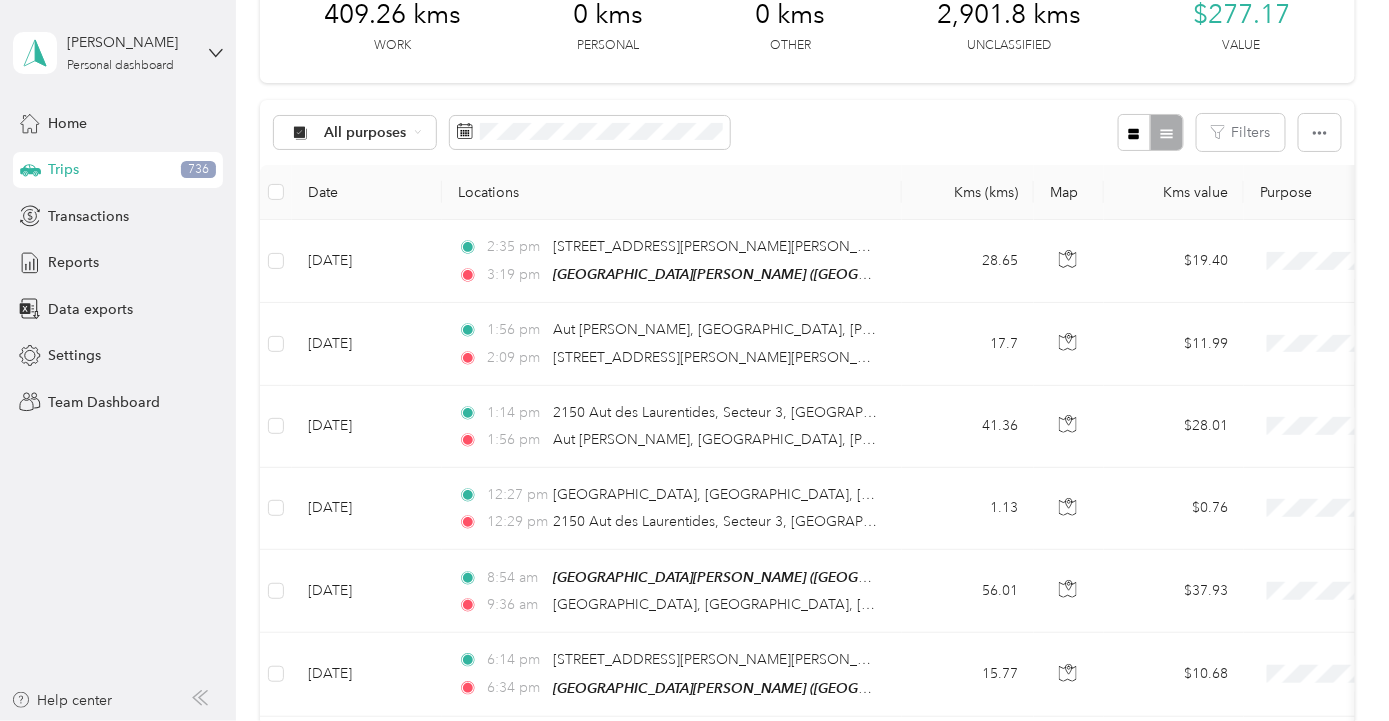 scroll, scrollTop: 0, scrollLeft: 0, axis: both 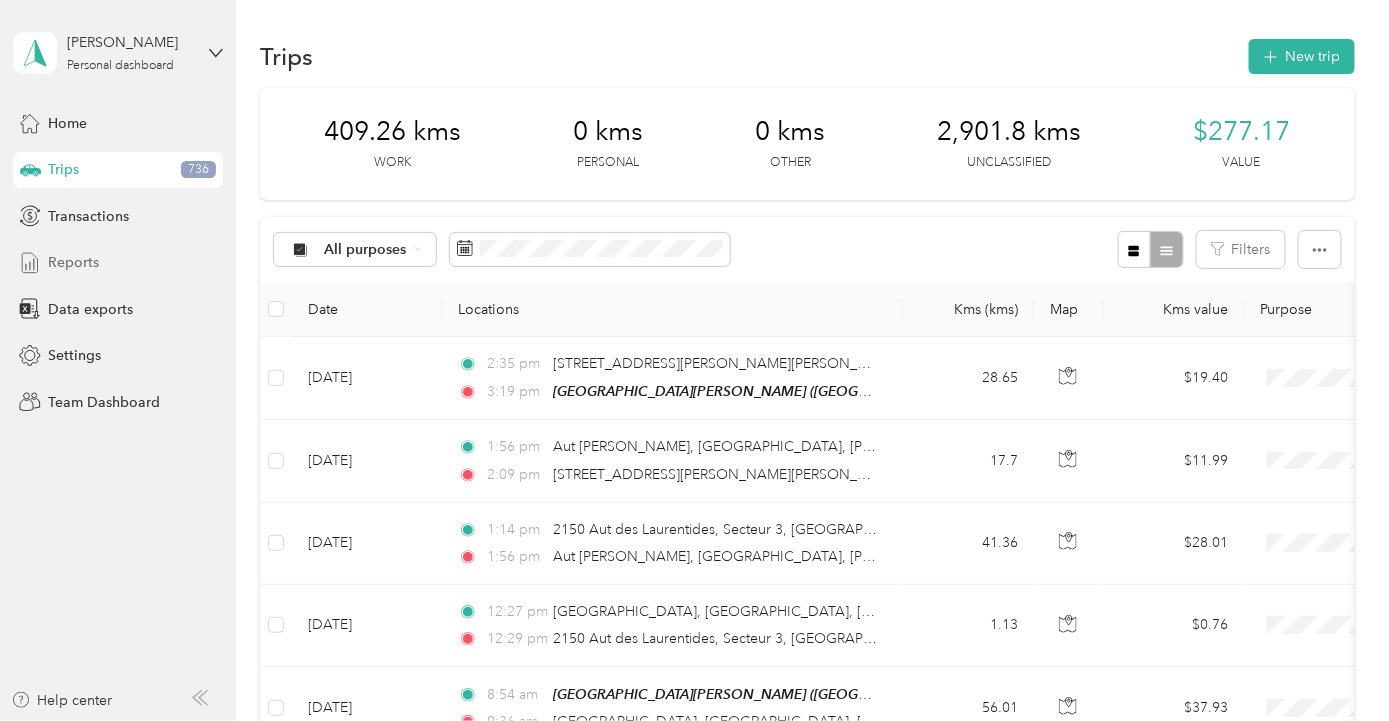 click on "Reports" at bounding box center [73, 262] 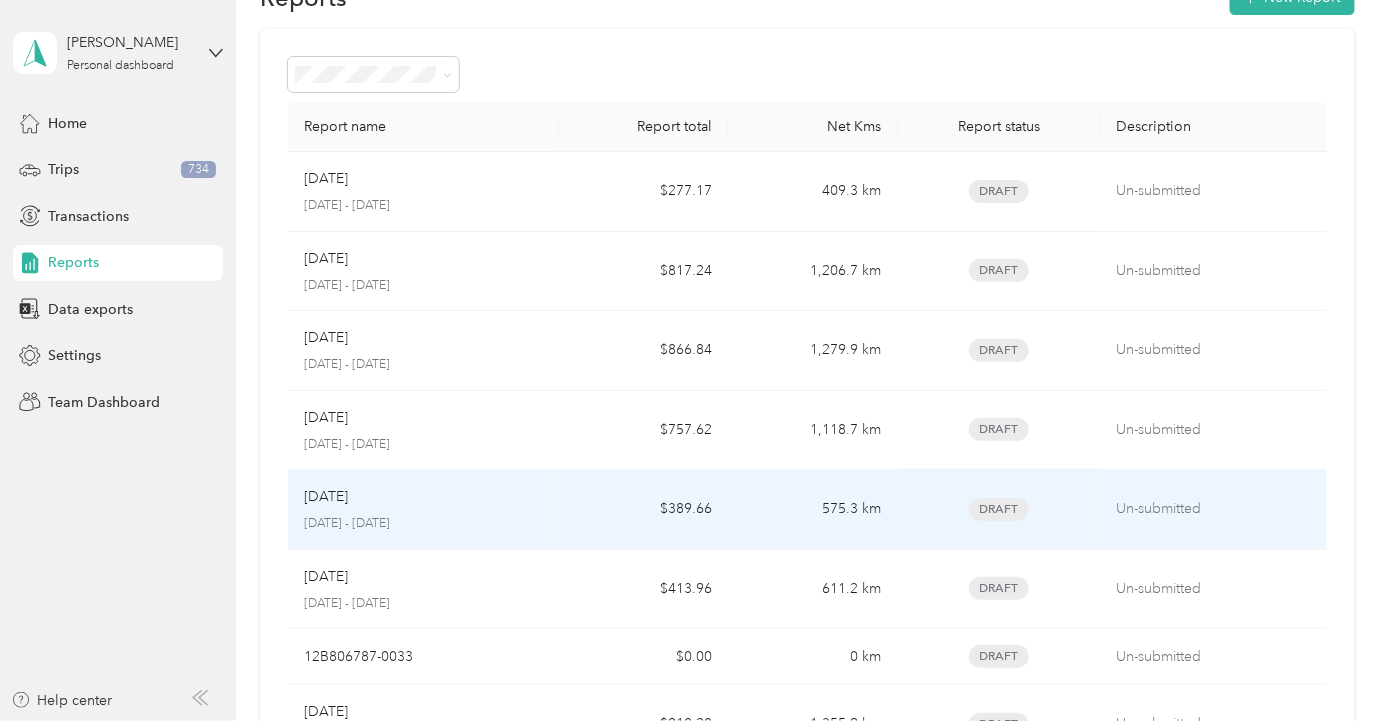 scroll, scrollTop: 0, scrollLeft: 0, axis: both 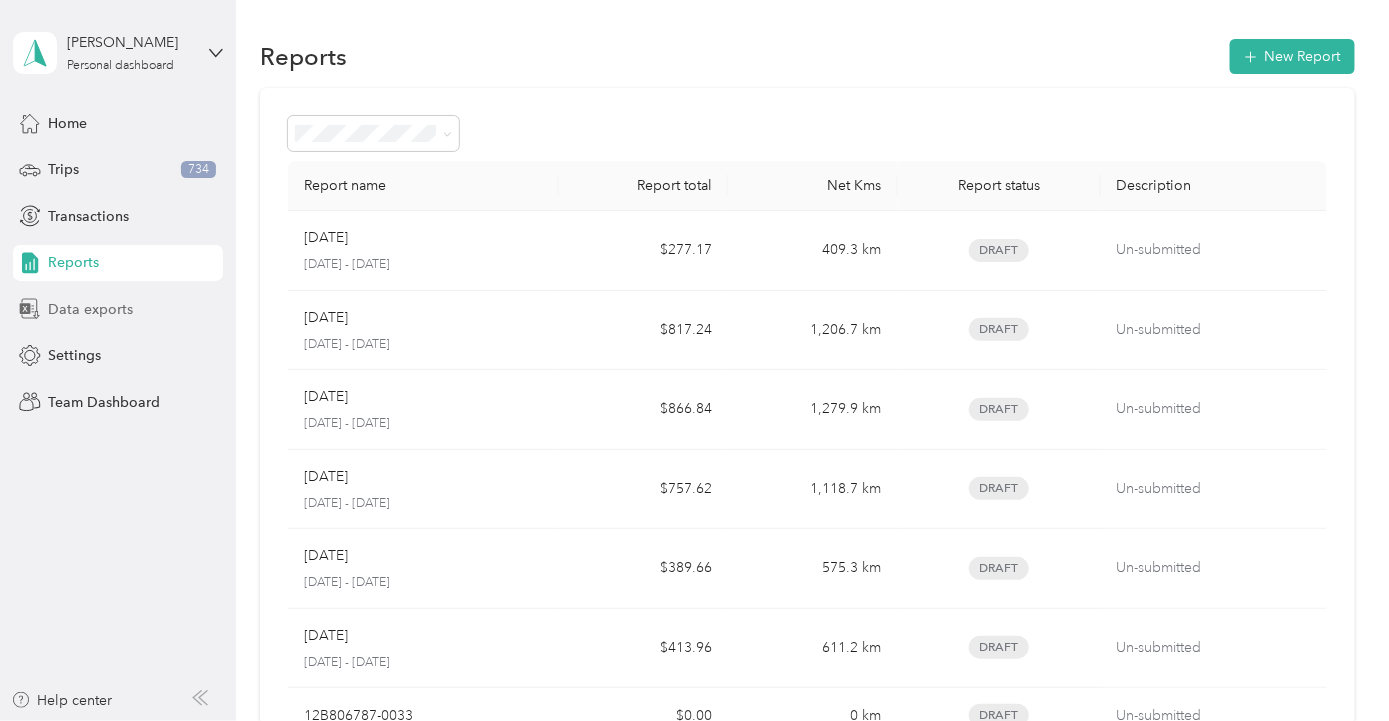 click on "Data exports" at bounding box center (90, 309) 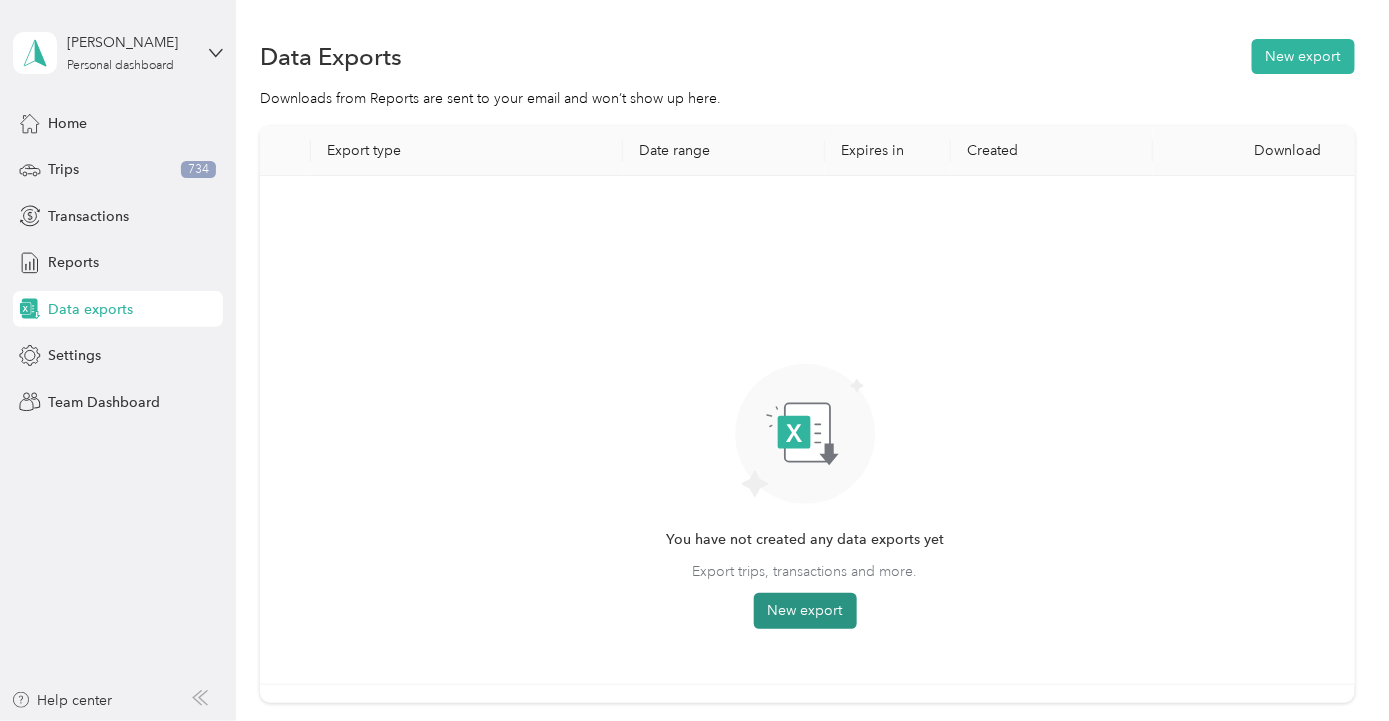 click on "New export" at bounding box center [805, 611] 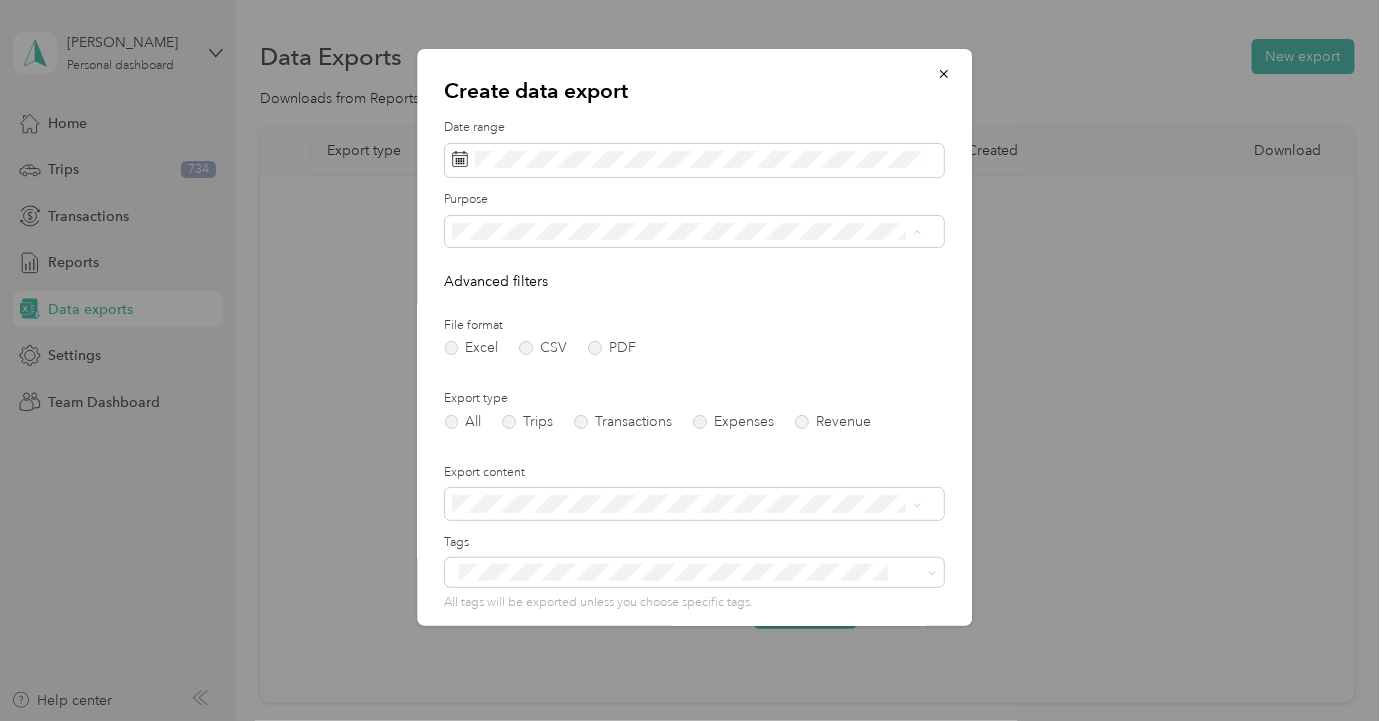 click on "Td - [PERSON_NAME]" at bounding box center [529, 406] 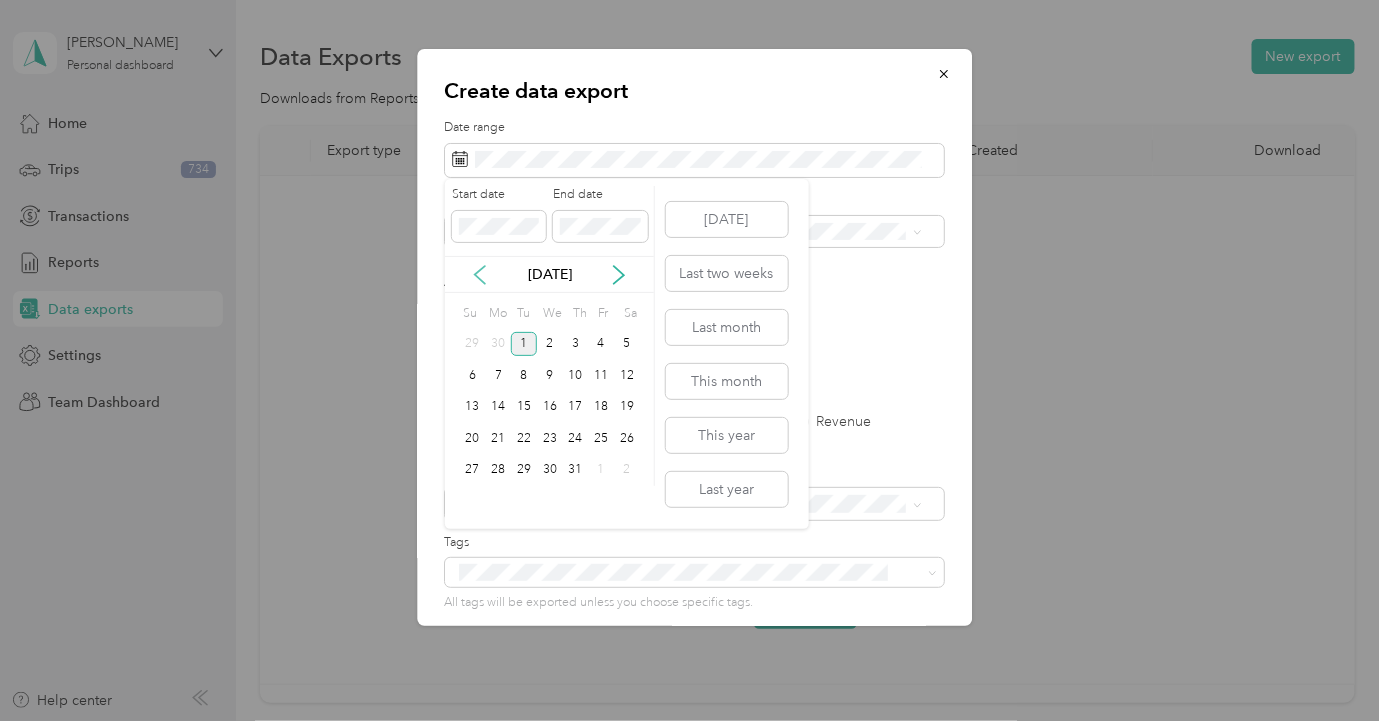 click 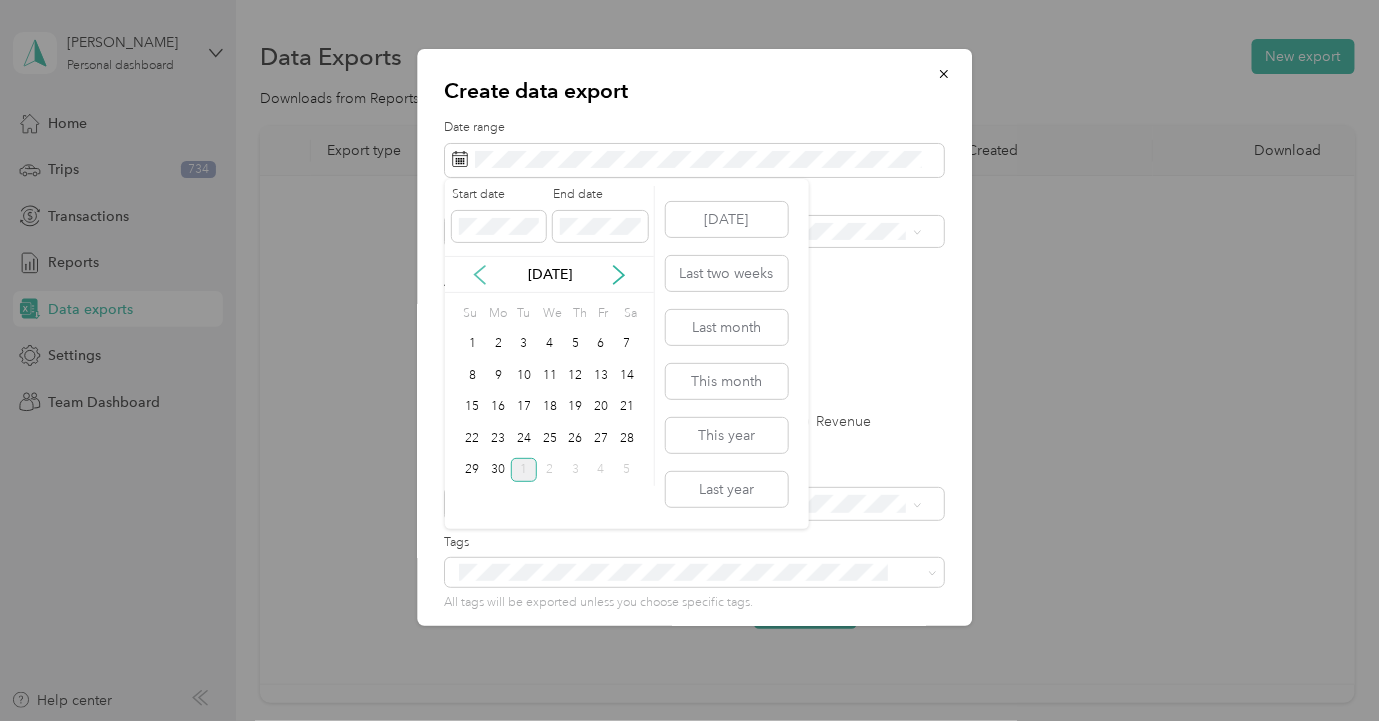 click 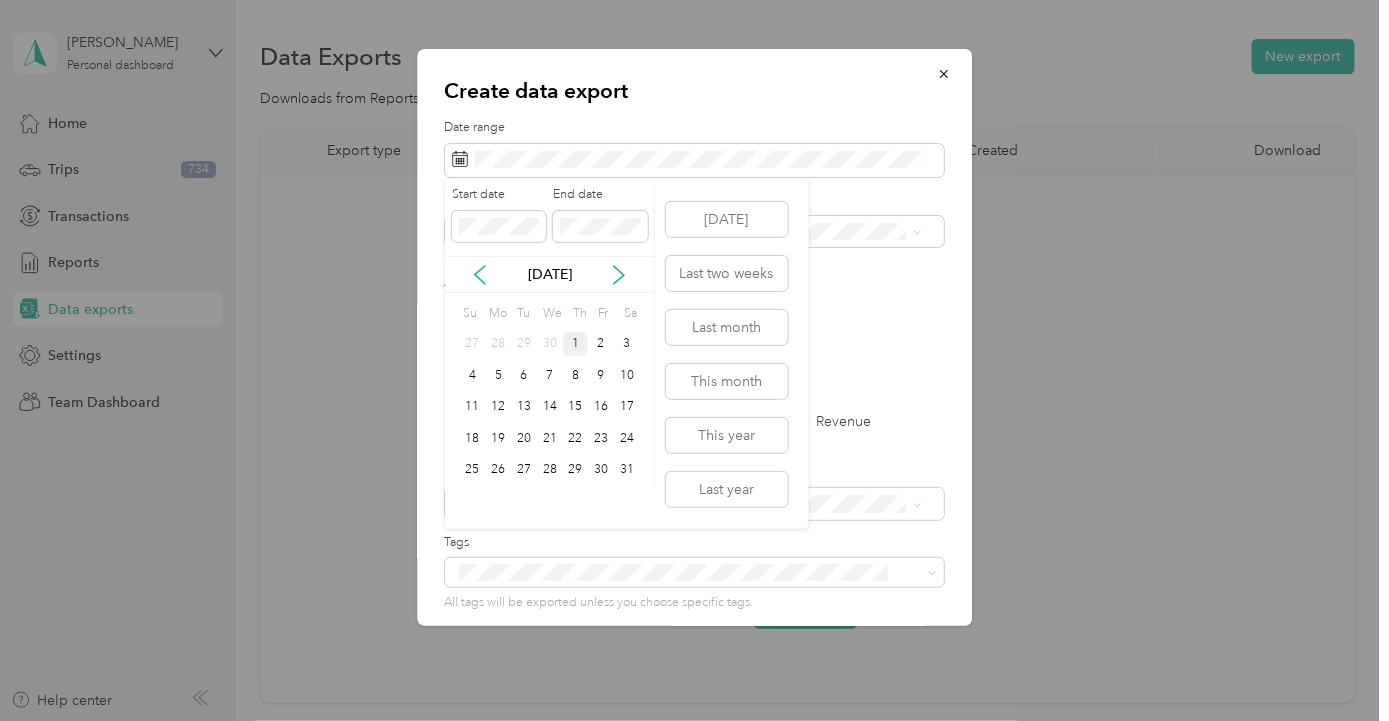 drag, startPoint x: 580, startPoint y: 336, endPoint x: 580, endPoint y: 354, distance: 18 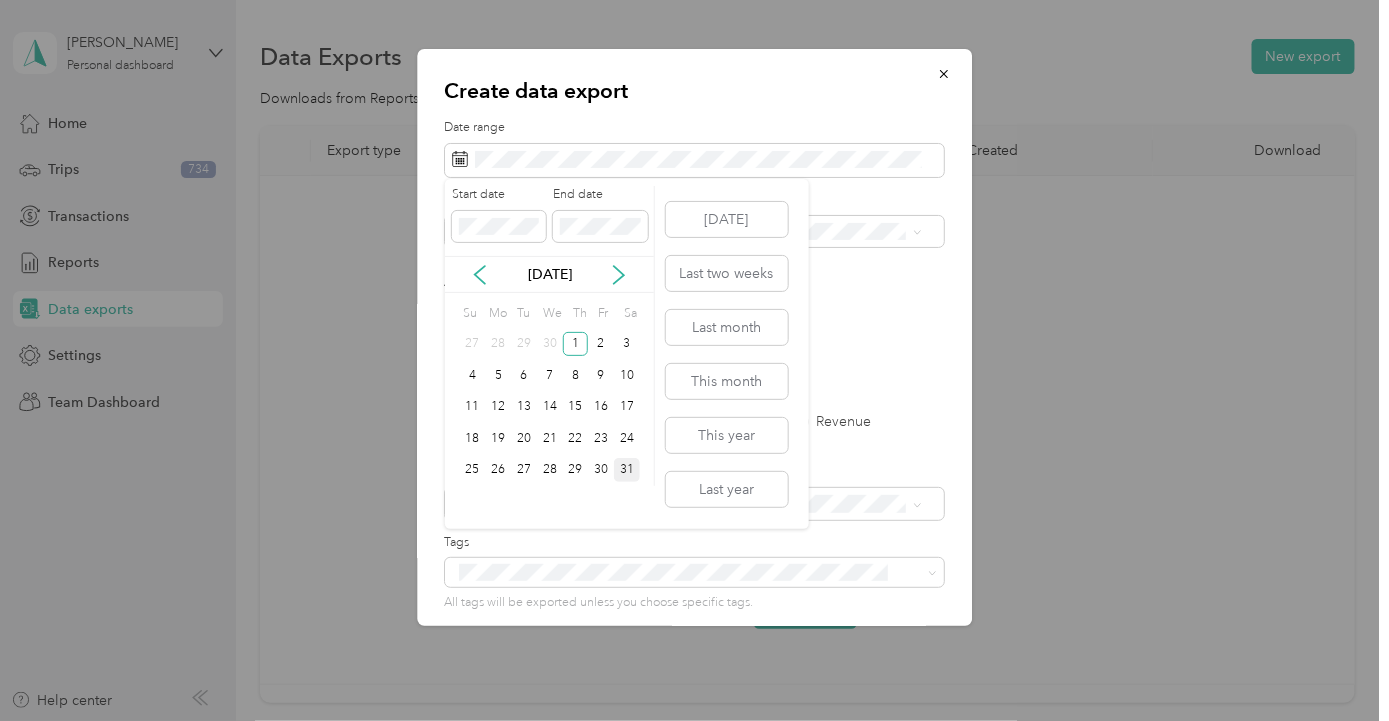 click on "31" at bounding box center (627, 470) 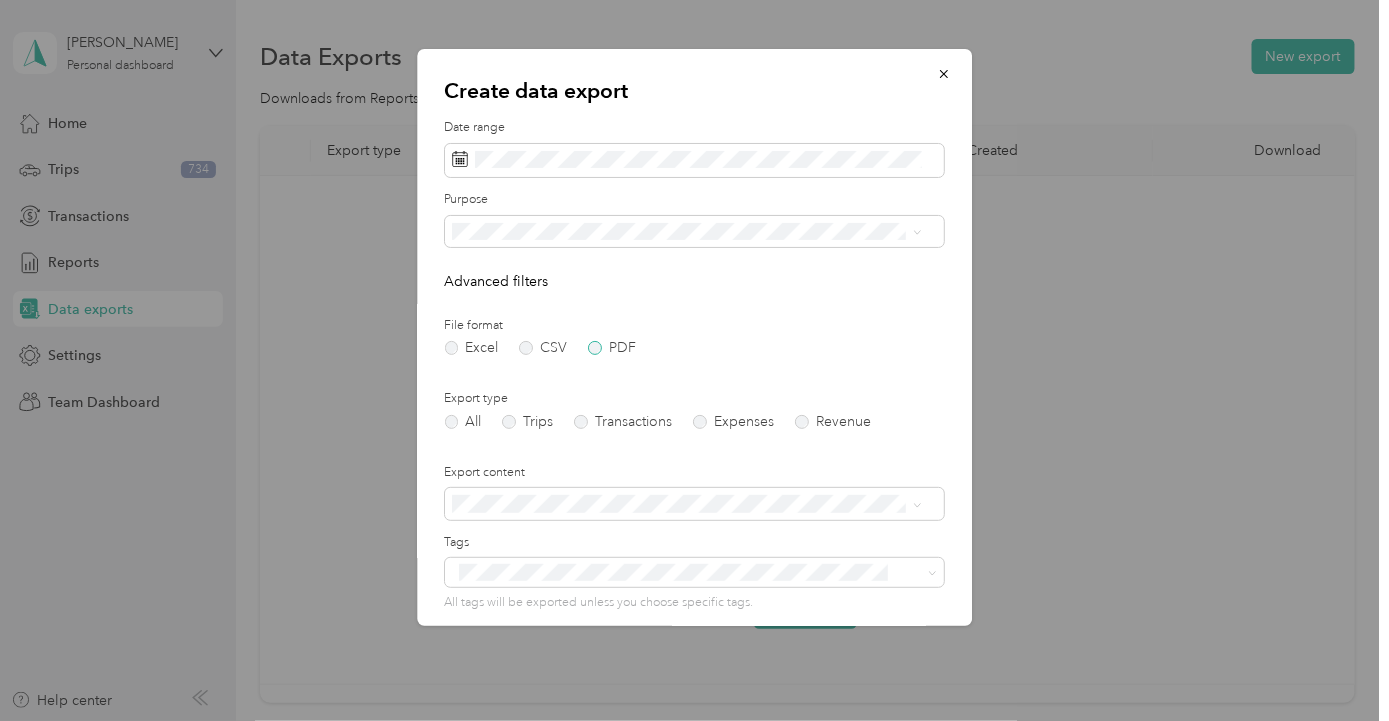 click on "PDF" at bounding box center (613, 348) 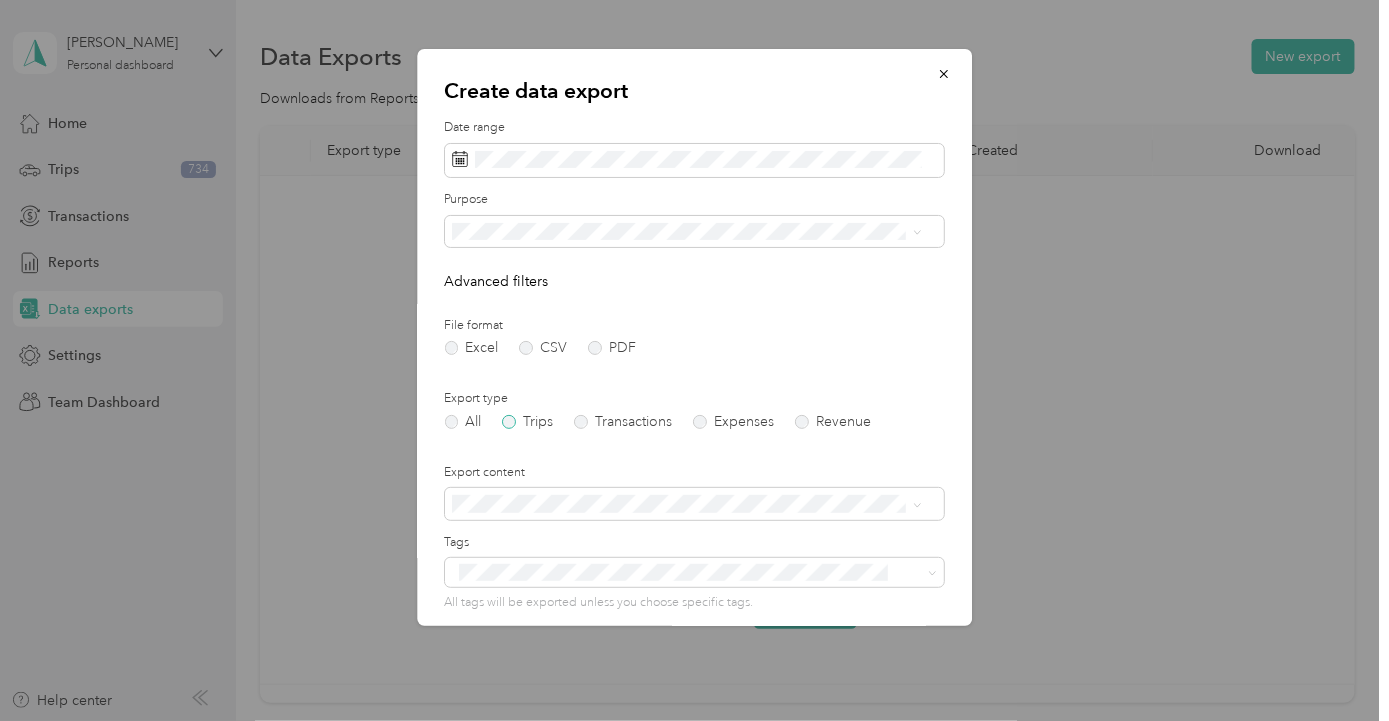 click on "Trips" at bounding box center [528, 422] 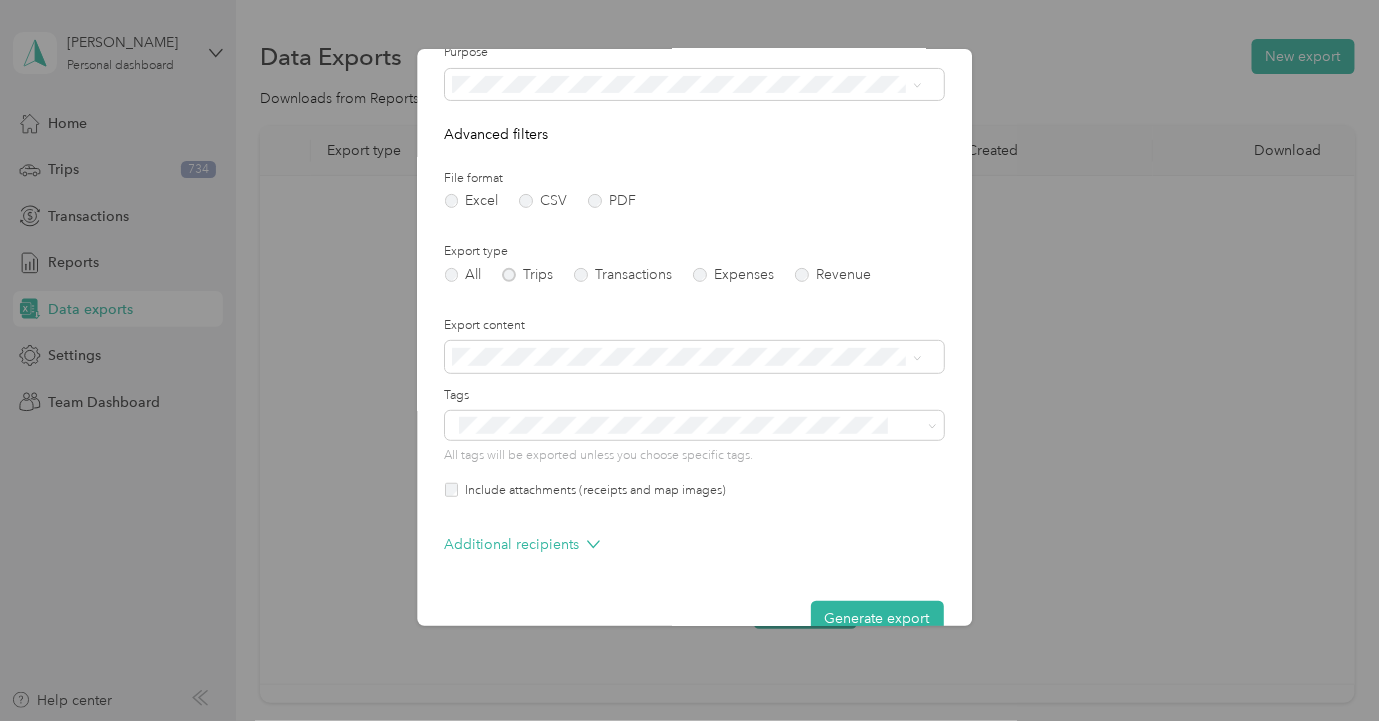 scroll, scrollTop: 184, scrollLeft: 0, axis: vertical 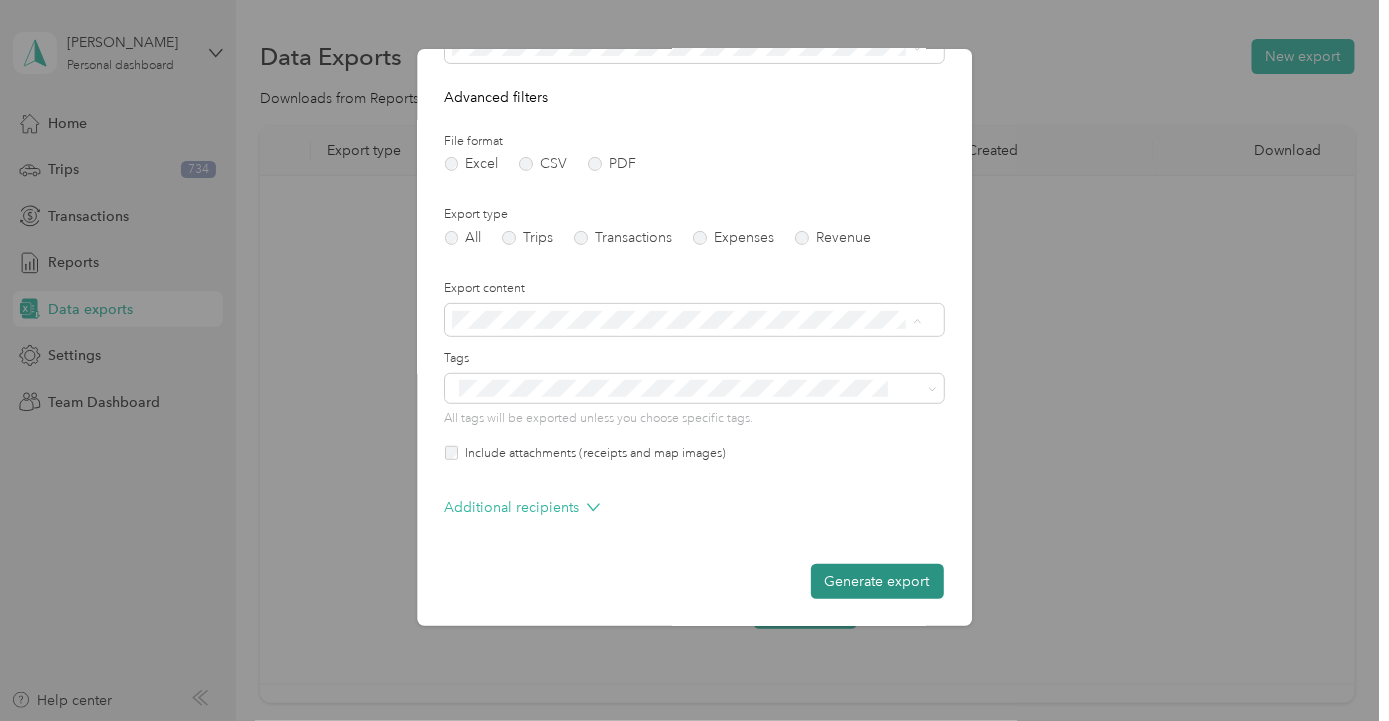 click on "Generate export" at bounding box center [877, 581] 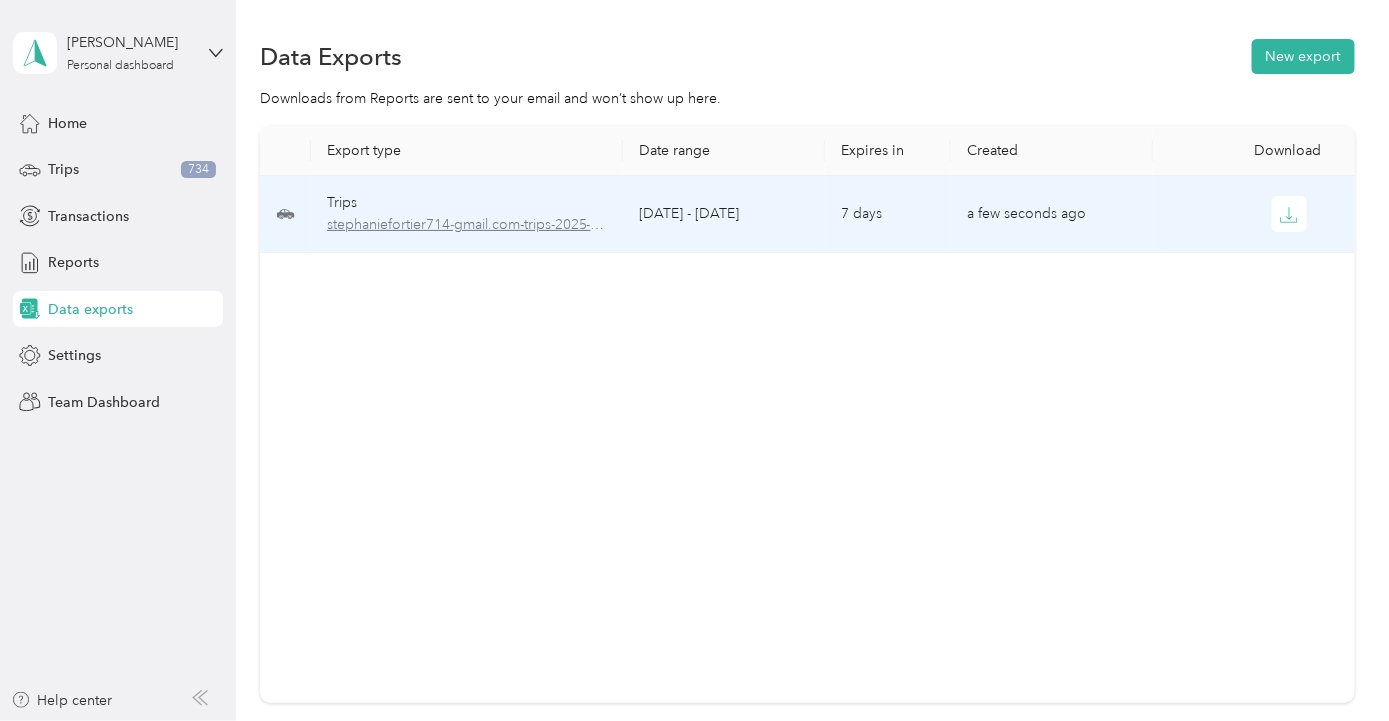 click on "stephaniefortier714-gmail.com-trips-2025-05-01-2025-05-31.pdf" at bounding box center [467, 225] 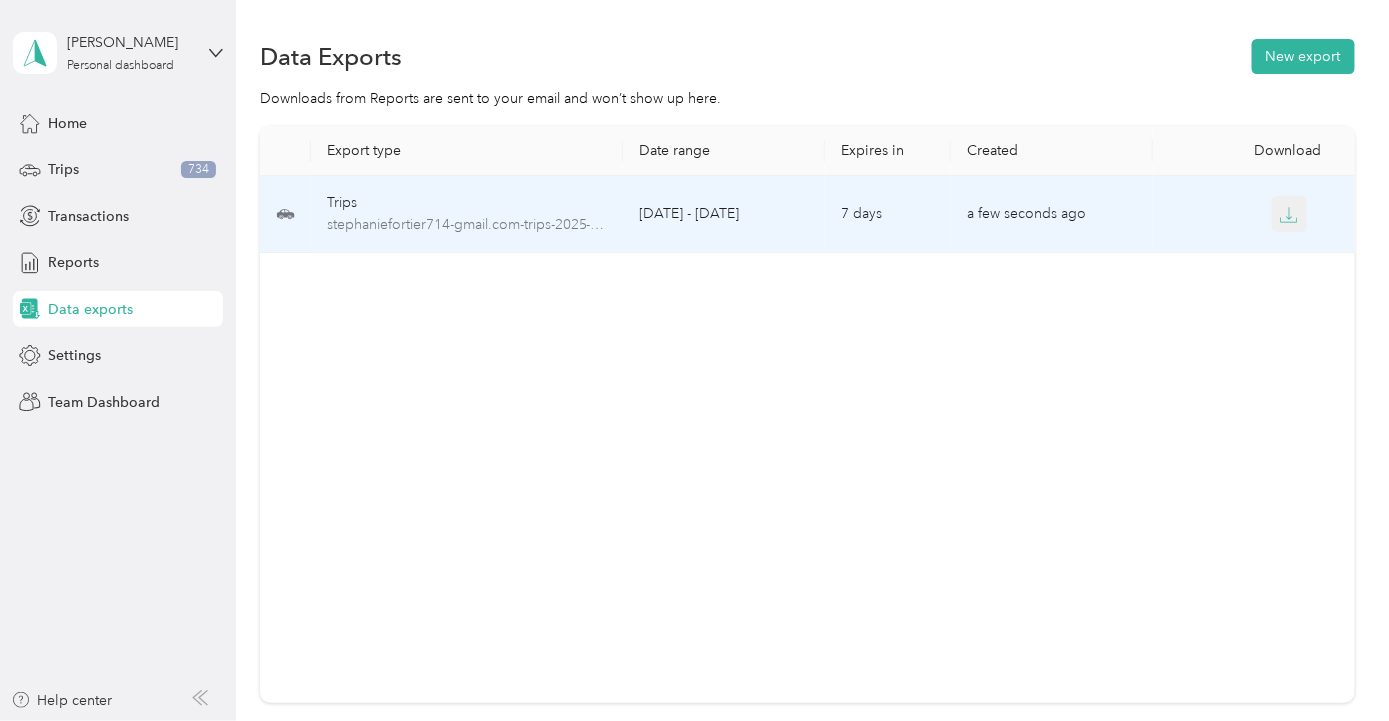 click 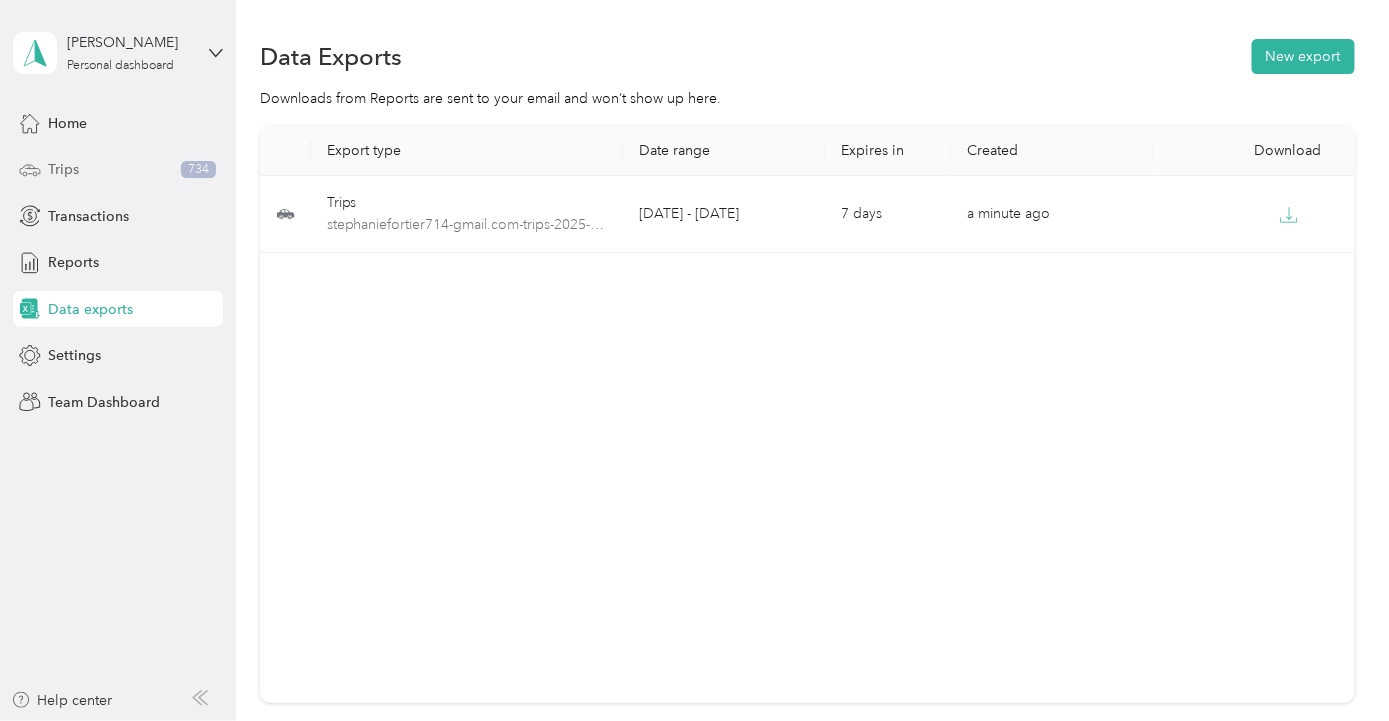 click on "Trips" at bounding box center [63, 169] 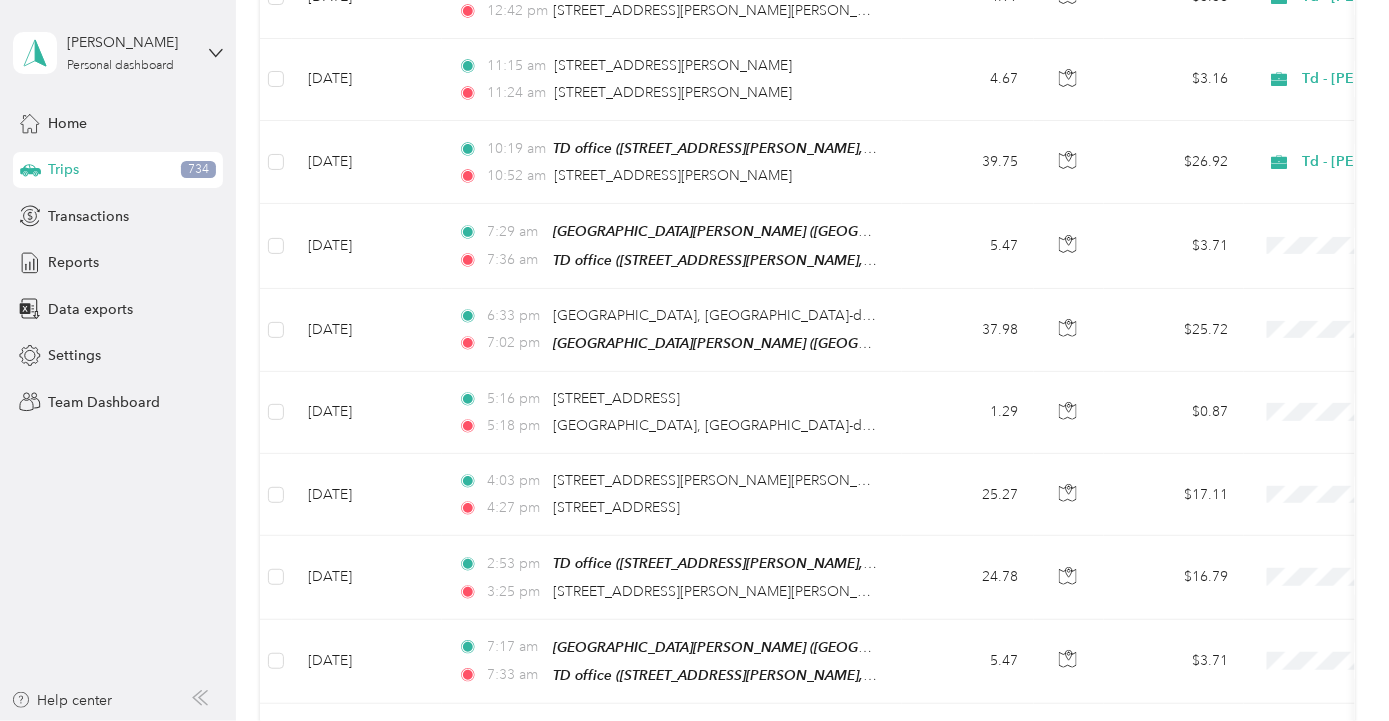 scroll, scrollTop: 8154, scrollLeft: 0, axis: vertical 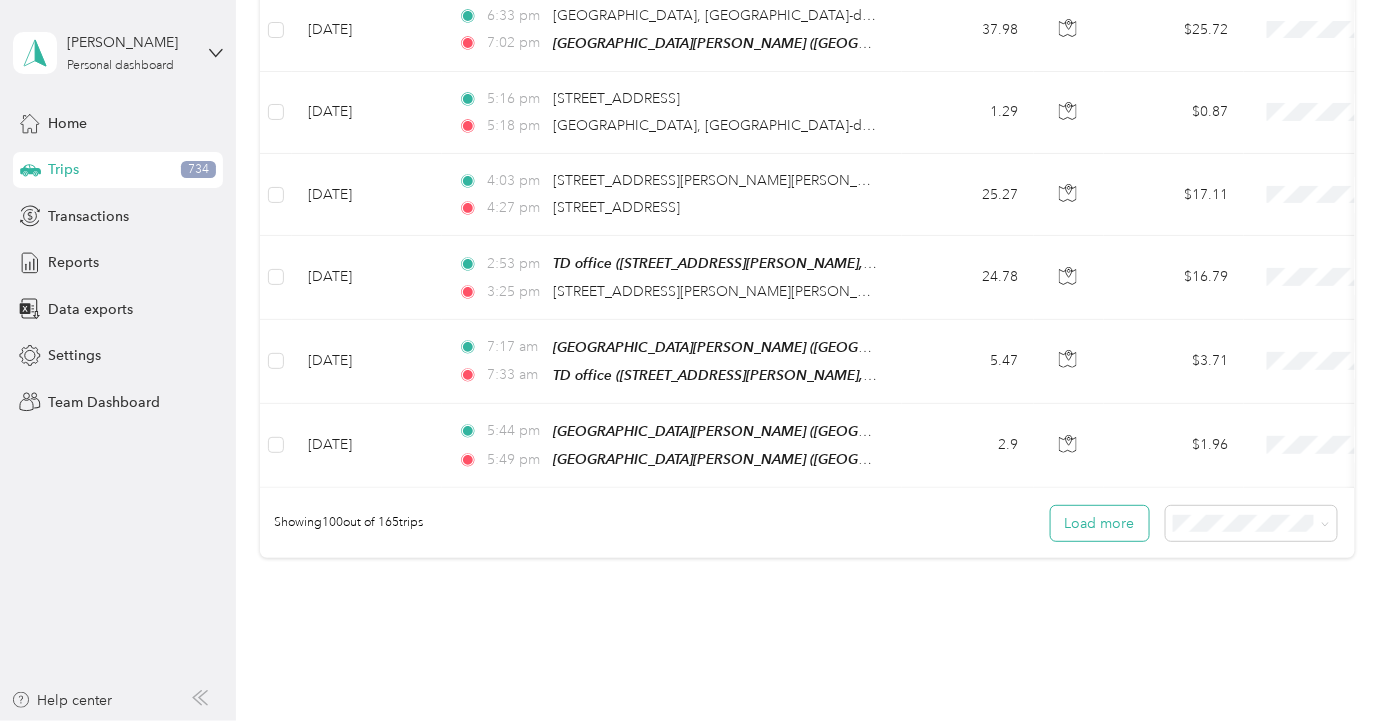 click on "Load more" at bounding box center [1100, 523] 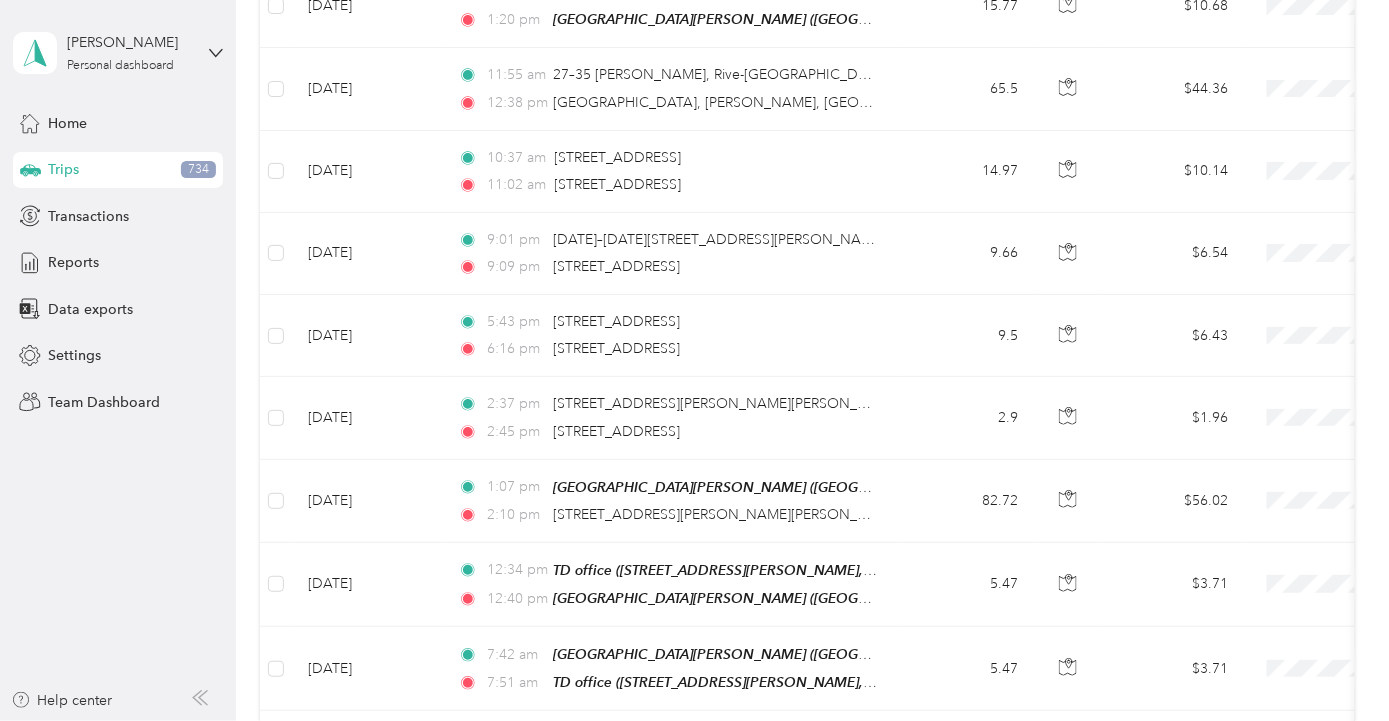 scroll, scrollTop: 12970, scrollLeft: 0, axis: vertical 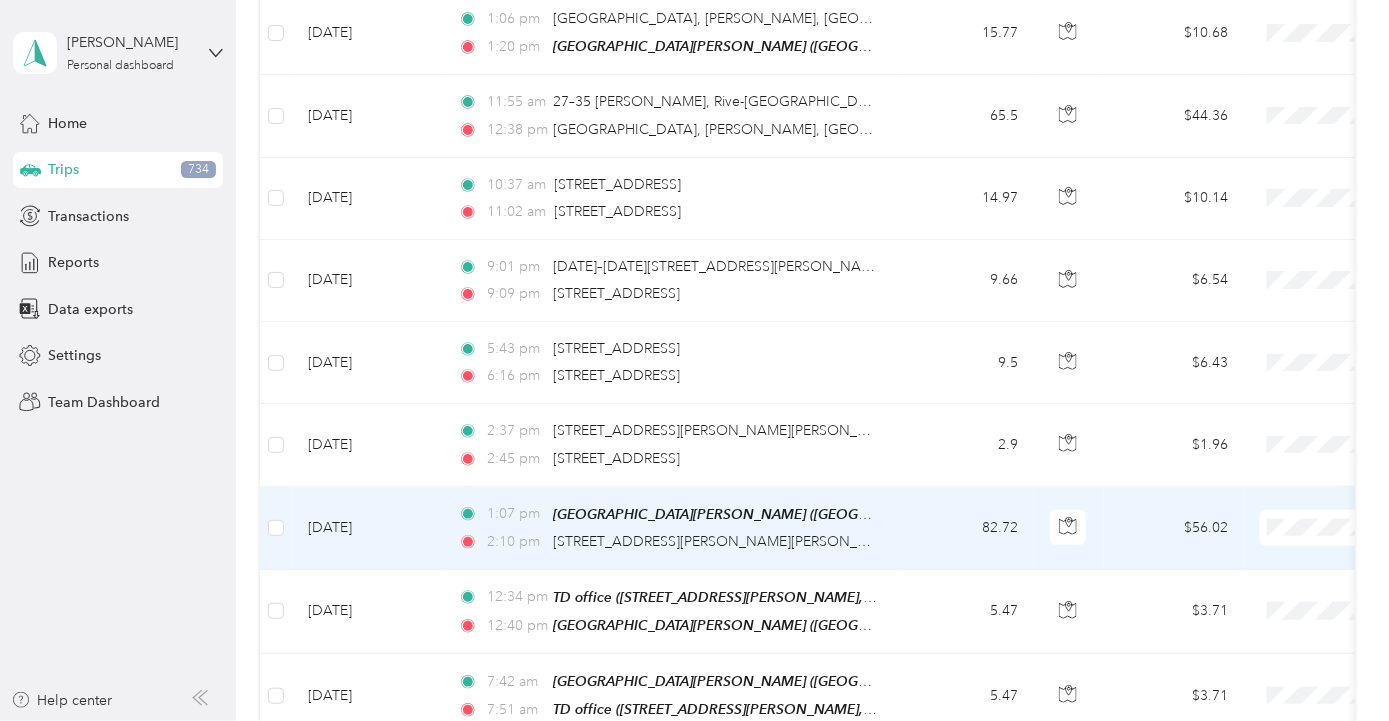click on "Td - [PERSON_NAME]" at bounding box center (1283, 466) 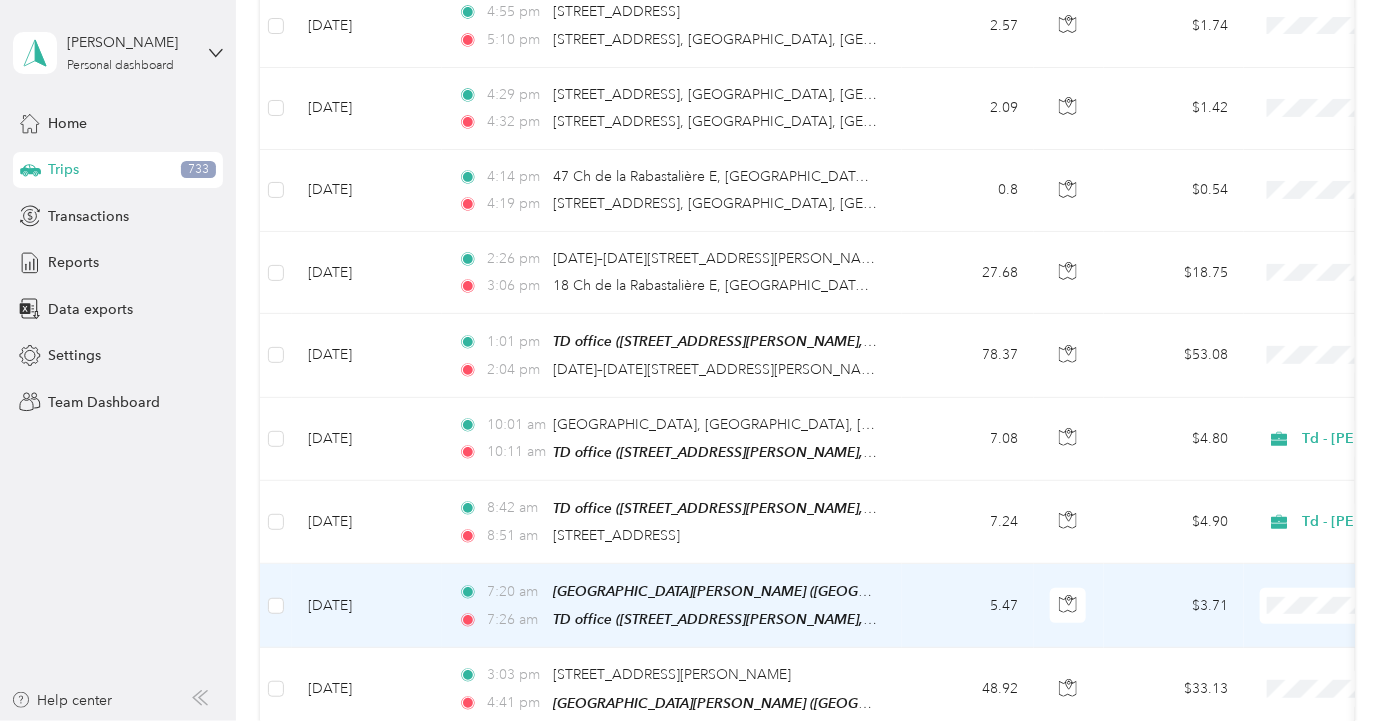 scroll, scrollTop: 9970, scrollLeft: 0, axis: vertical 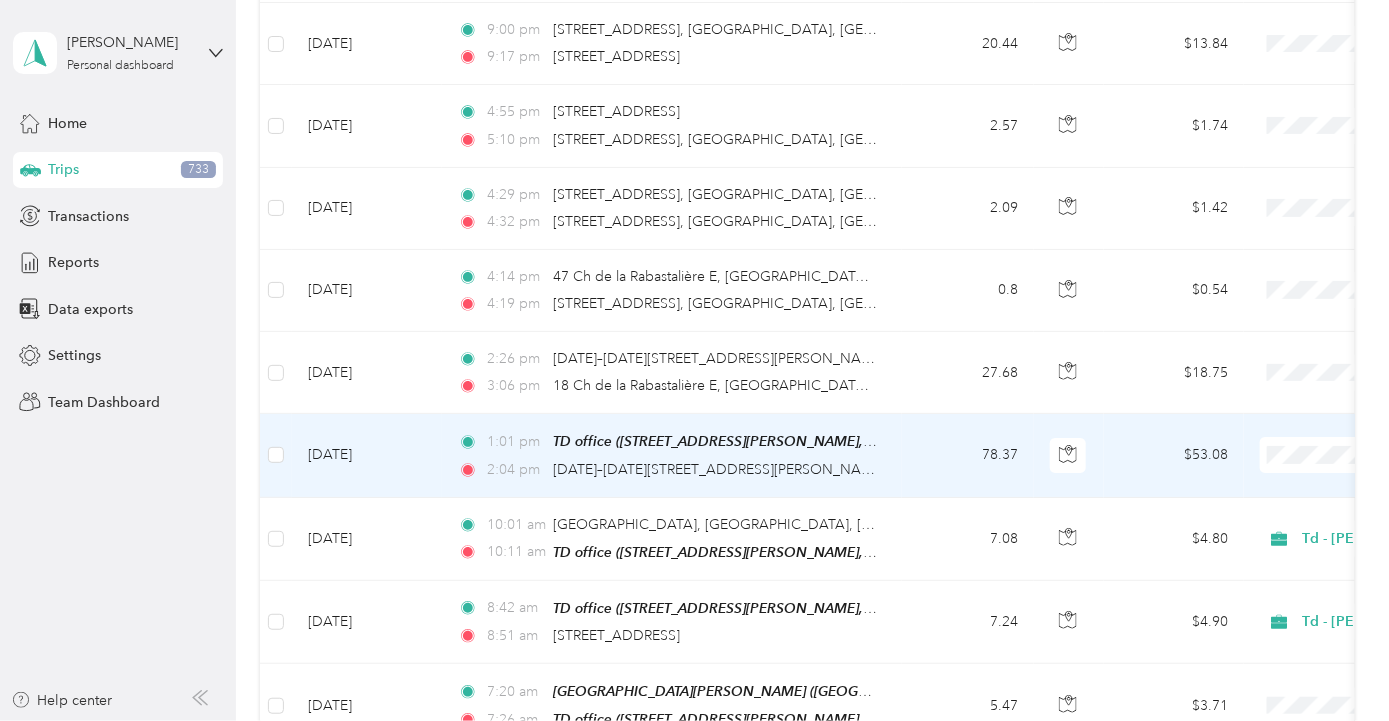 click on "Td - [PERSON_NAME]" at bounding box center [1283, 444] 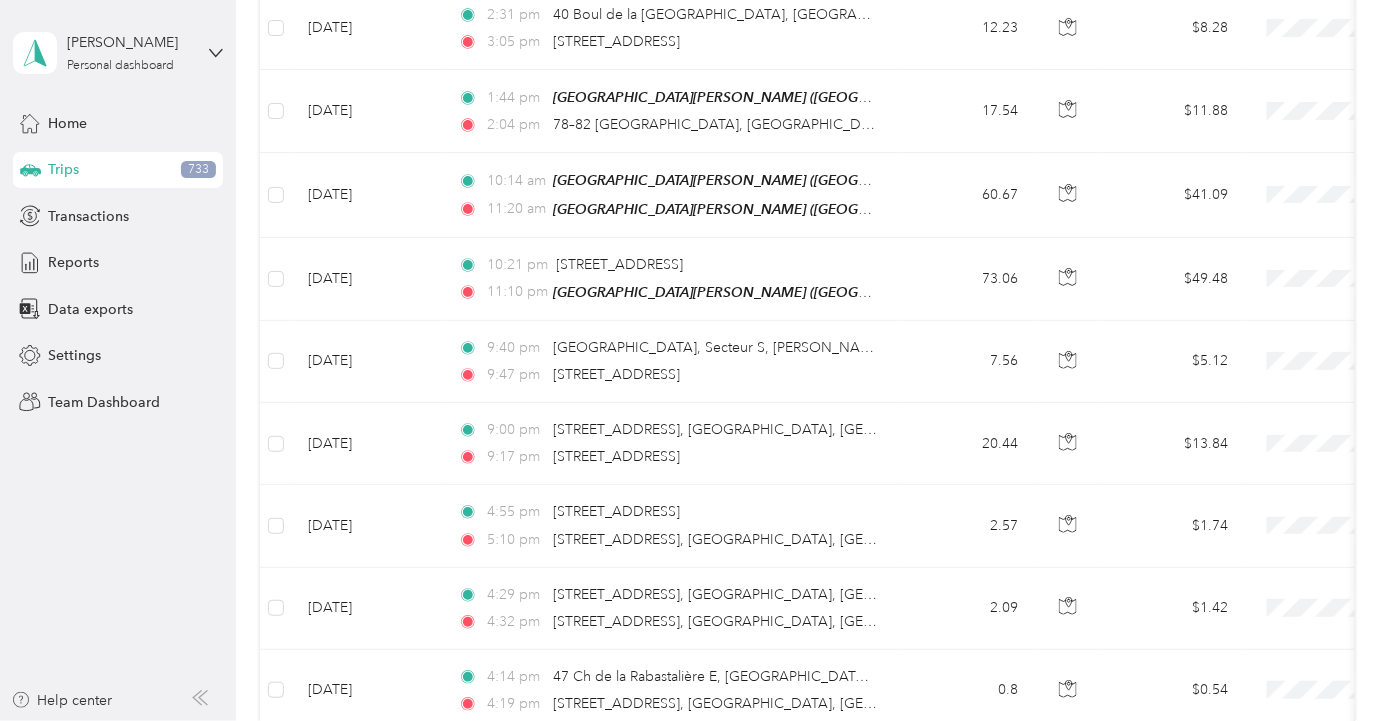 scroll, scrollTop: 9470, scrollLeft: 0, axis: vertical 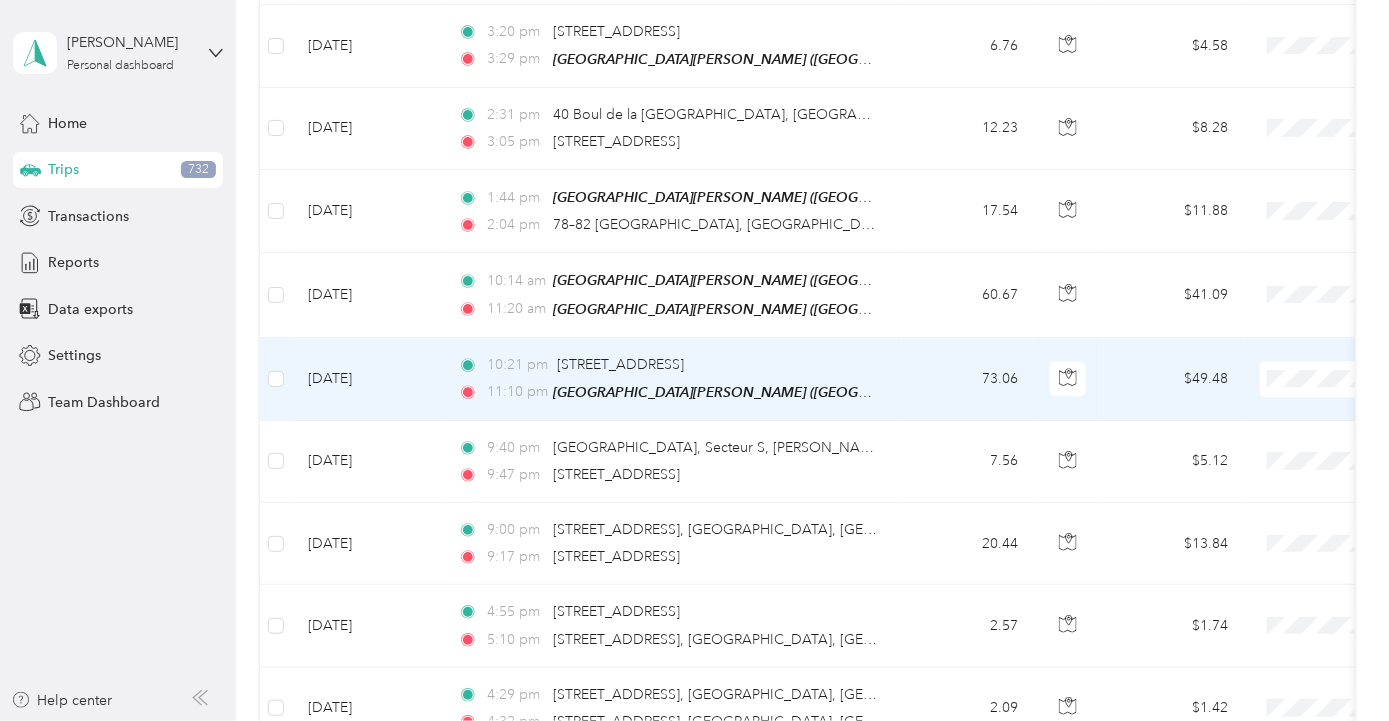 click on "Td - [PERSON_NAME]" at bounding box center (1283, 371) 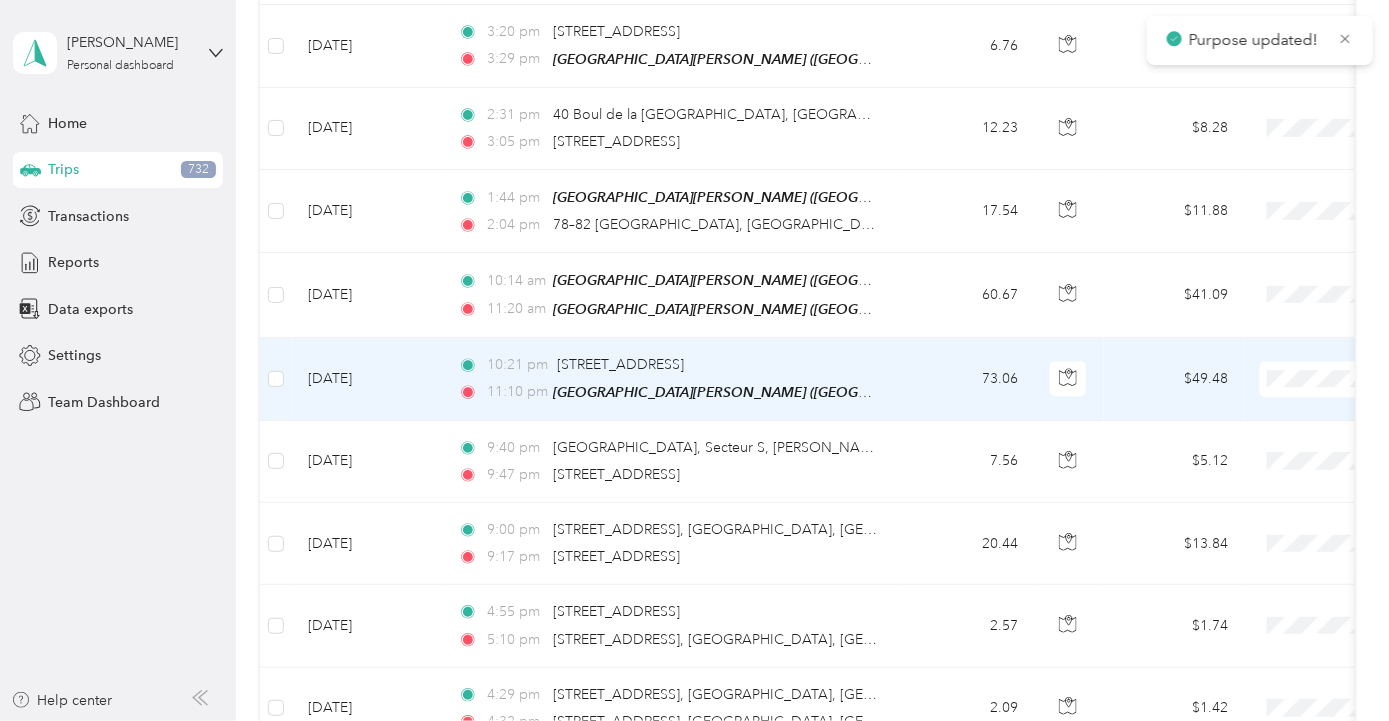 scroll, scrollTop: 9370, scrollLeft: 0, axis: vertical 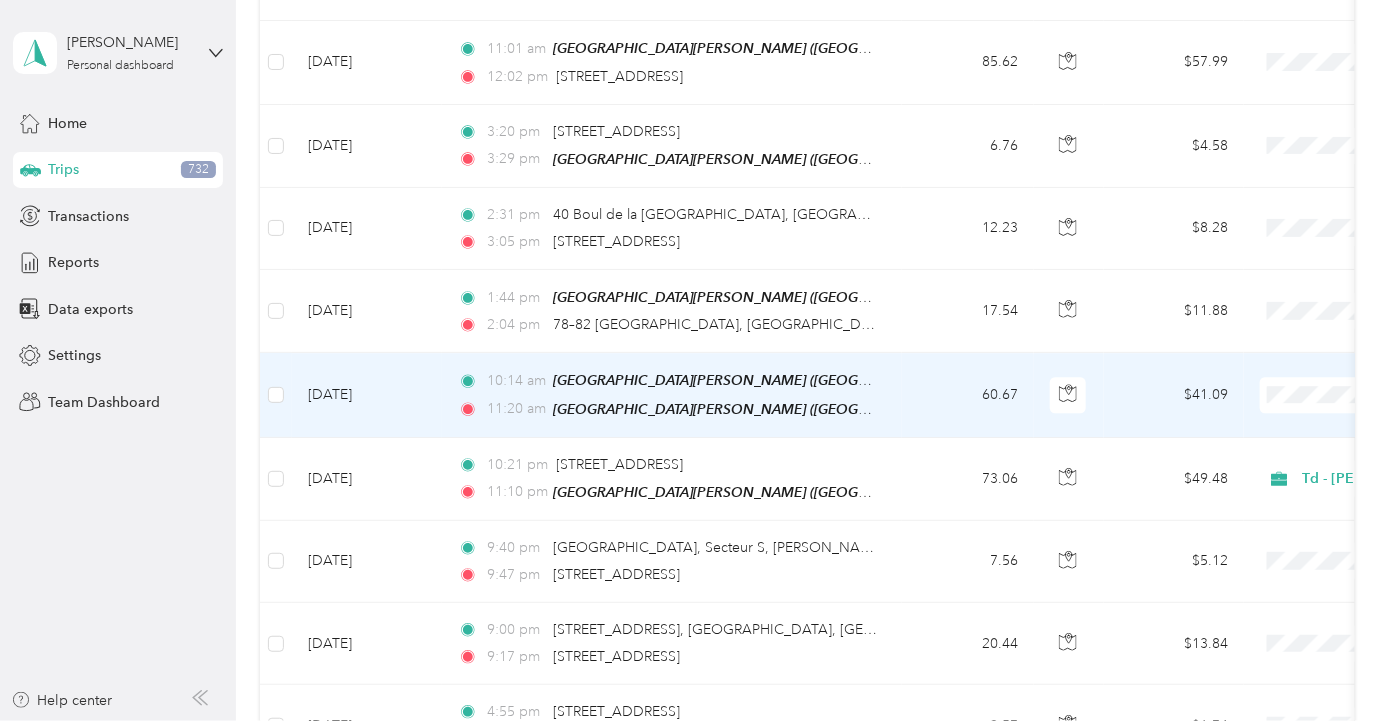 click on "Td - [PERSON_NAME]" at bounding box center (1283, 389) 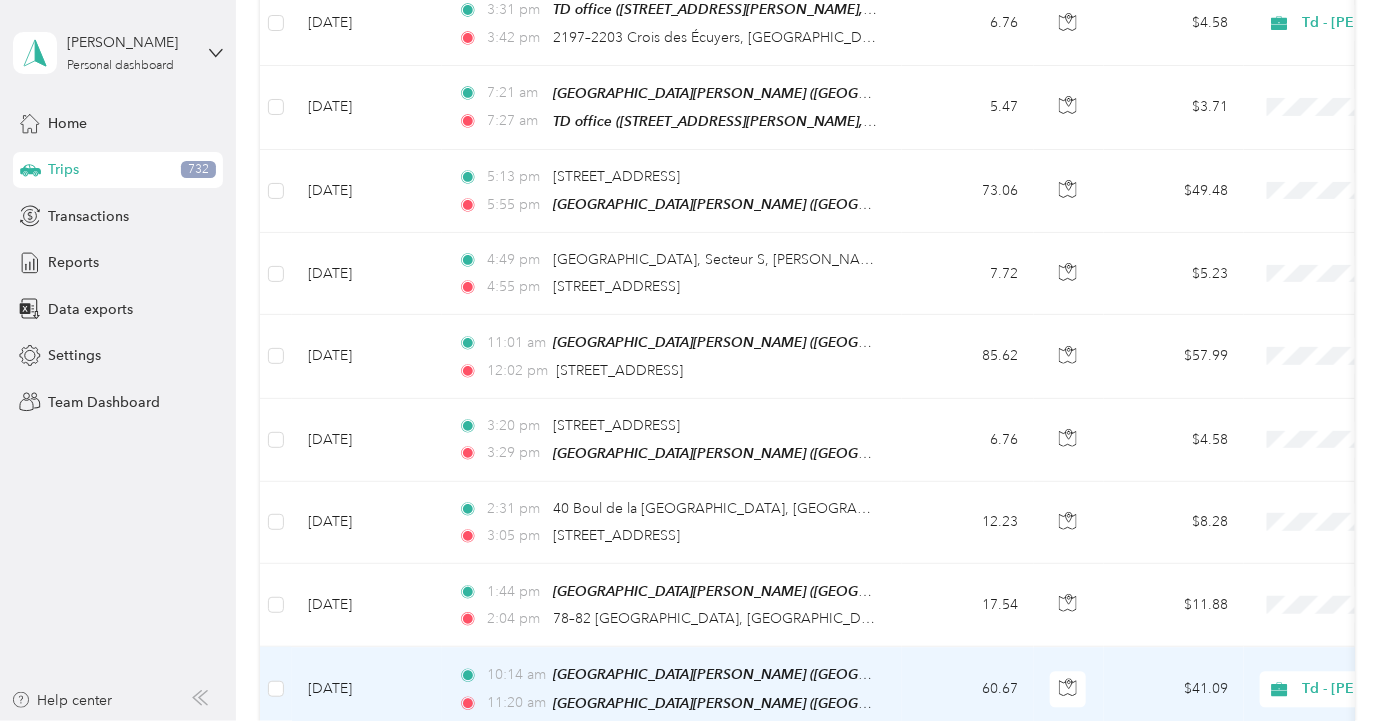 scroll, scrollTop: 9070, scrollLeft: 0, axis: vertical 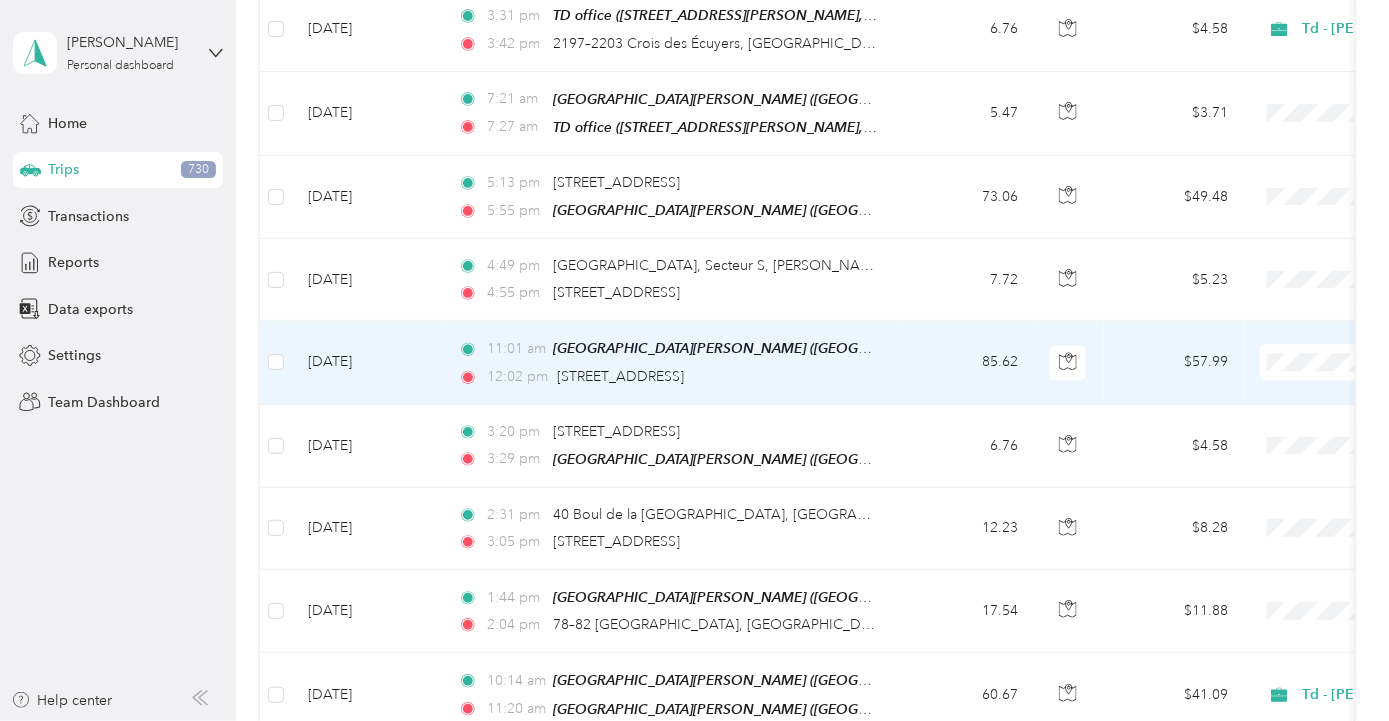 click at bounding box center [1384, 362] 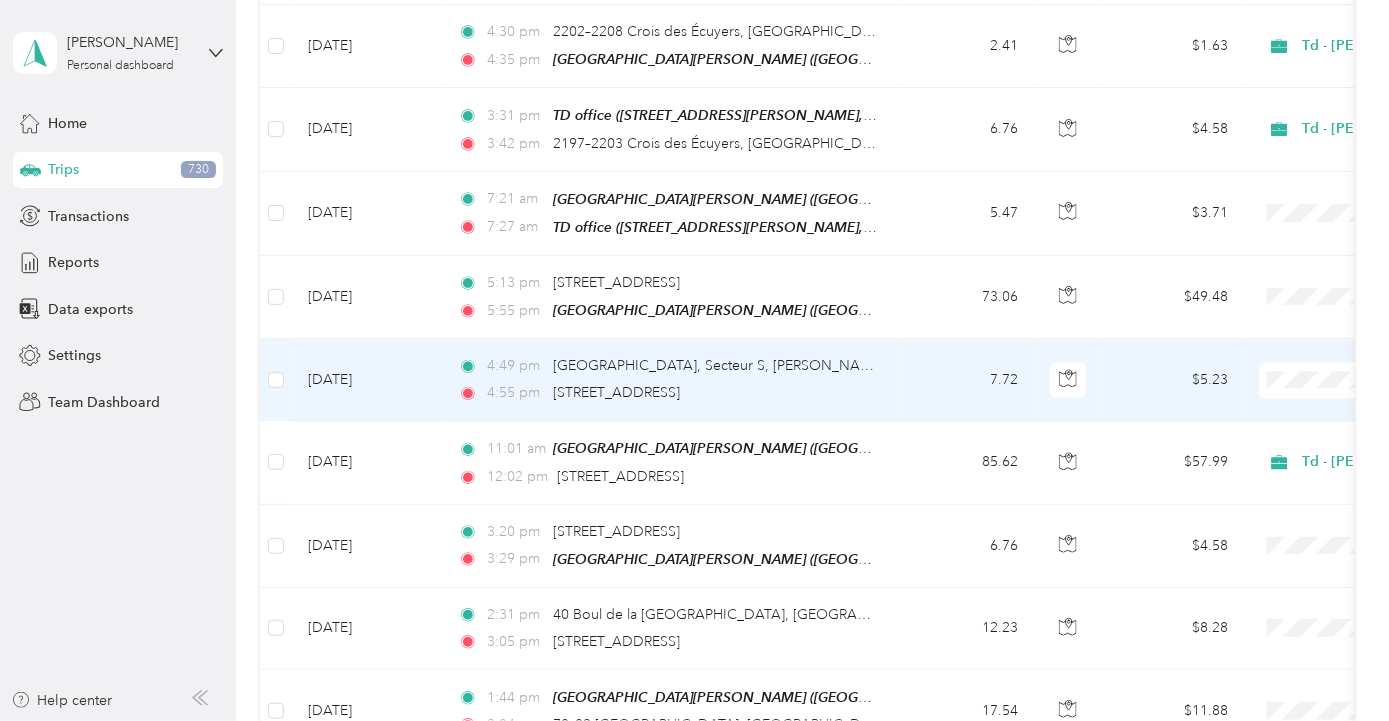 scroll, scrollTop: 8870, scrollLeft: 0, axis: vertical 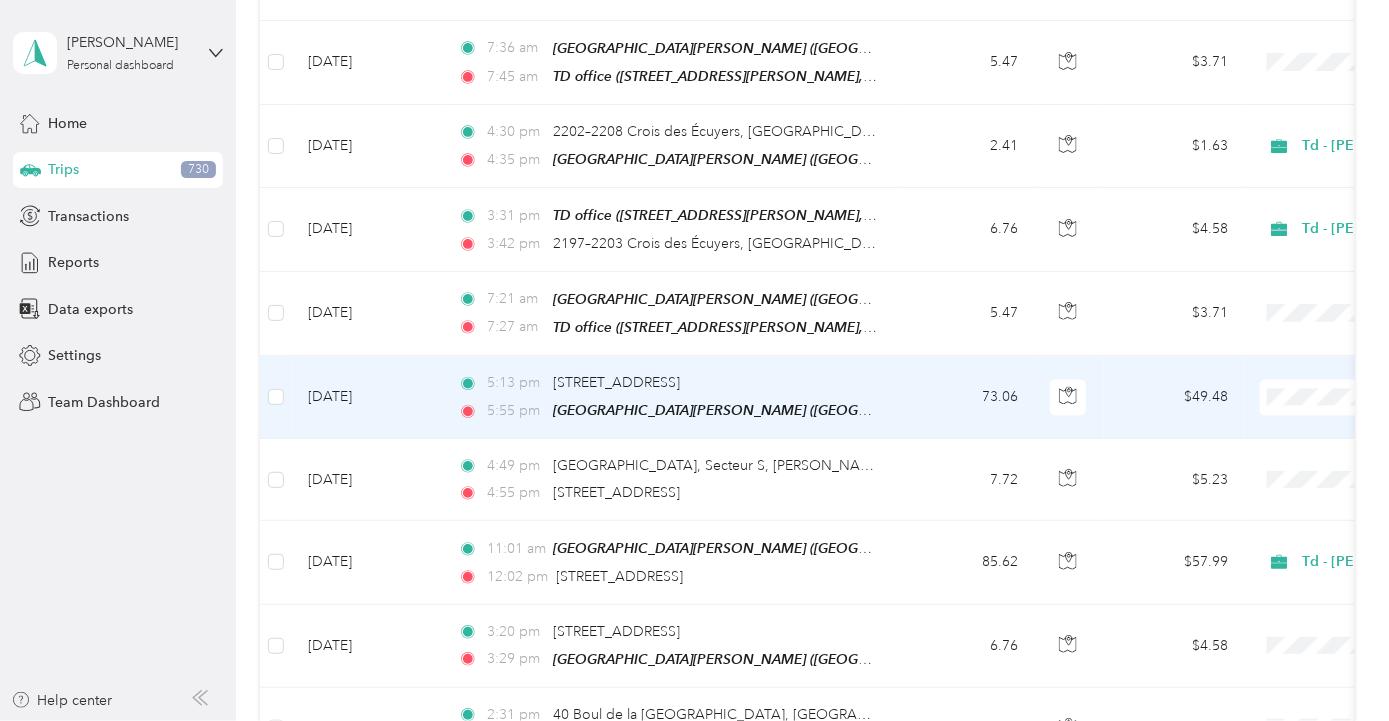 click on "Td - [PERSON_NAME]" at bounding box center [1283, 397] 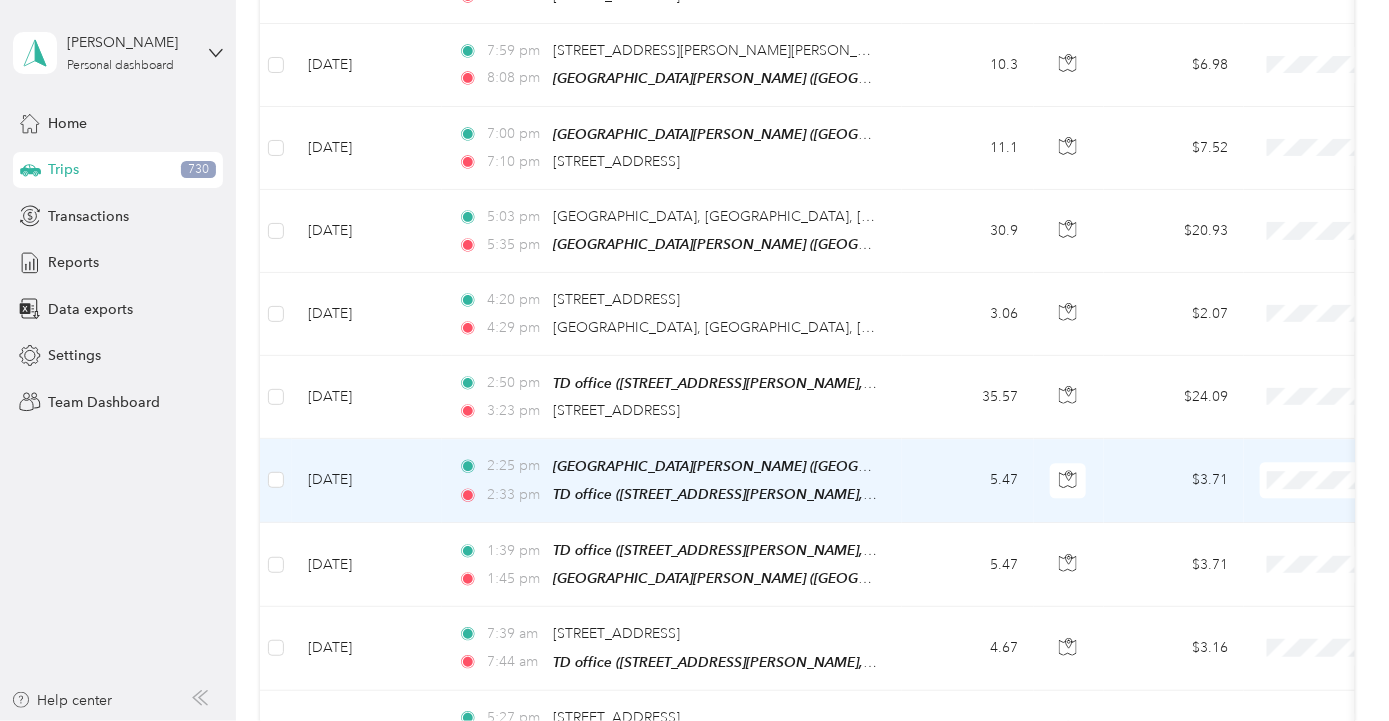 scroll, scrollTop: 6770, scrollLeft: 0, axis: vertical 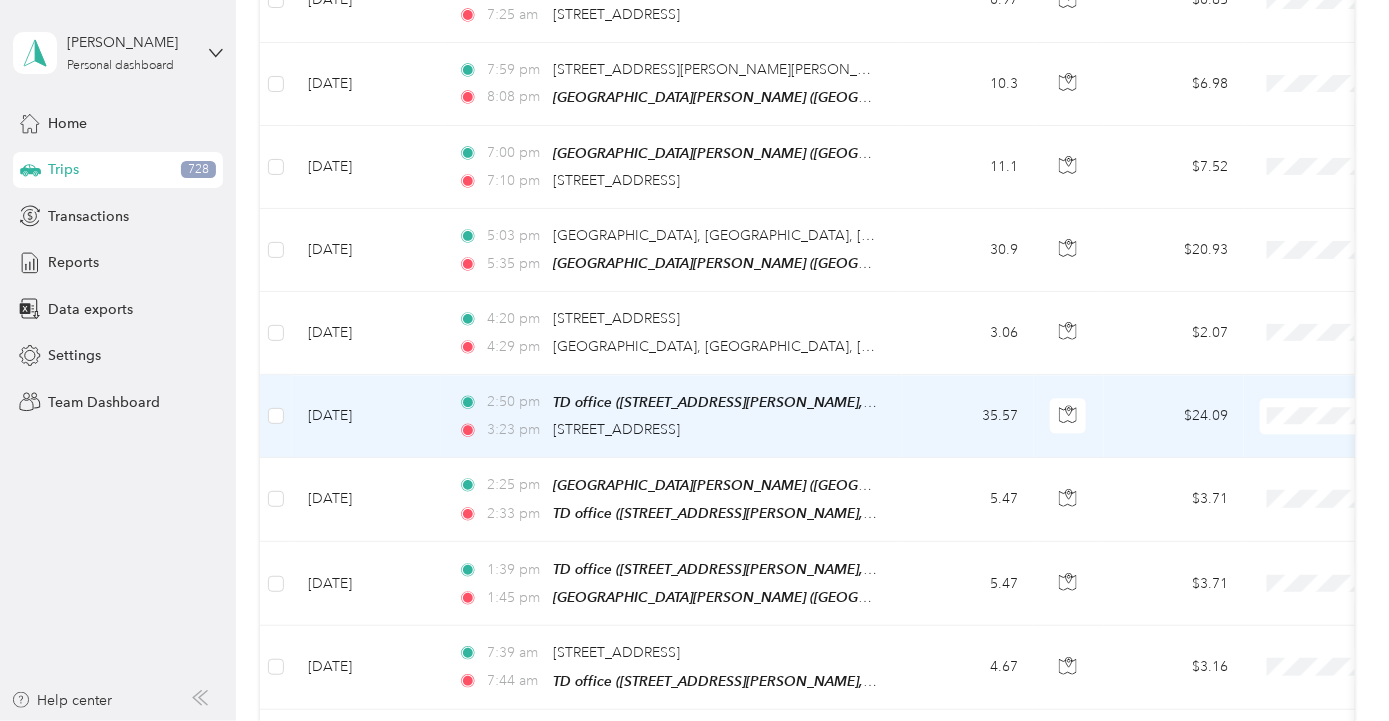 click on "Td - [PERSON_NAME]" at bounding box center [1283, 454] 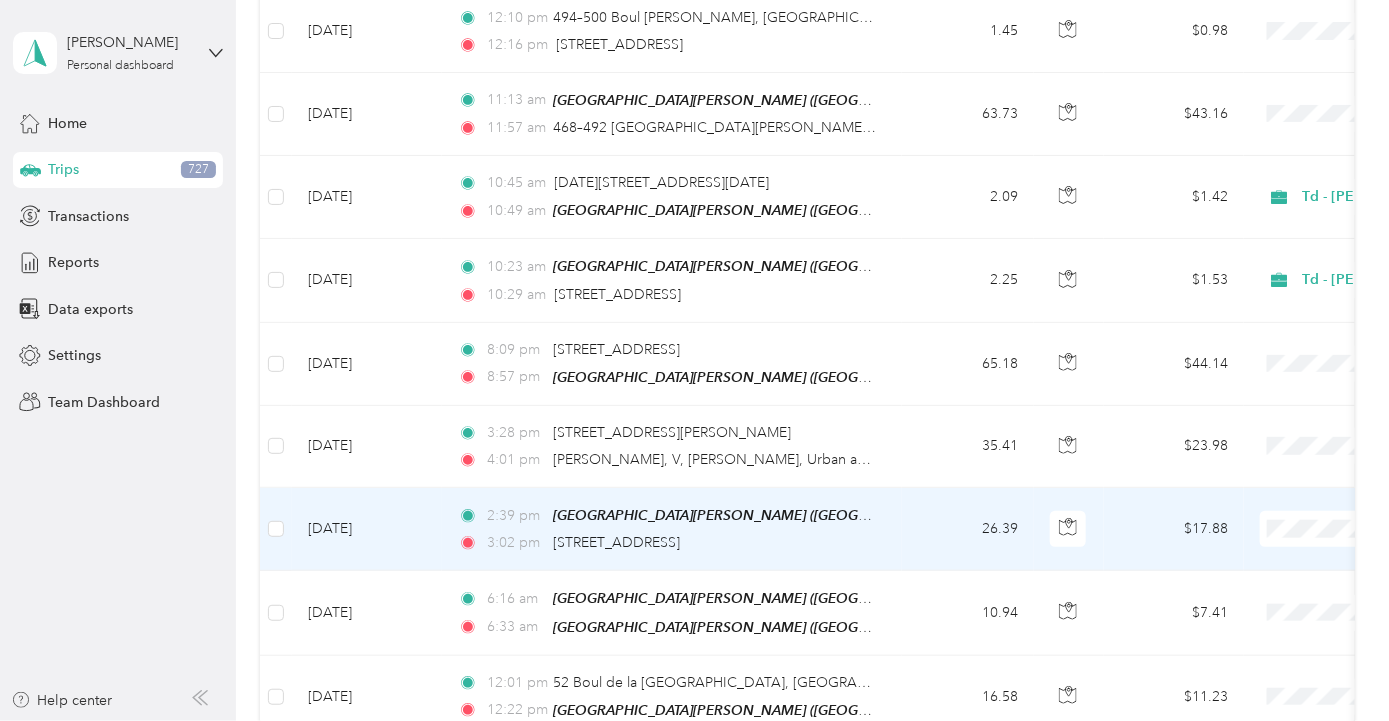 scroll, scrollTop: 5470, scrollLeft: 0, axis: vertical 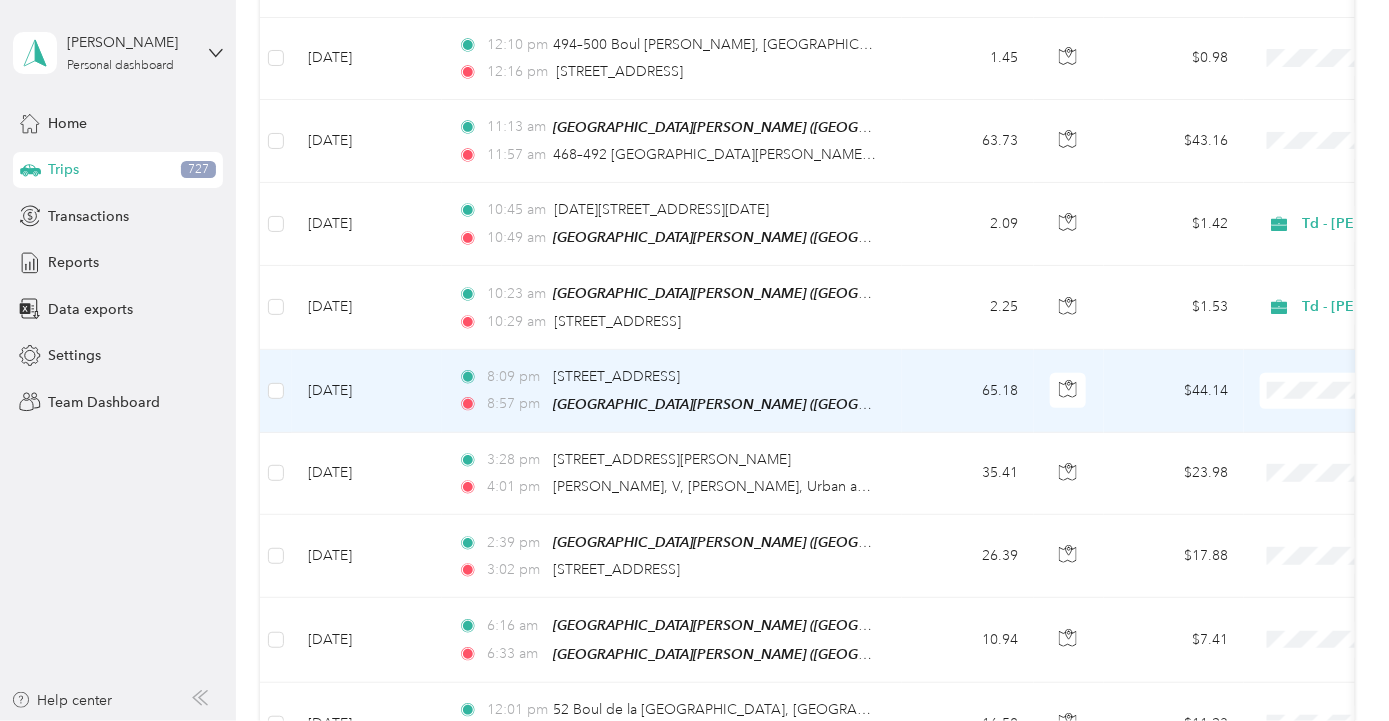 click on "Td - [PERSON_NAME]" at bounding box center [1283, 446] 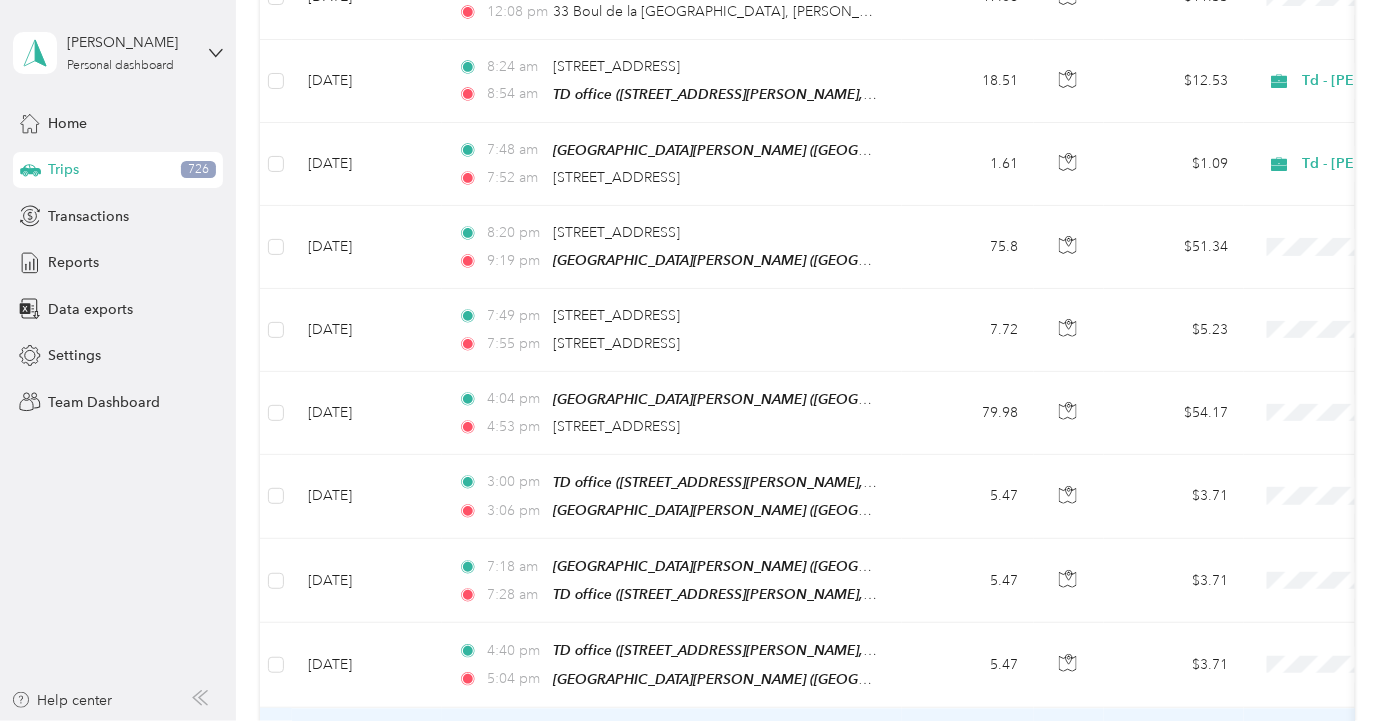 scroll, scrollTop: 3770, scrollLeft: 0, axis: vertical 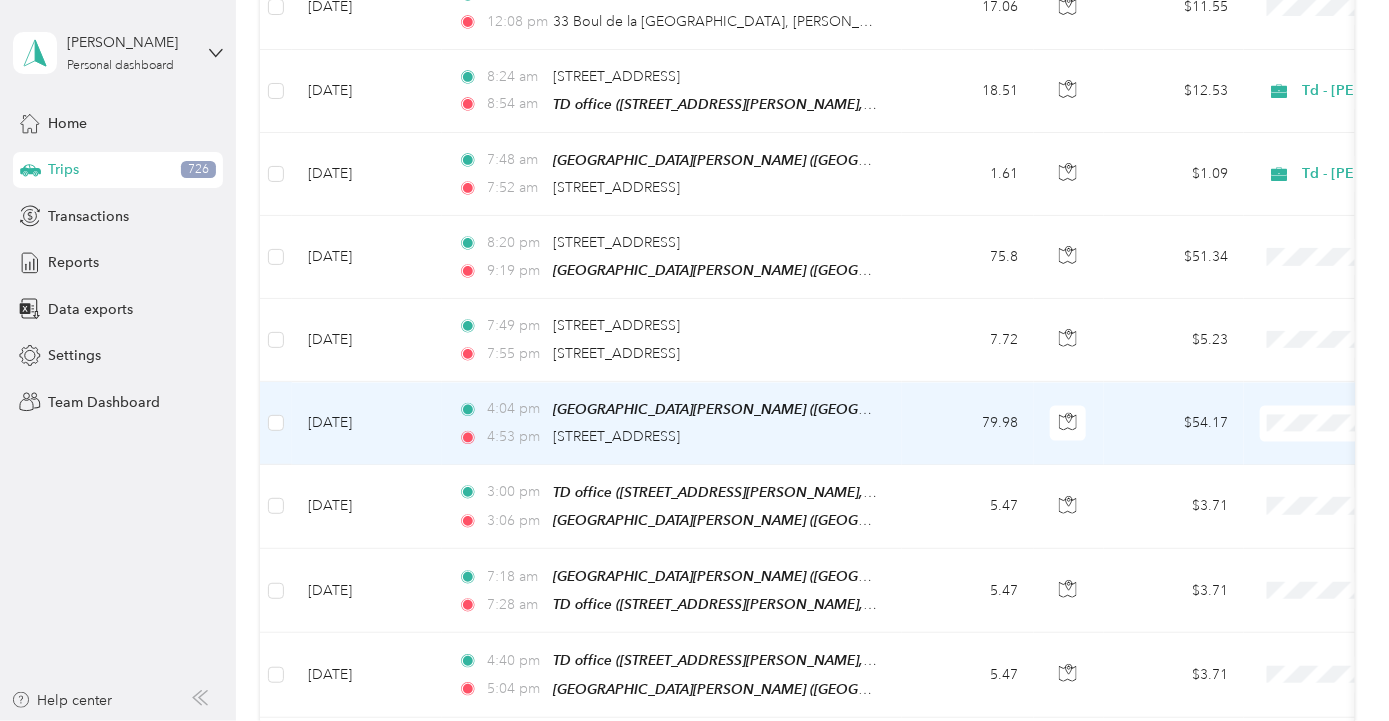 click on "Td - [PERSON_NAME]" at bounding box center [1283, 504] 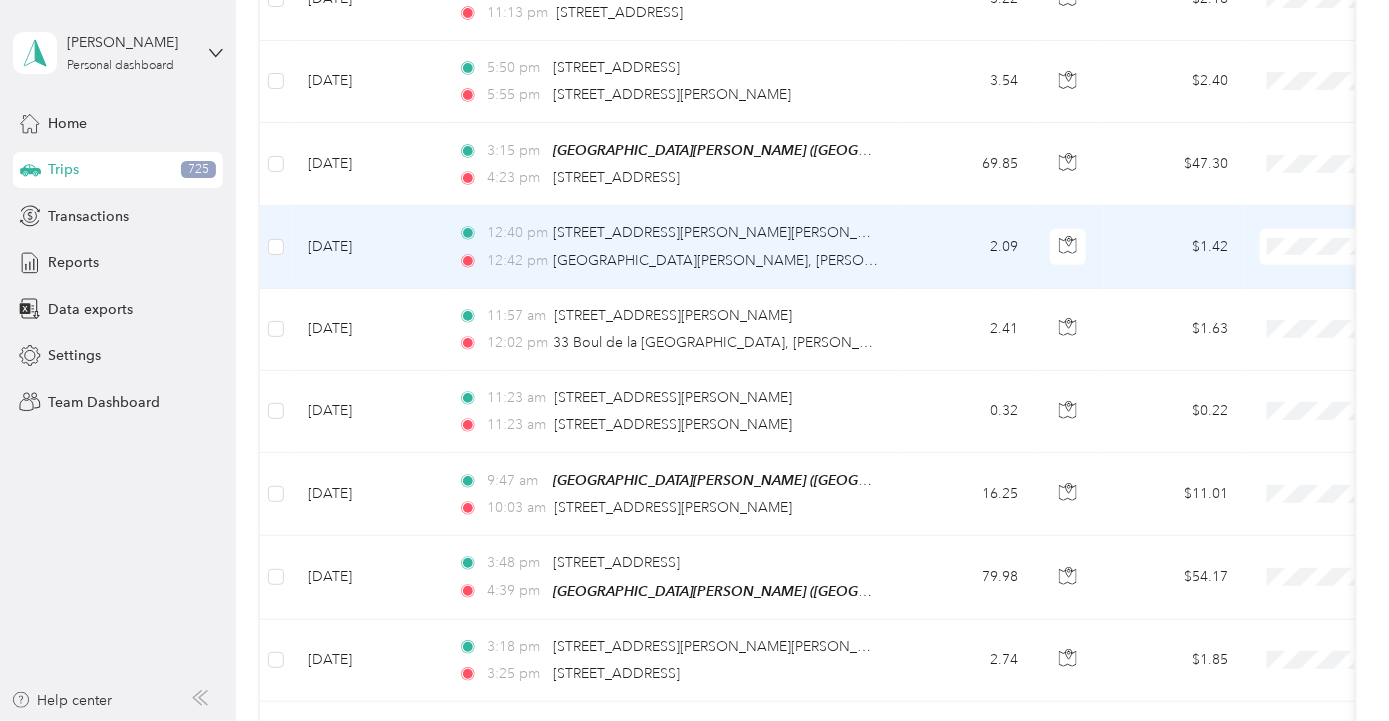 scroll, scrollTop: 2670, scrollLeft: 0, axis: vertical 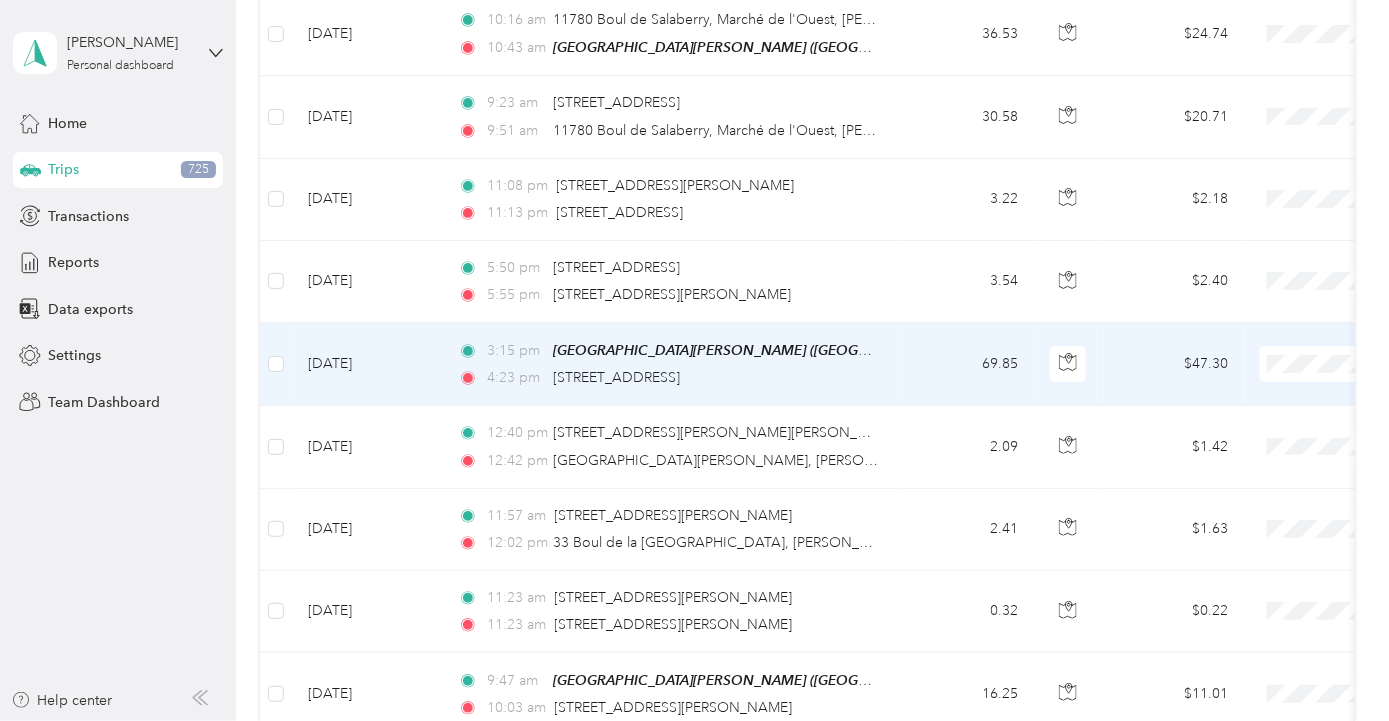 click on "Td - [PERSON_NAME]" at bounding box center (1283, 463) 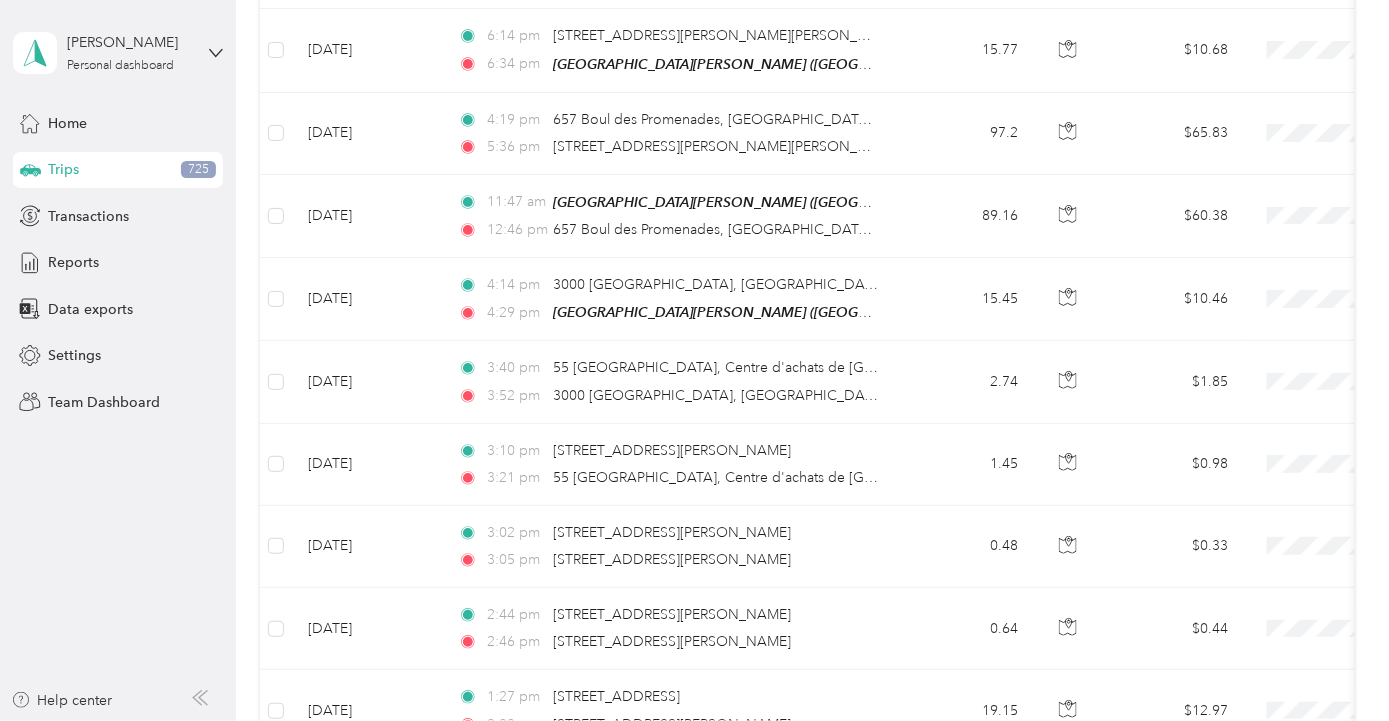 scroll, scrollTop: 670, scrollLeft: 0, axis: vertical 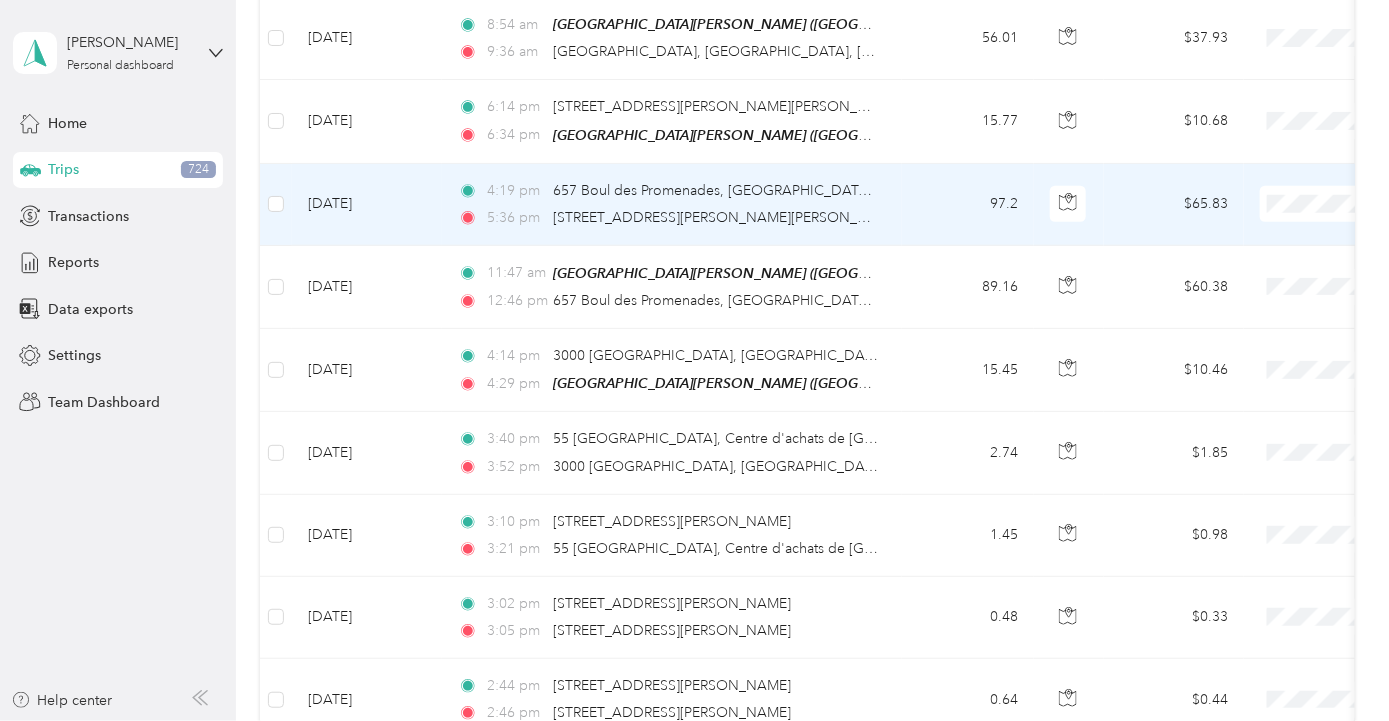 click on "Td - [PERSON_NAME]" at bounding box center (1283, 337) 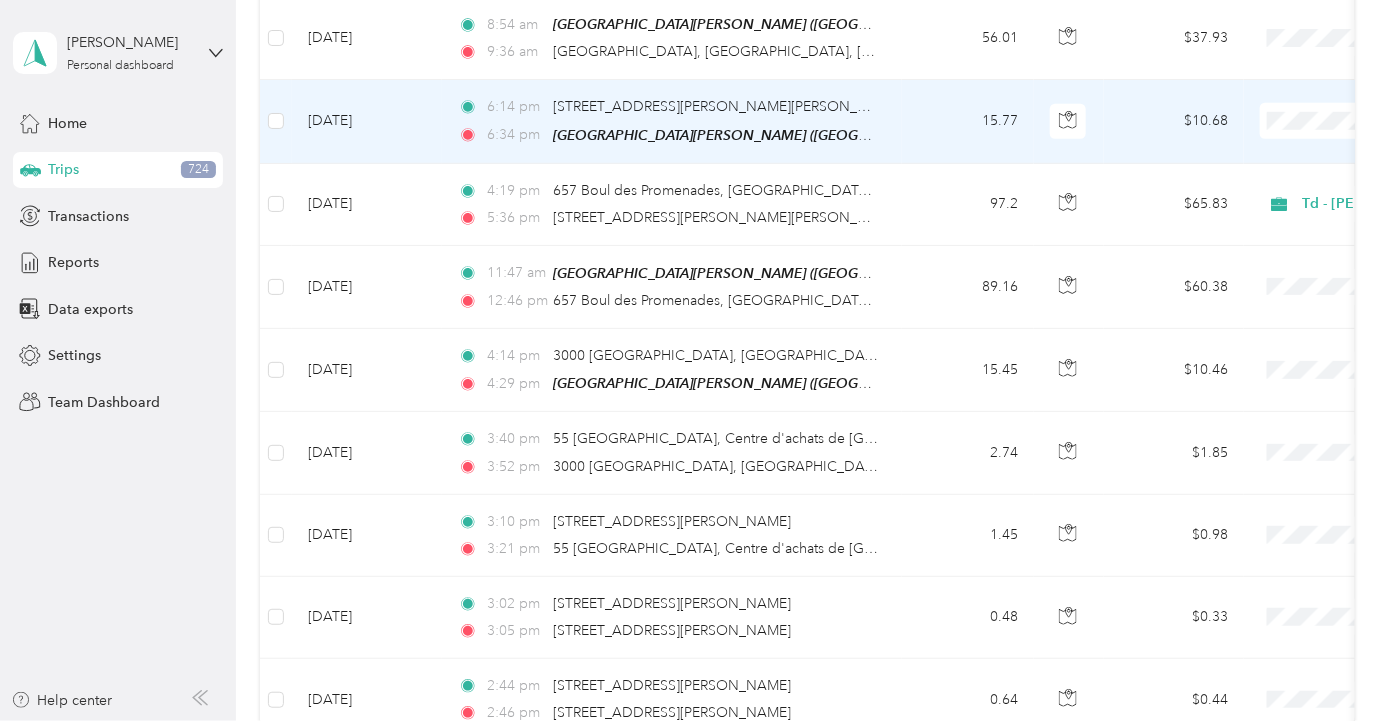 click on "Td - [PERSON_NAME]" at bounding box center [1283, 256] 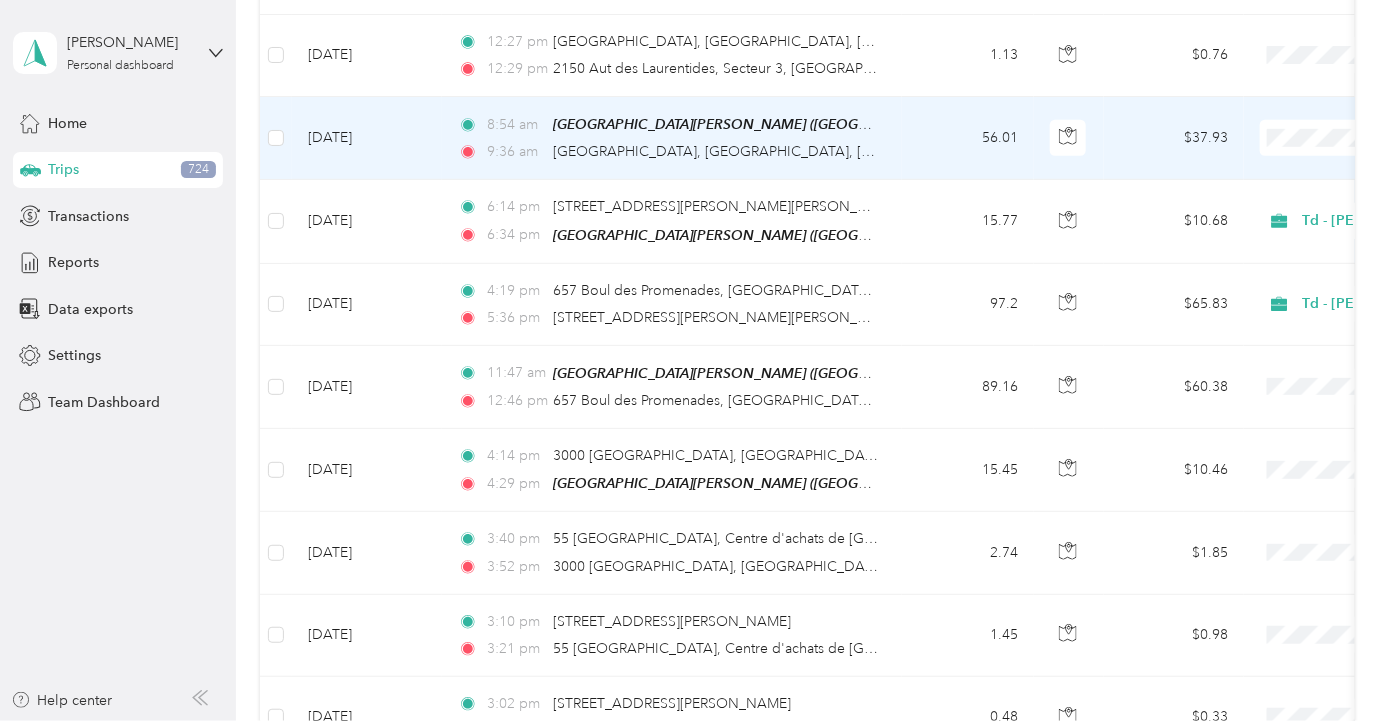 scroll, scrollTop: 370, scrollLeft: 0, axis: vertical 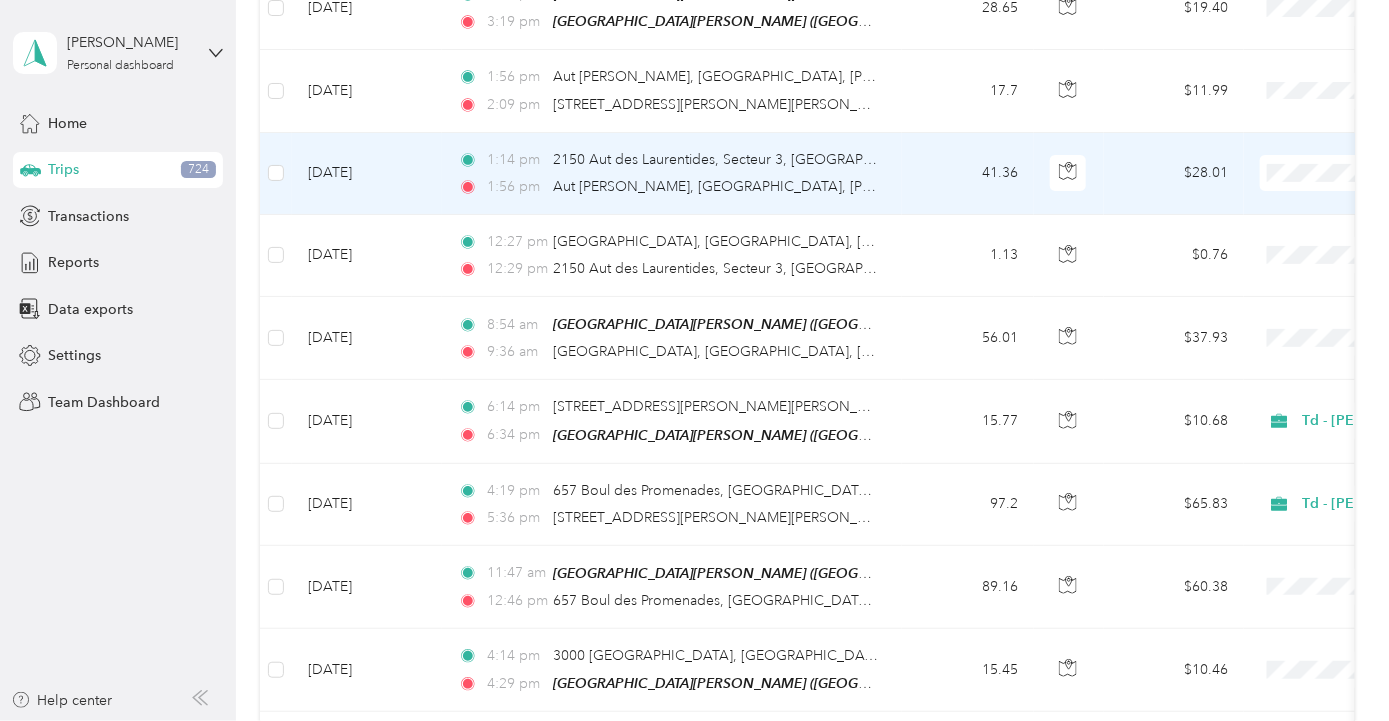 click on "Td - [PERSON_NAME]" at bounding box center (1283, 311) 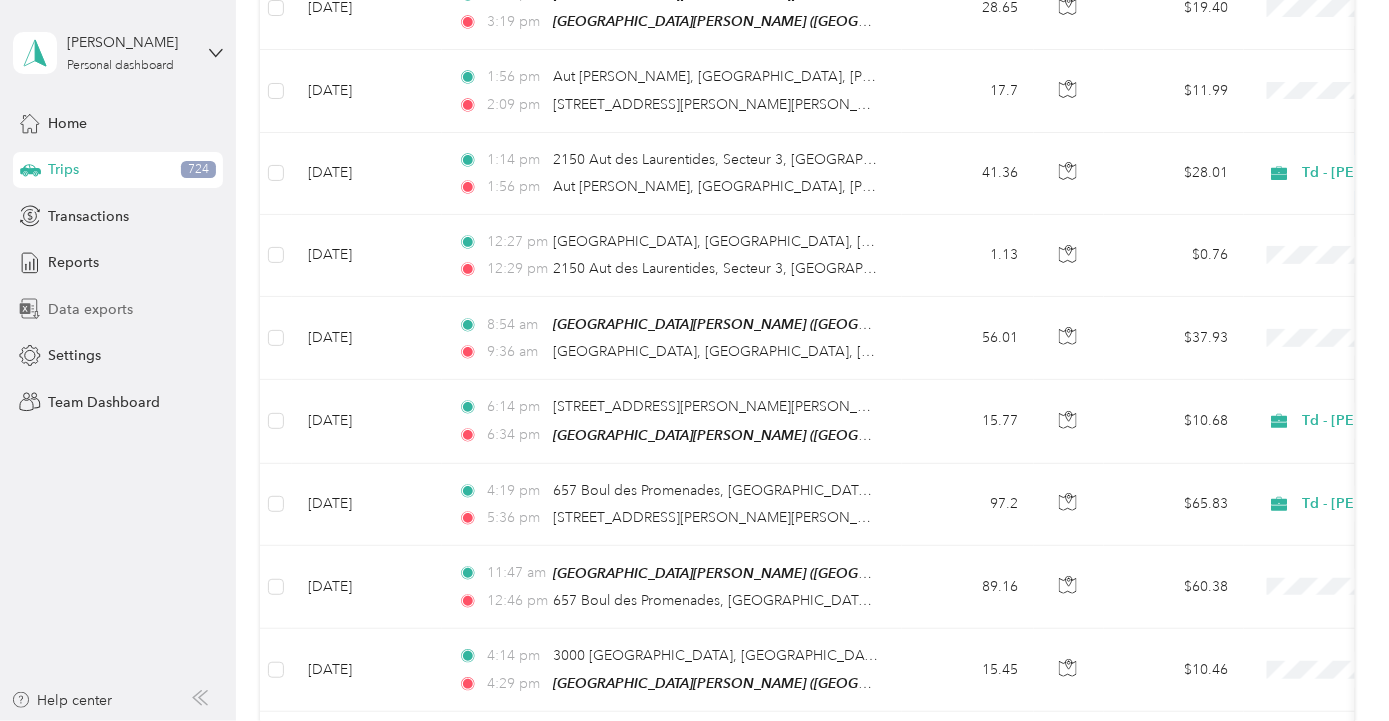 click on "Data exports" at bounding box center (90, 309) 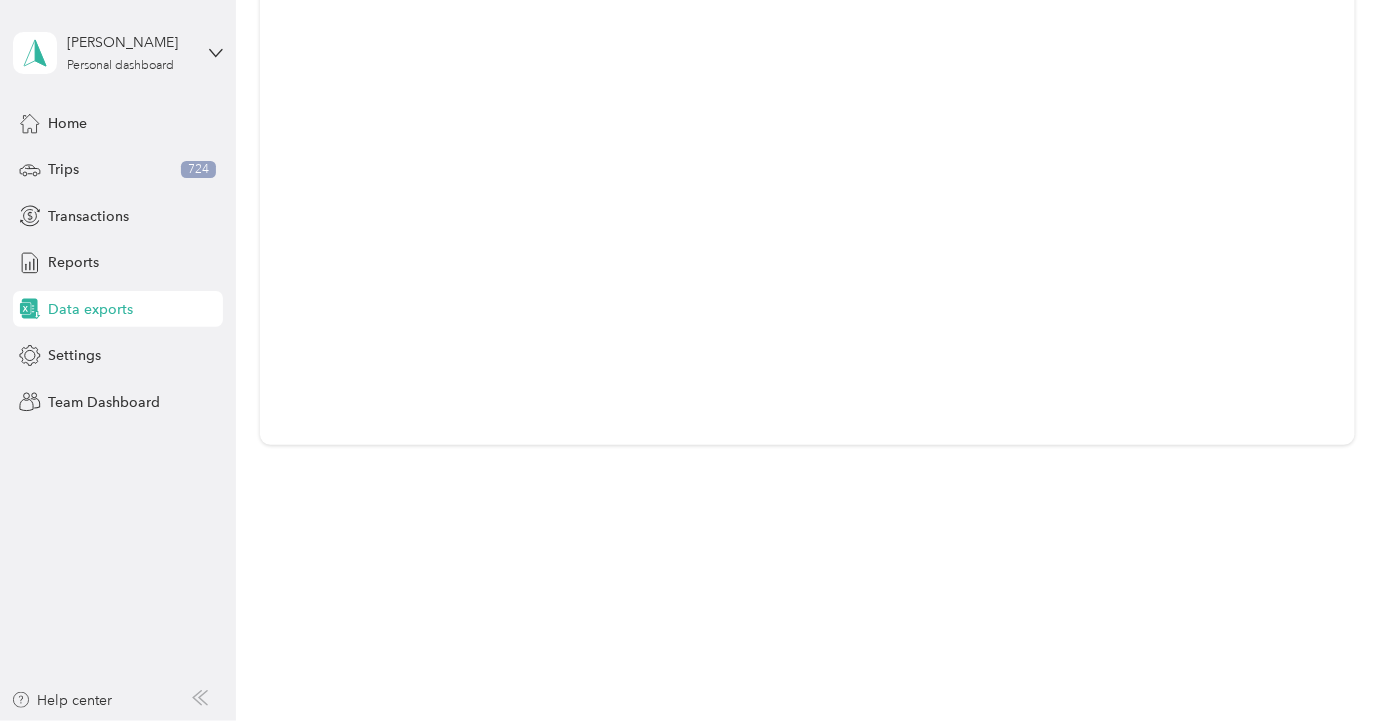 scroll, scrollTop: 0, scrollLeft: 0, axis: both 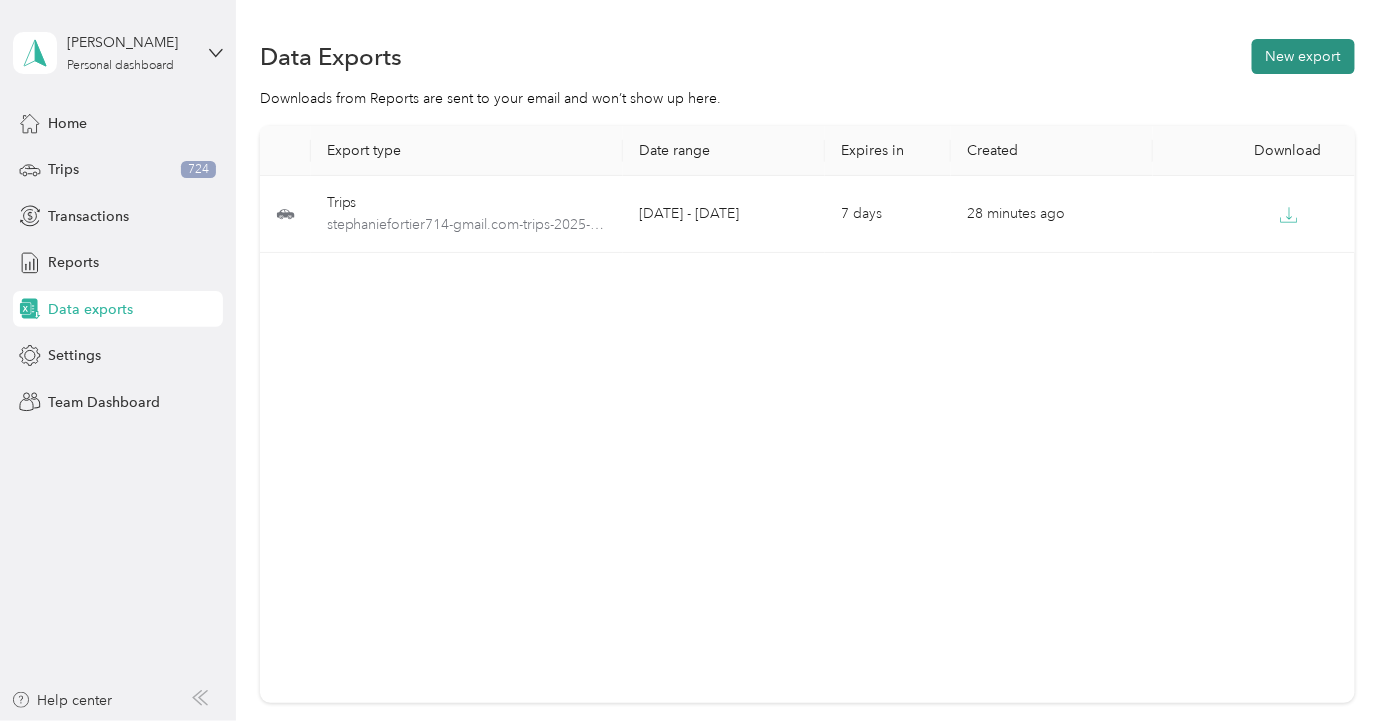 click on "New export" at bounding box center (1303, 56) 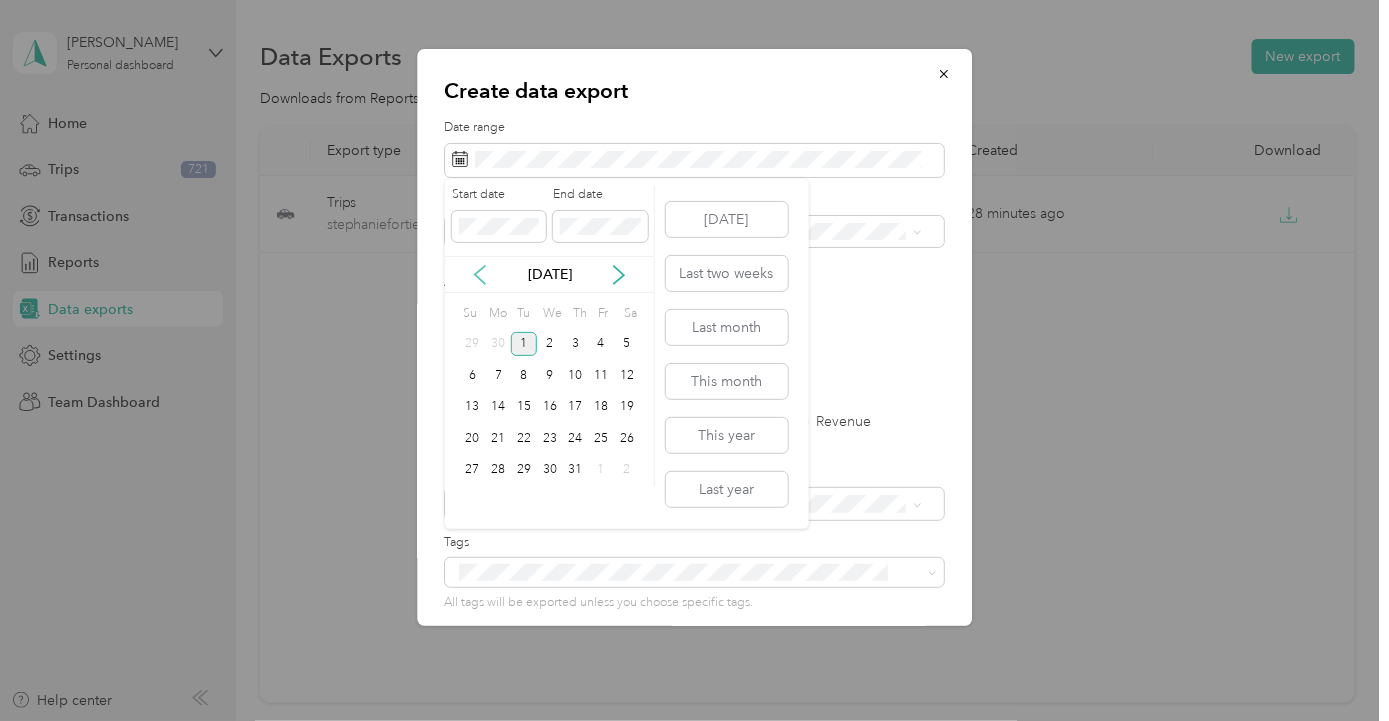 click 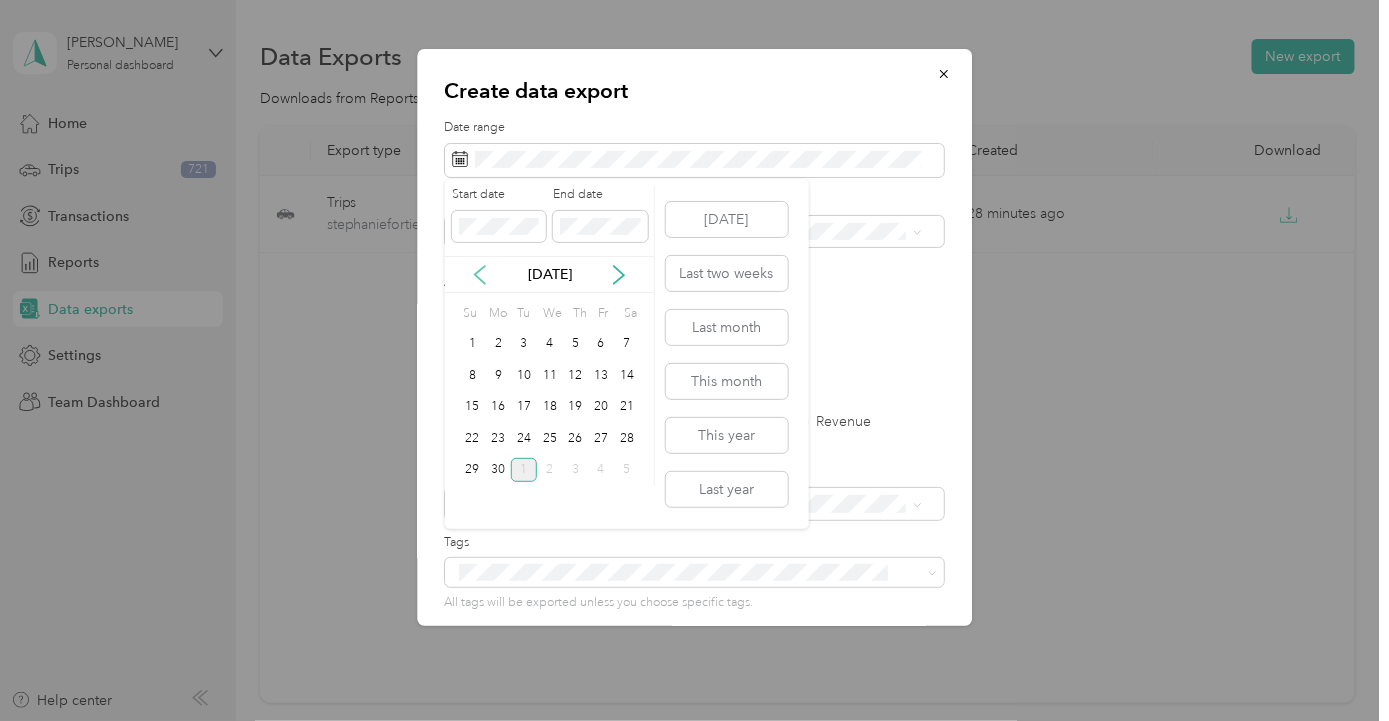 click 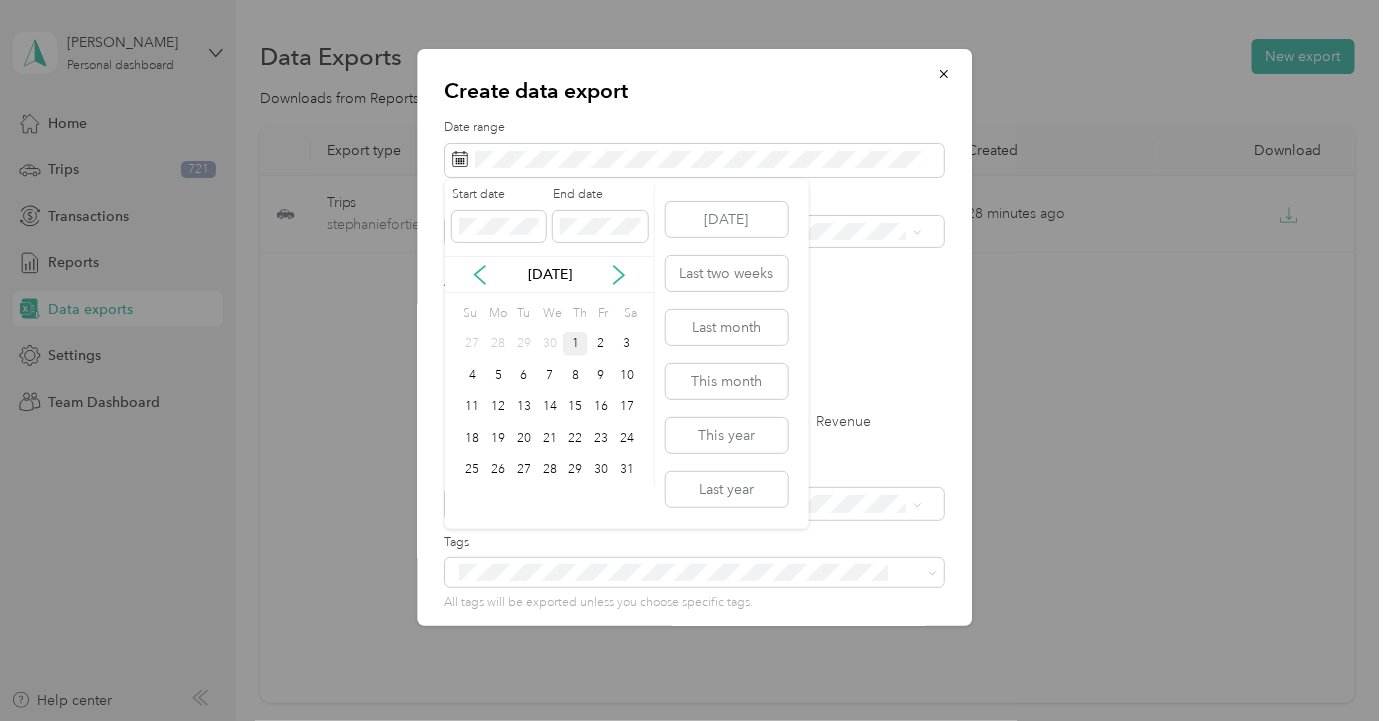 click on "1" at bounding box center [576, 344] 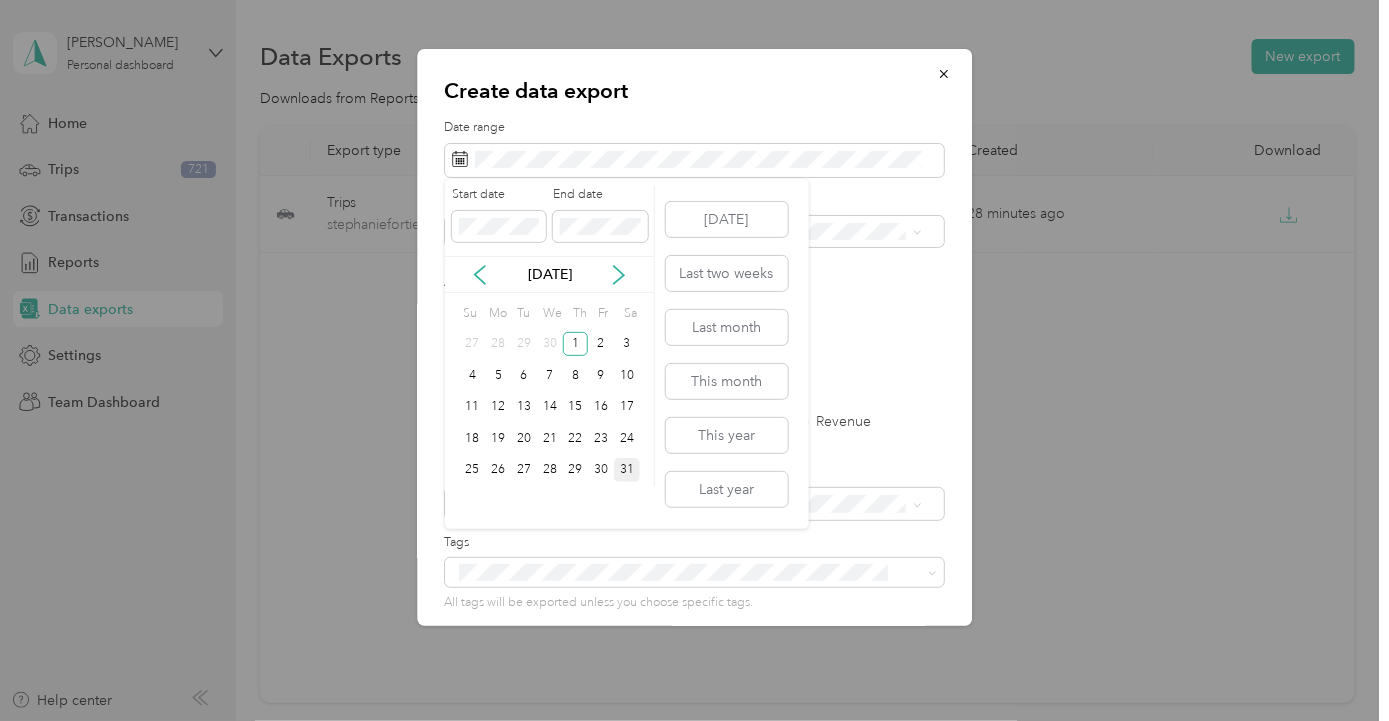 click on "31" at bounding box center [627, 470] 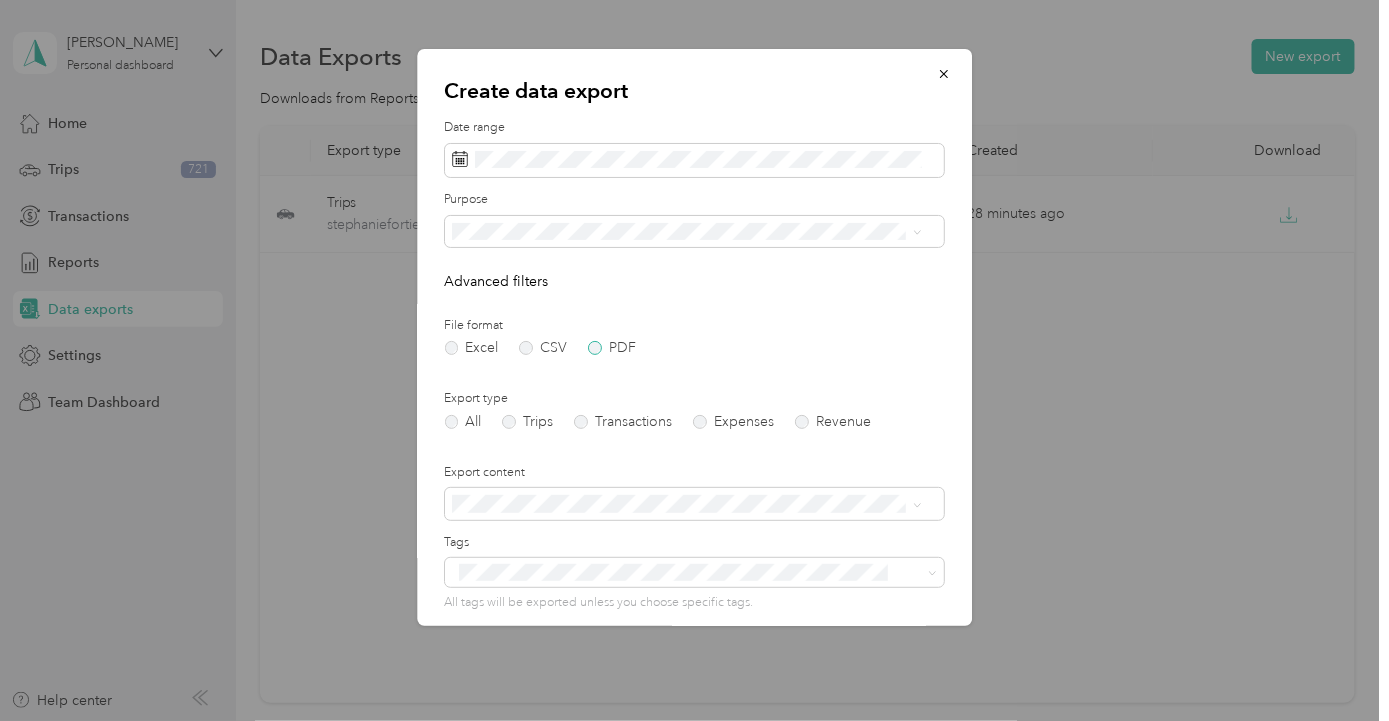click on "PDF" at bounding box center (613, 348) 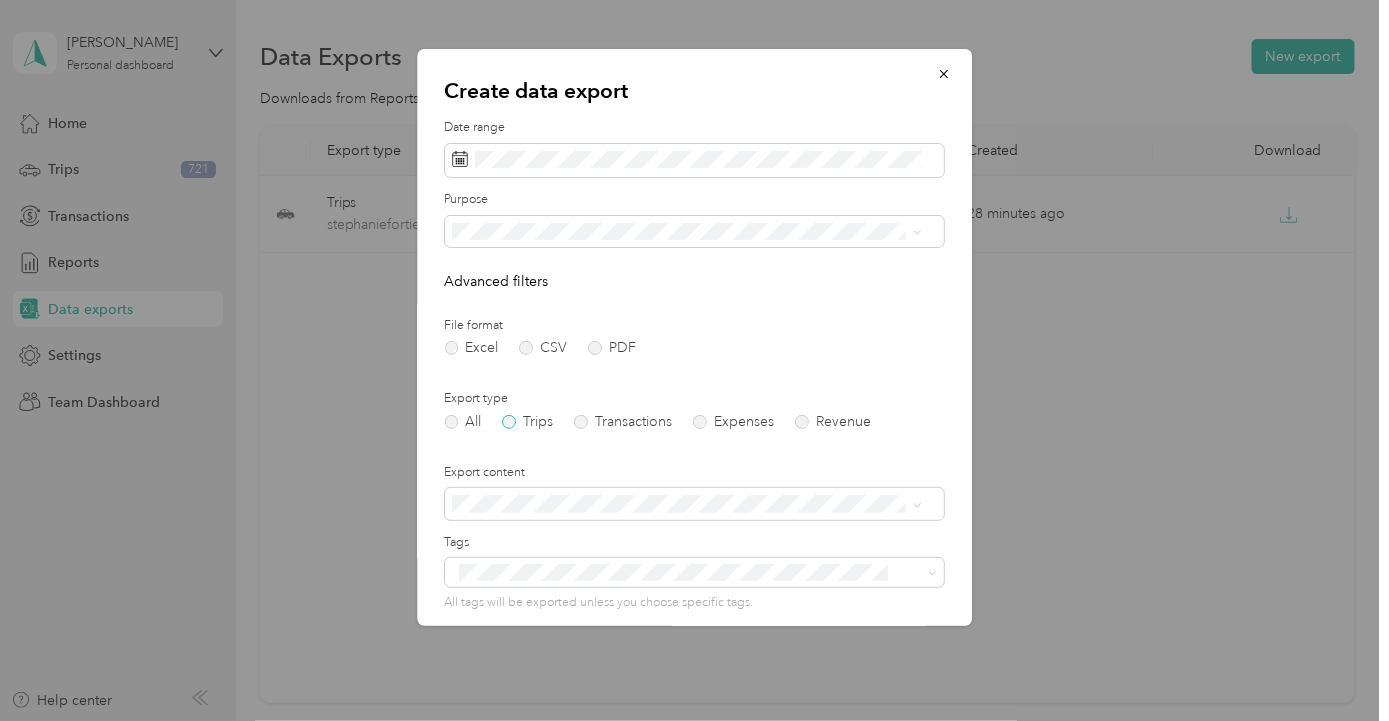 click on "Trips" at bounding box center (528, 422) 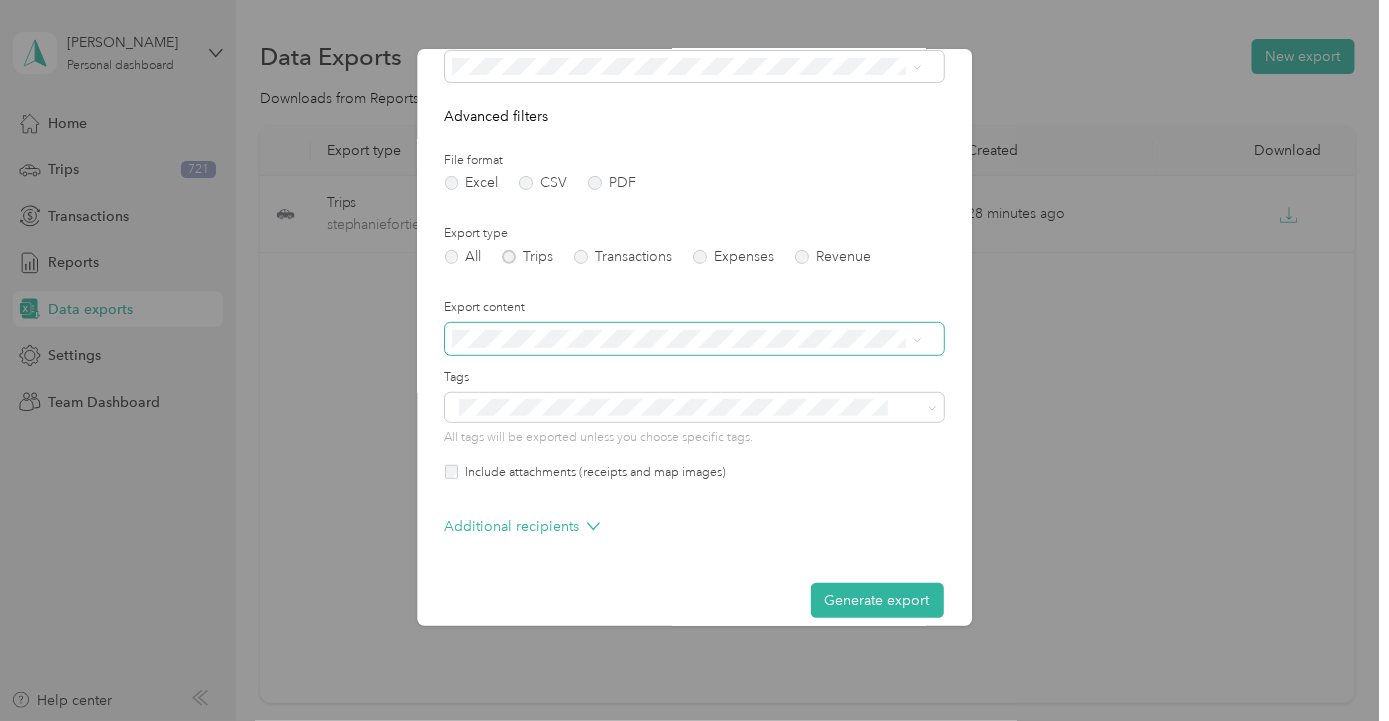 scroll, scrollTop: 184, scrollLeft: 0, axis: vertical 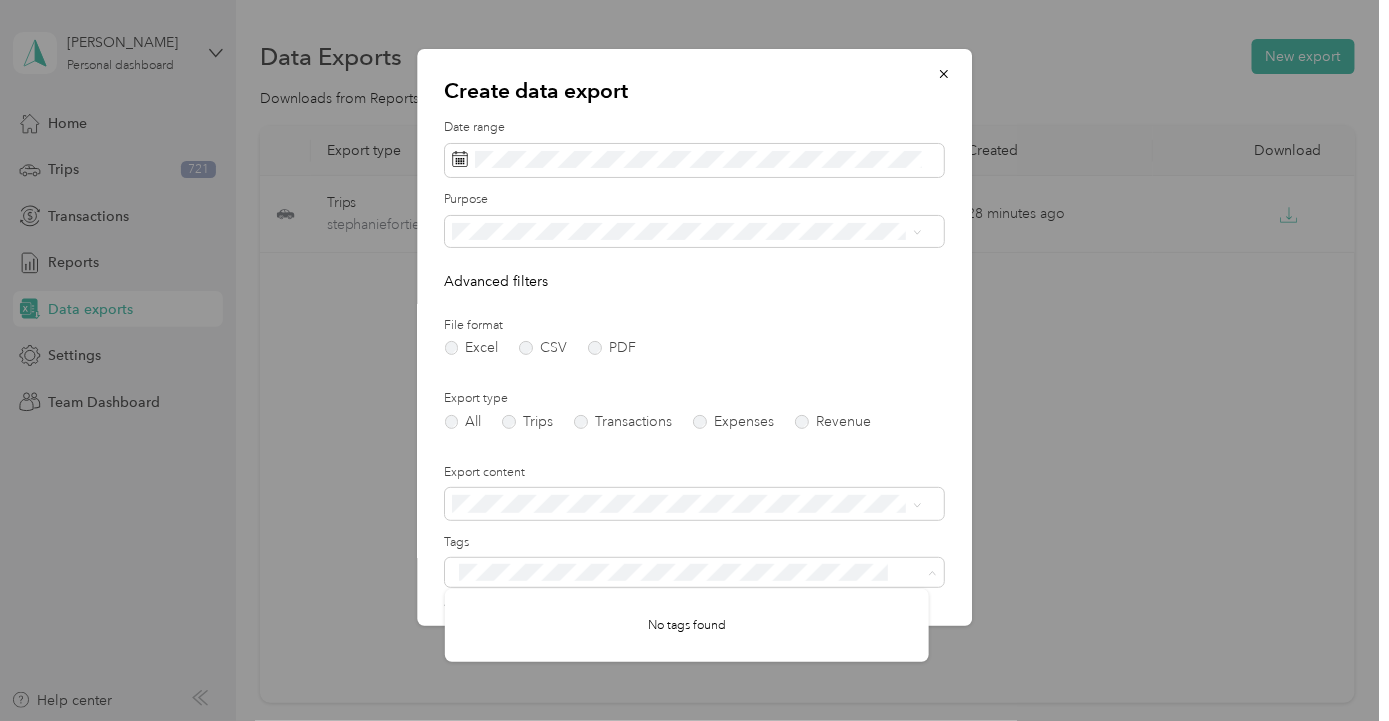 click on "Td - [PERSON_NAME]" at bounding box center (529, 406) 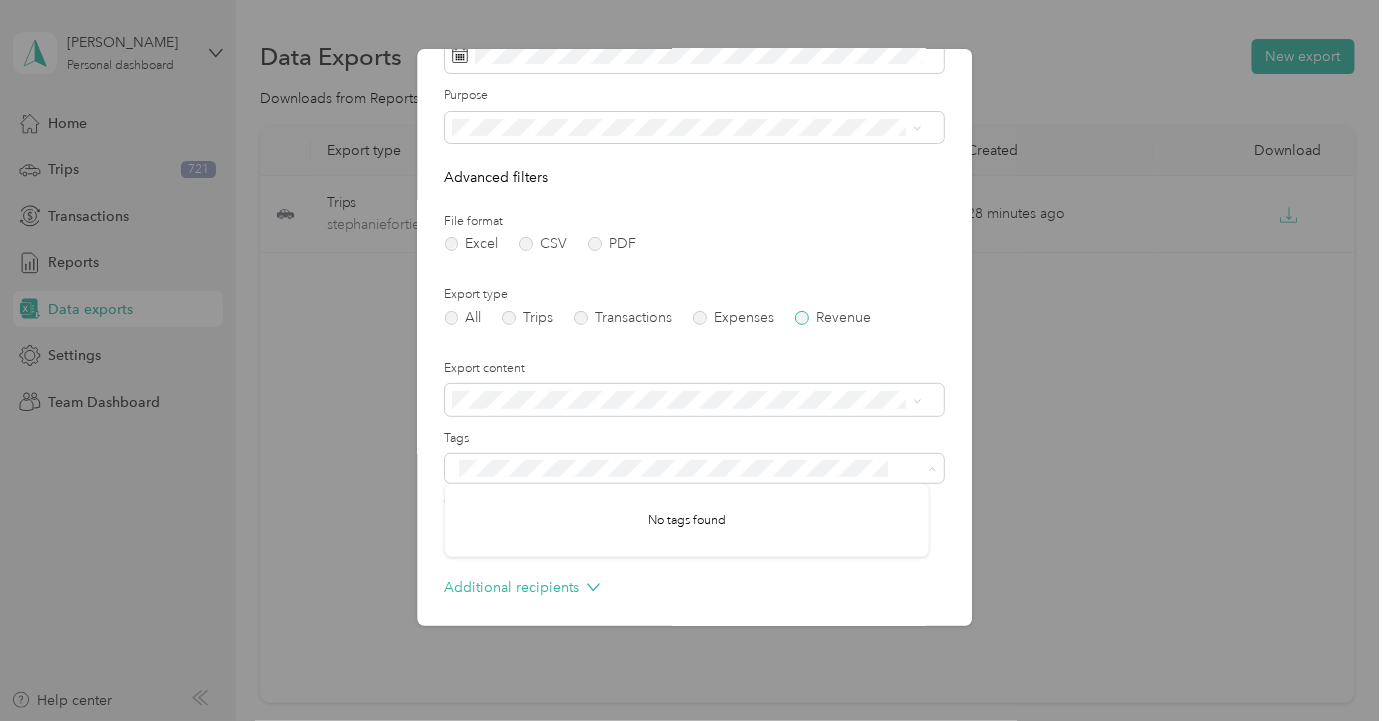 scroll, scrollTop: 184, scrollLeft: 0, axis: vertical 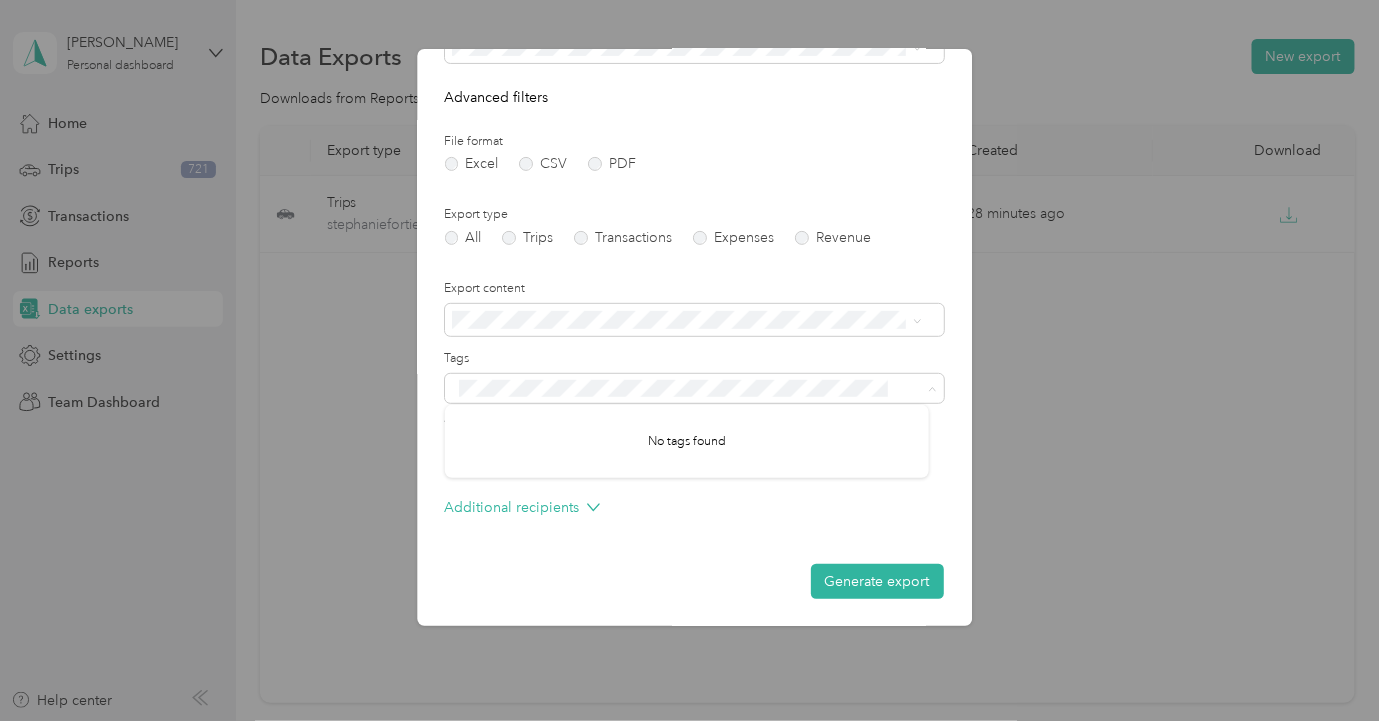 click on "Generate export" at bounding box center (877, 581) 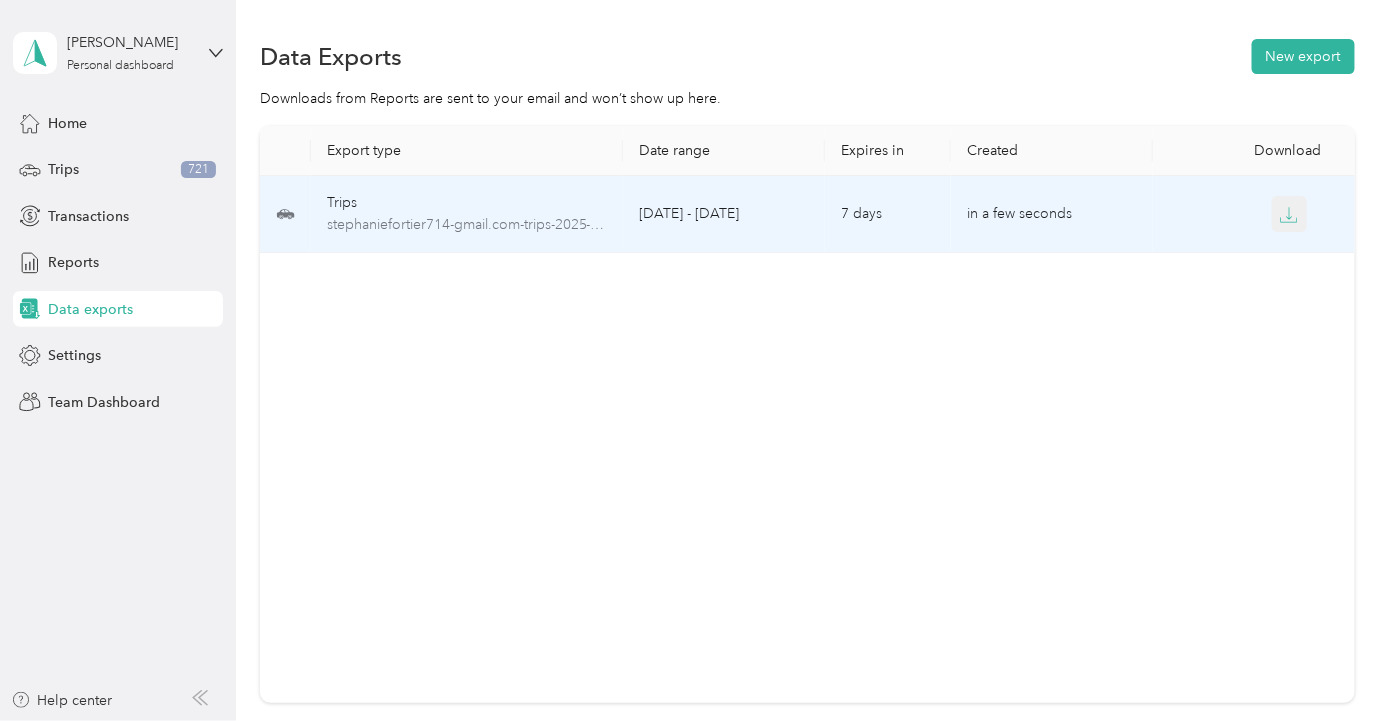 click 